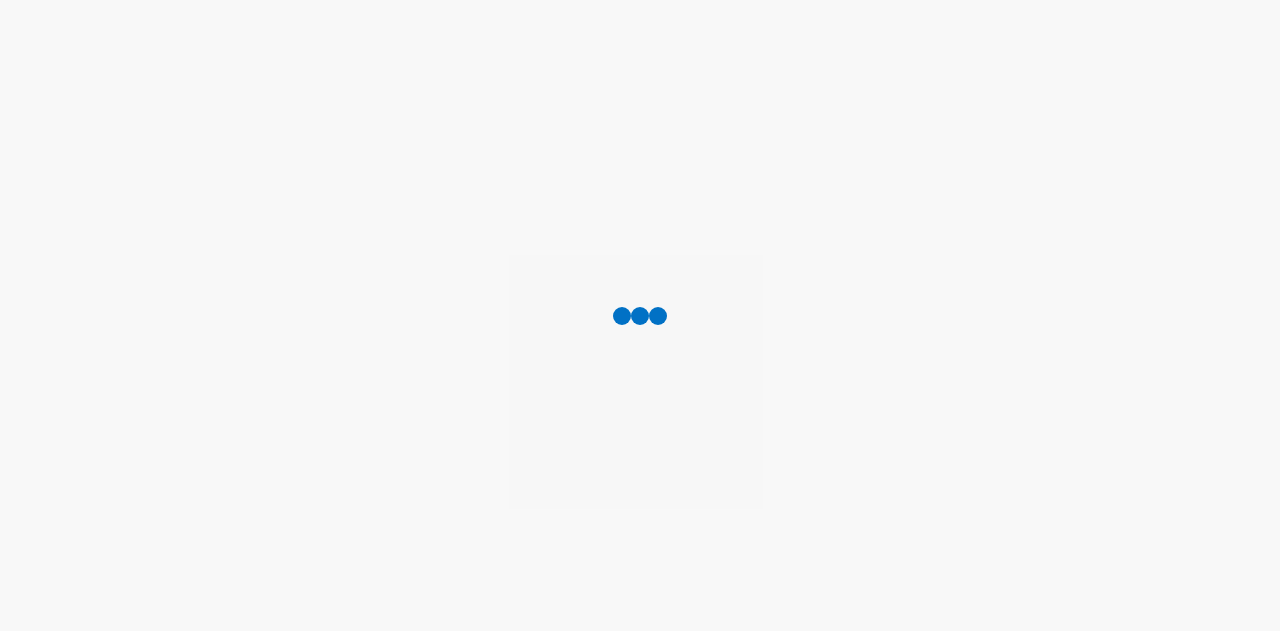 scroll, scrollTop: 0, scrollLeft: 0, axis: both 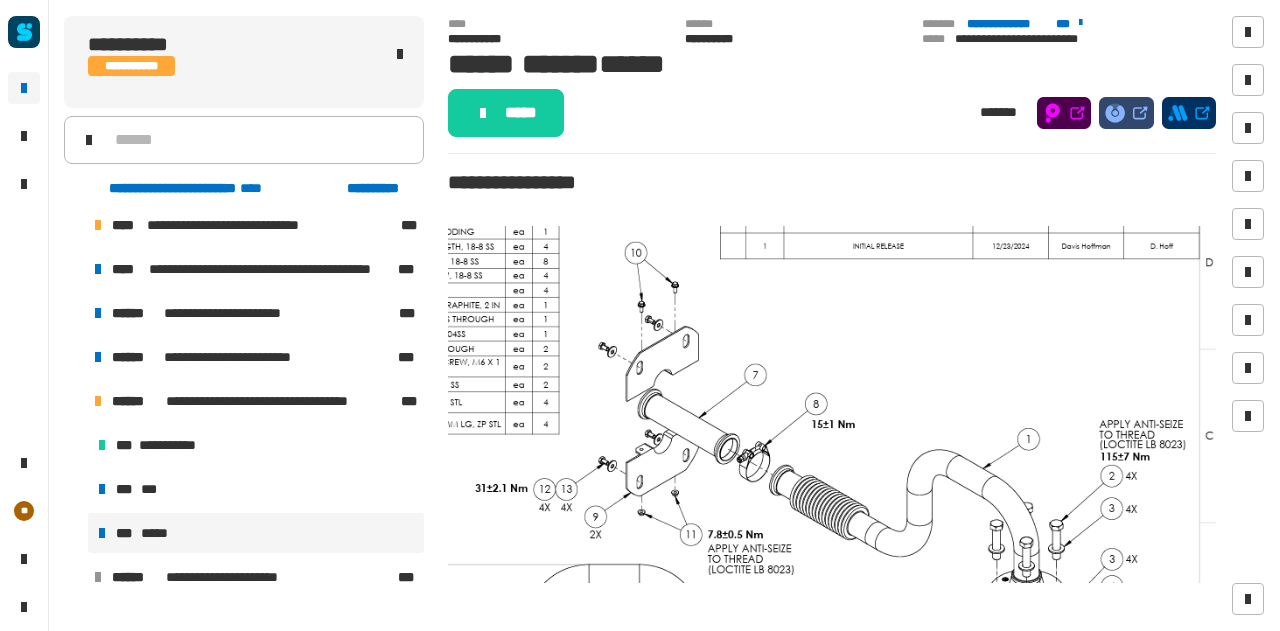 click on "**********" 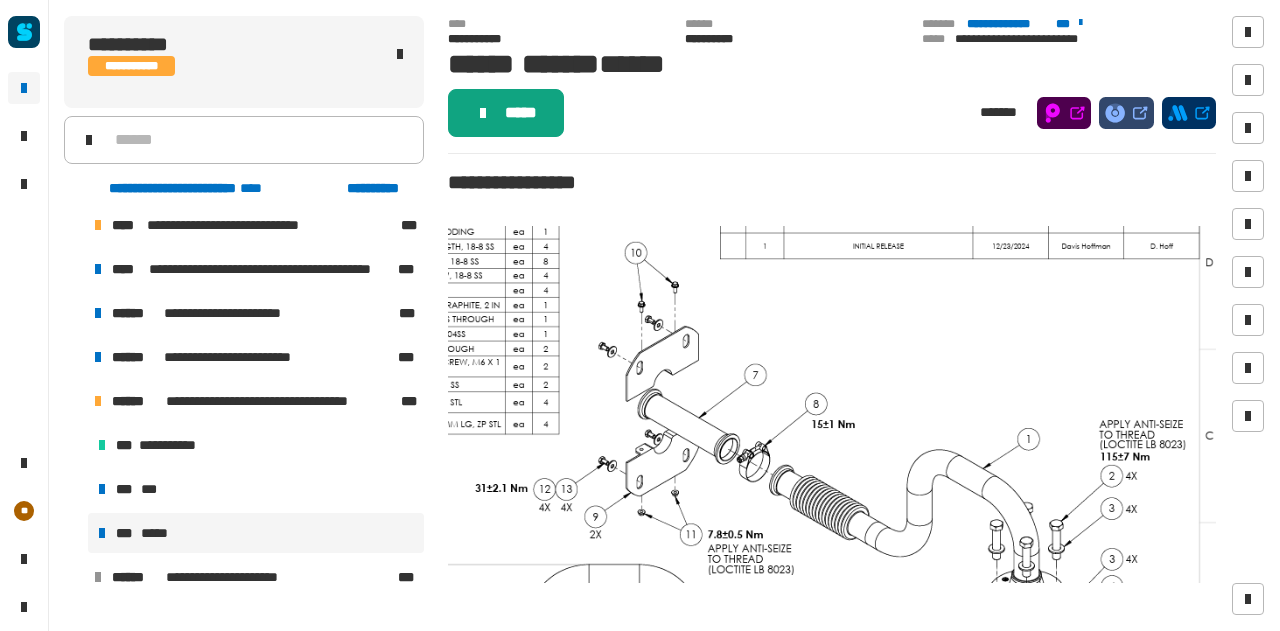 click on "*****" 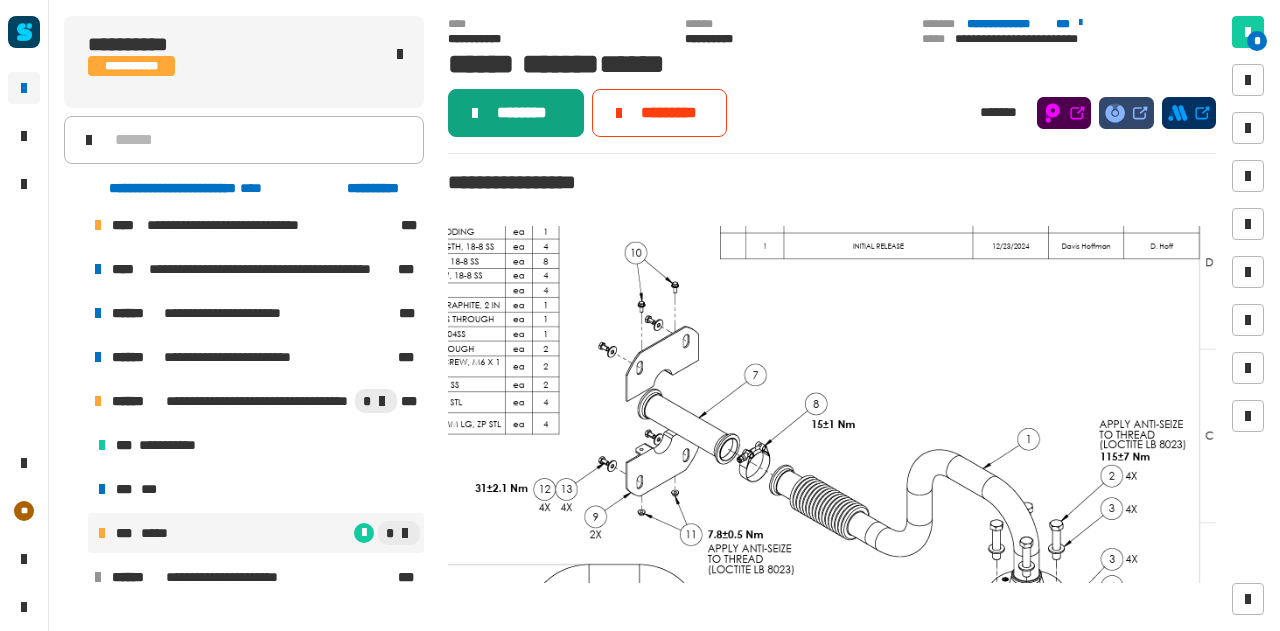 click 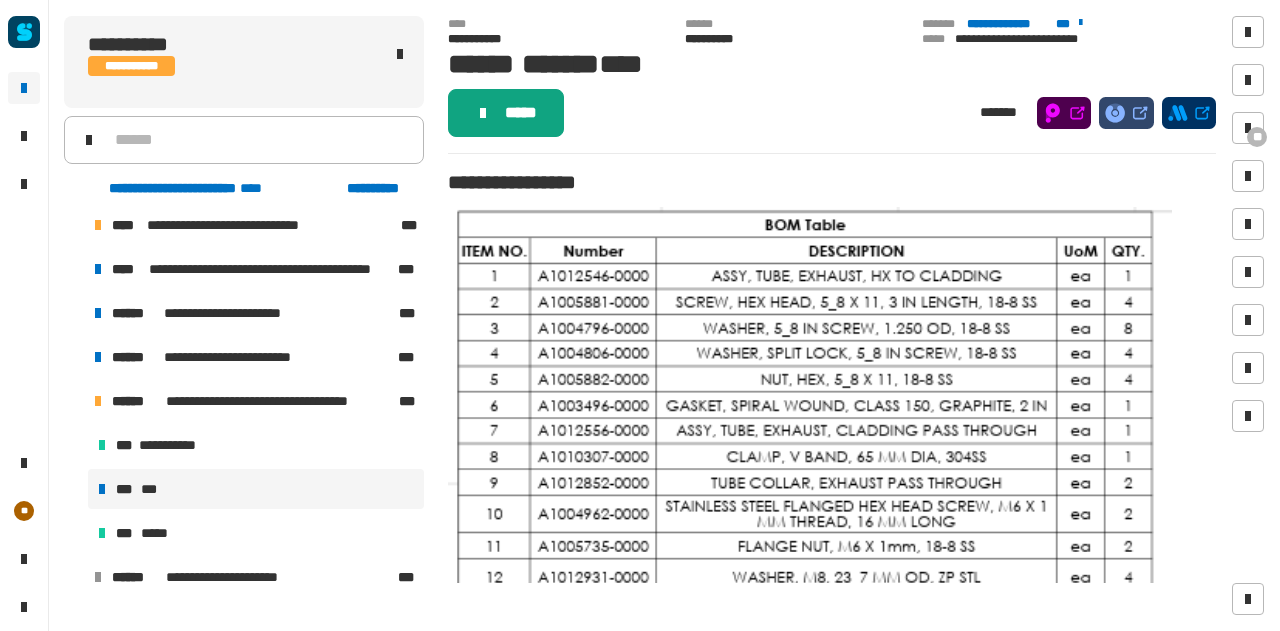 click on "*****" 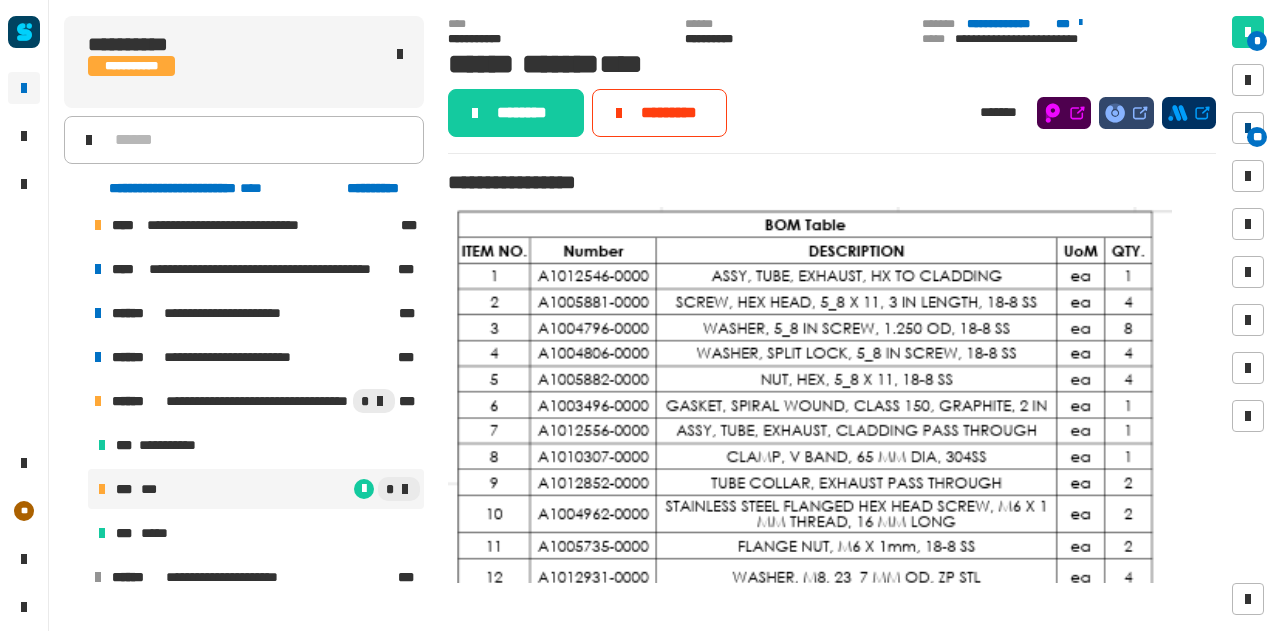click at bounding box center (1248, 128) 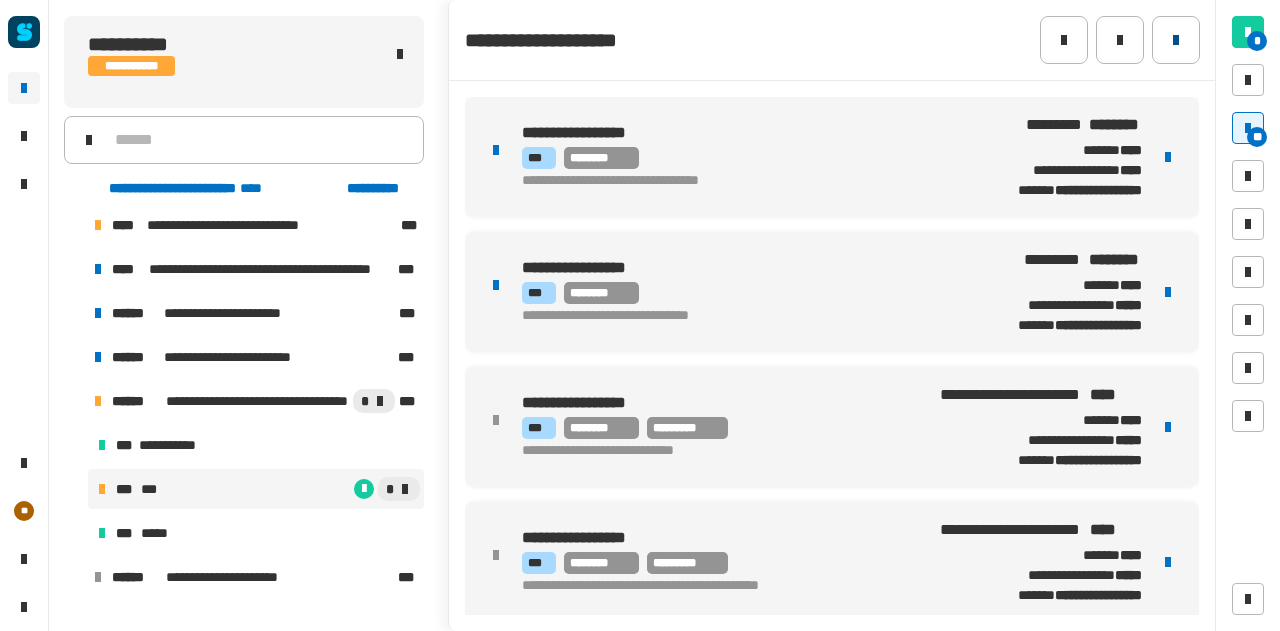 click 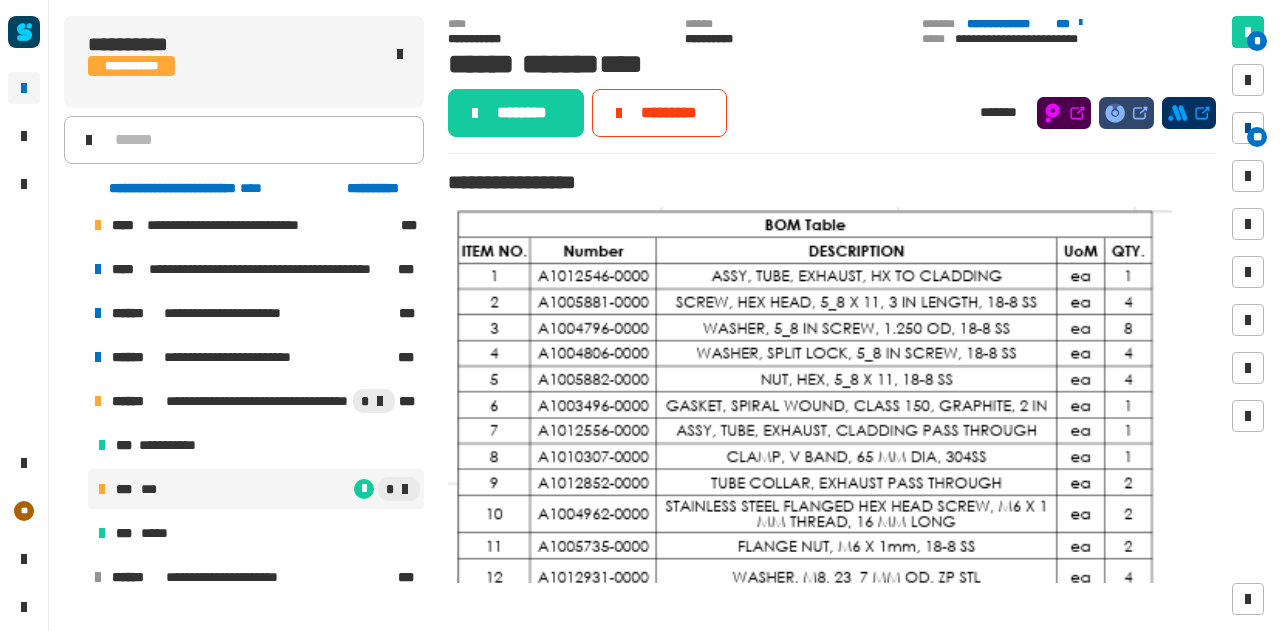 click at bounding box center [1248, 128] 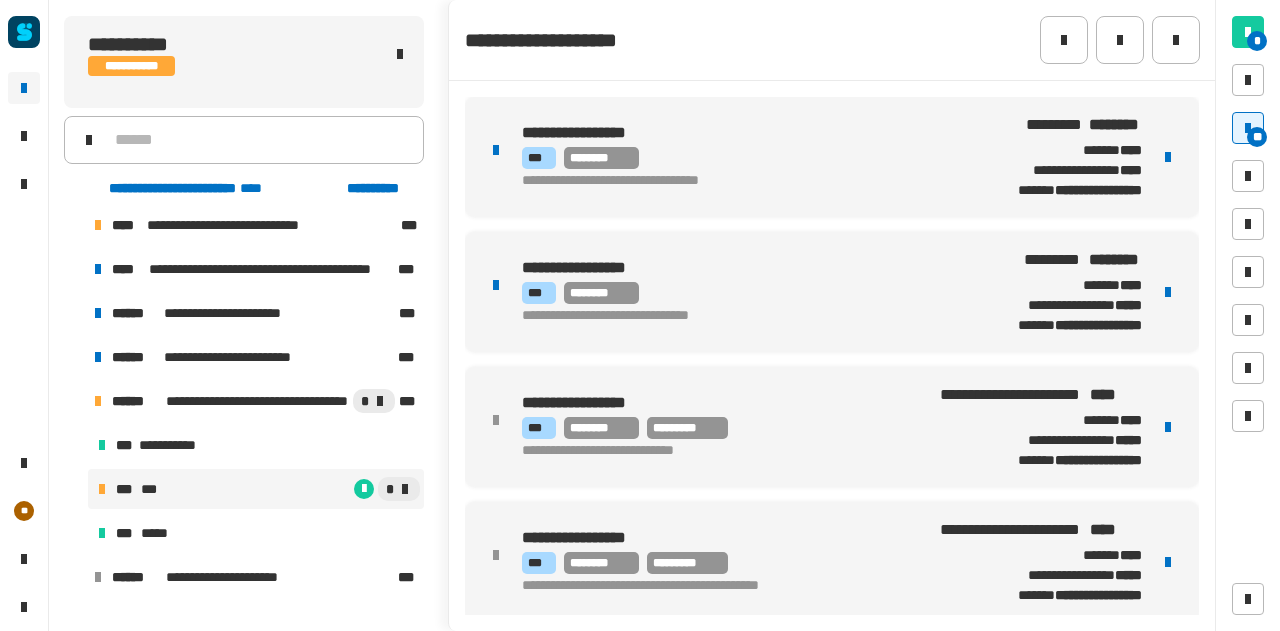 click at bounding box center [1168, 157] 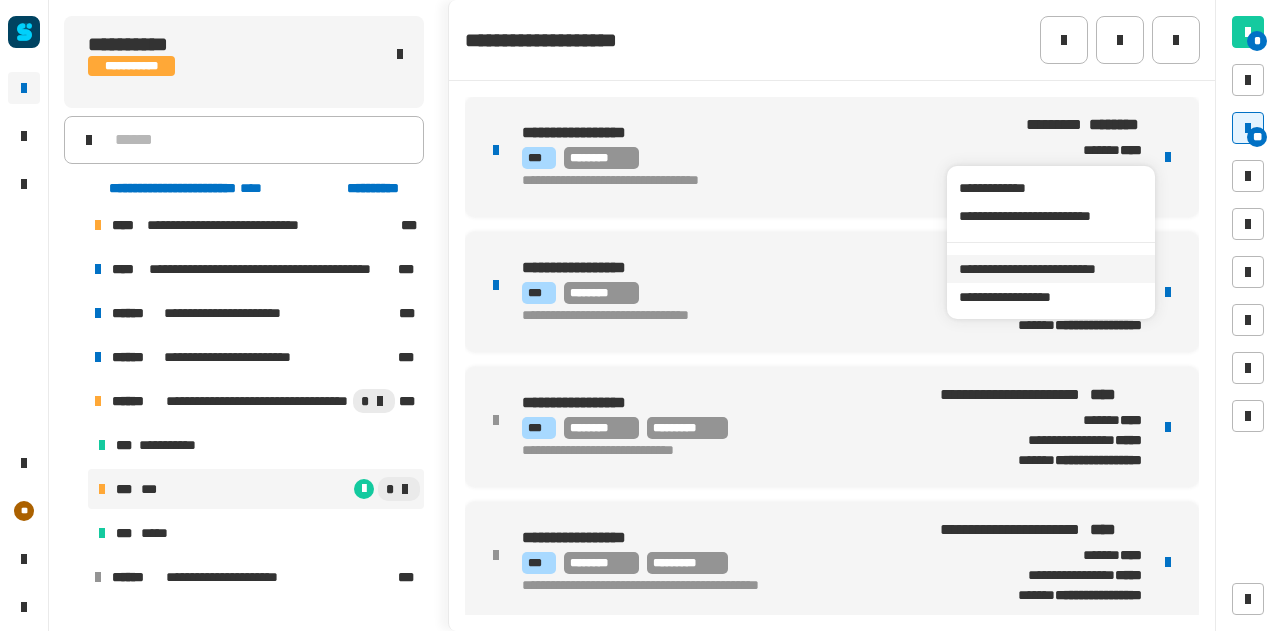 click on "**********" at bounding box center [1050, 269] 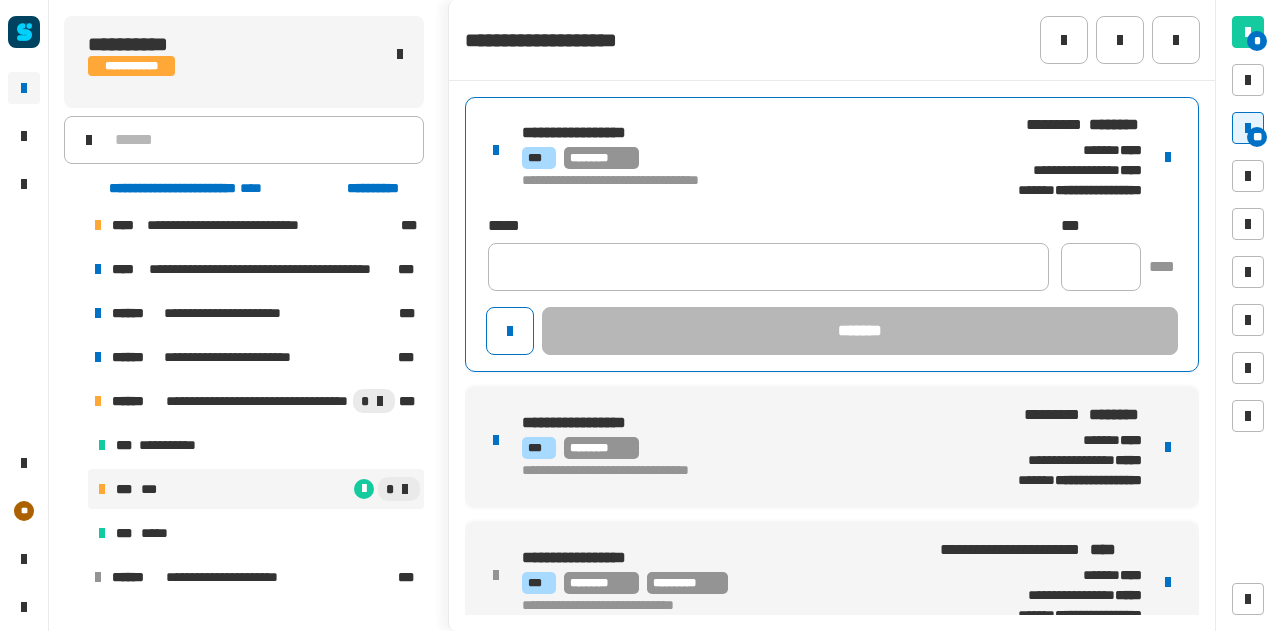 click on "**********" at bounding box center (731, 133) 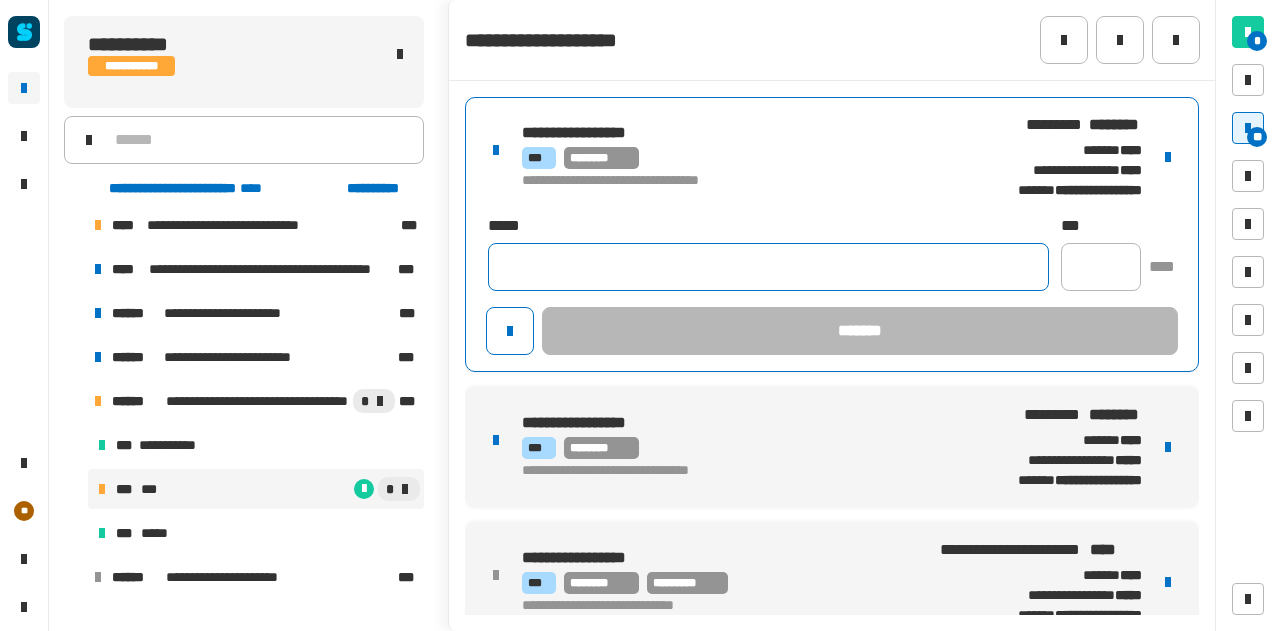 click 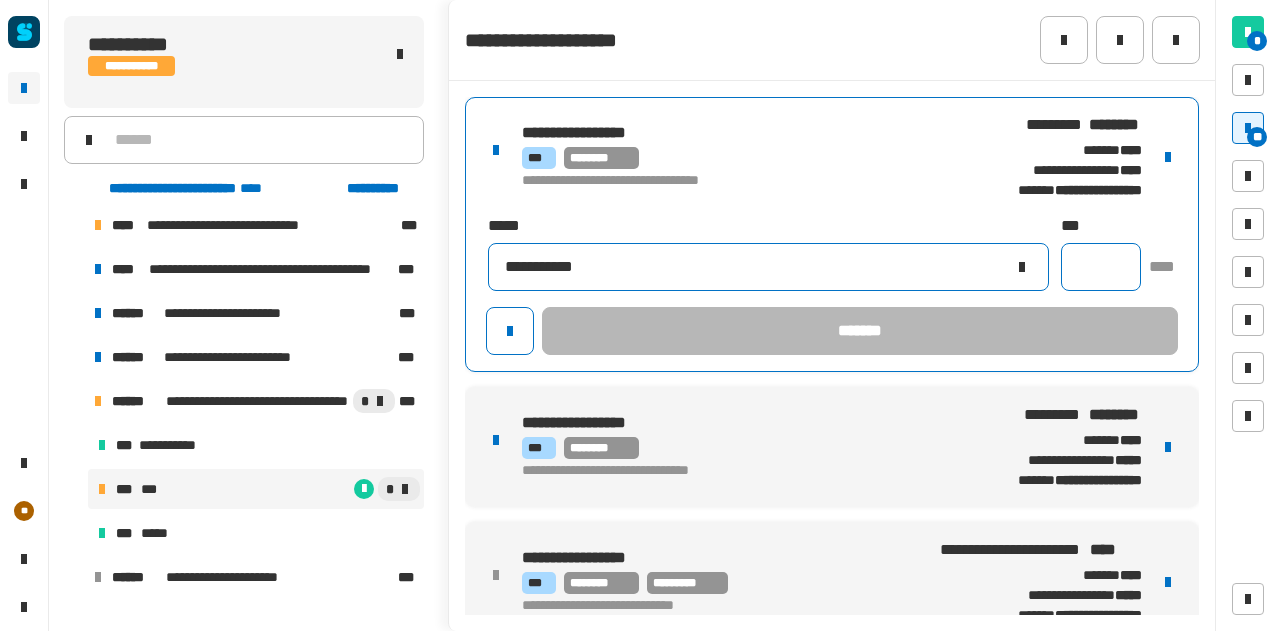 type on "**********" 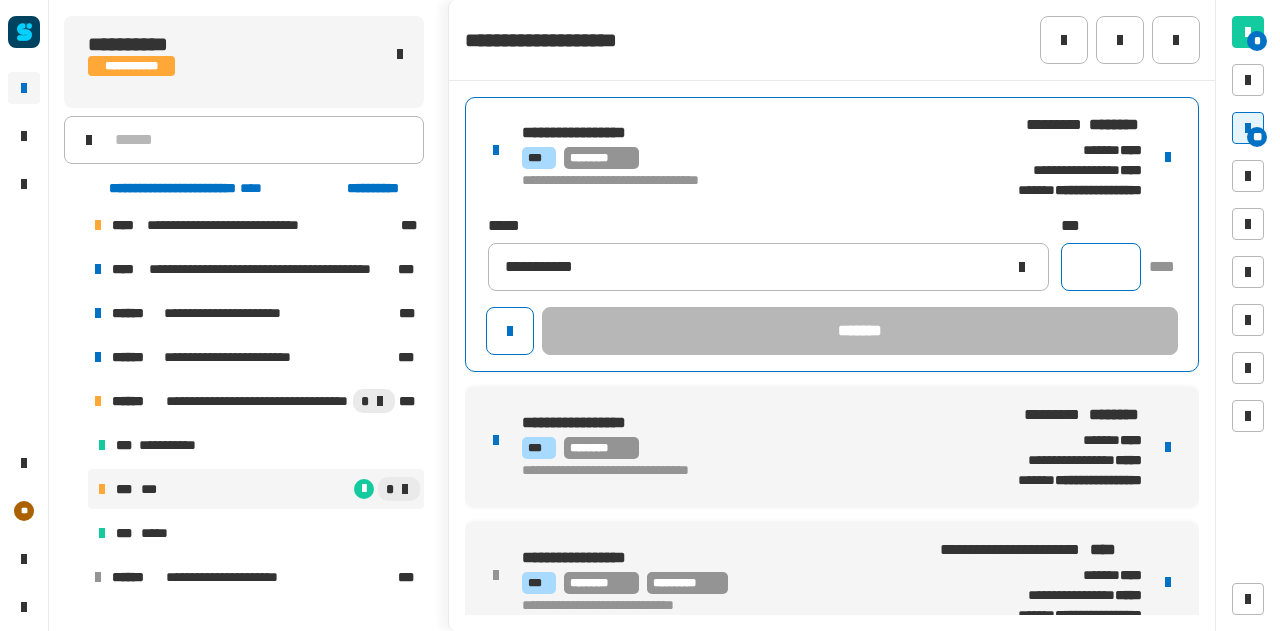 click 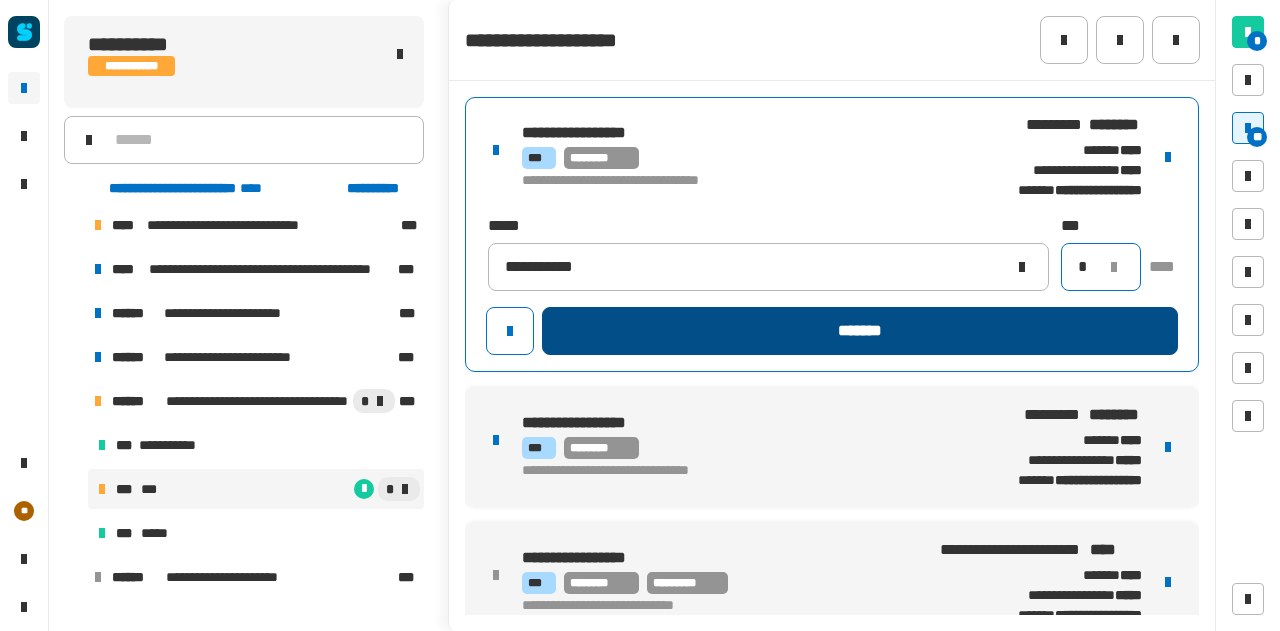 type on "*" 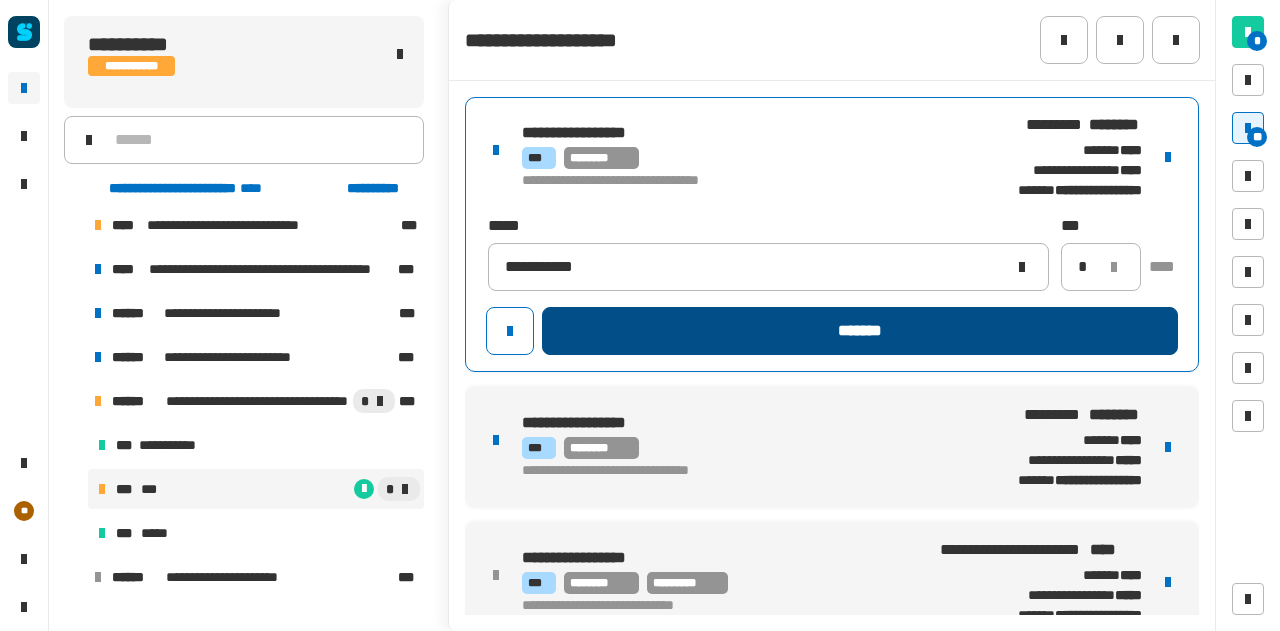 click on "*******" 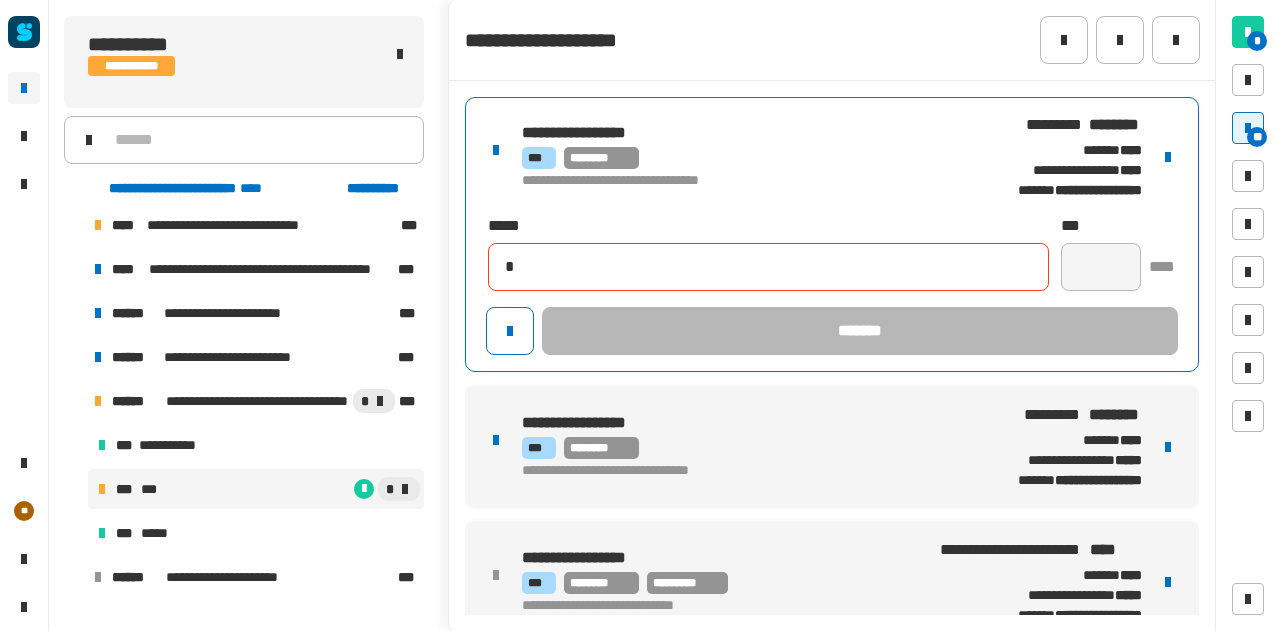 type 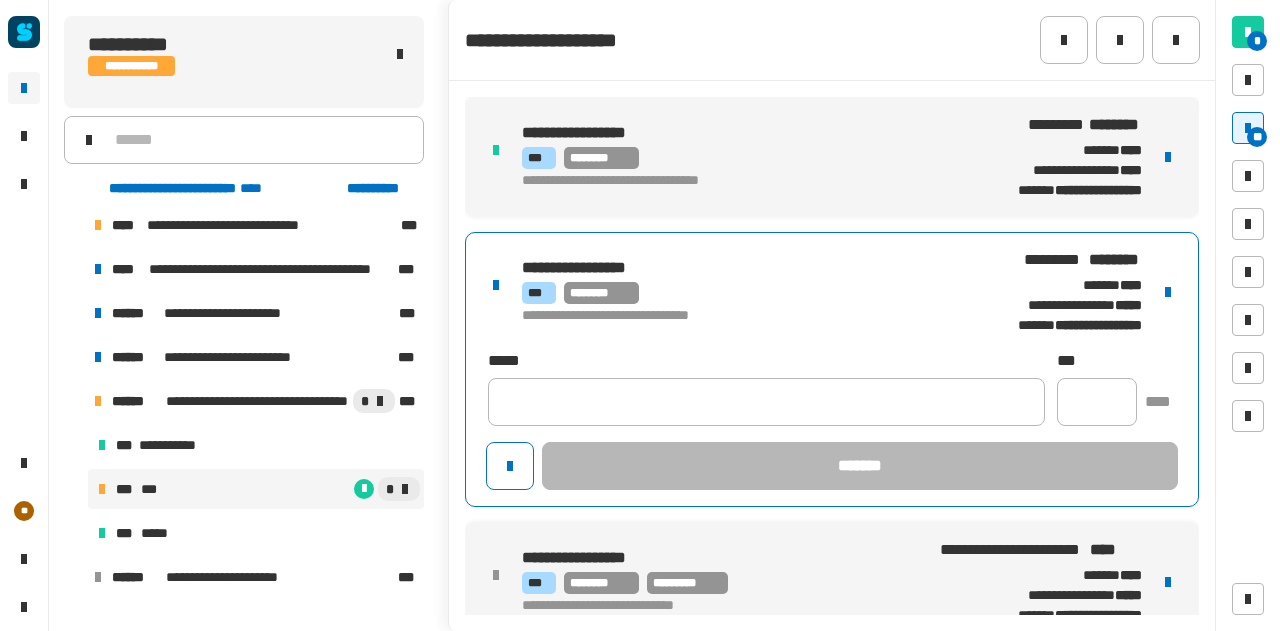 click on "**********" at bounding box center [832, 369] 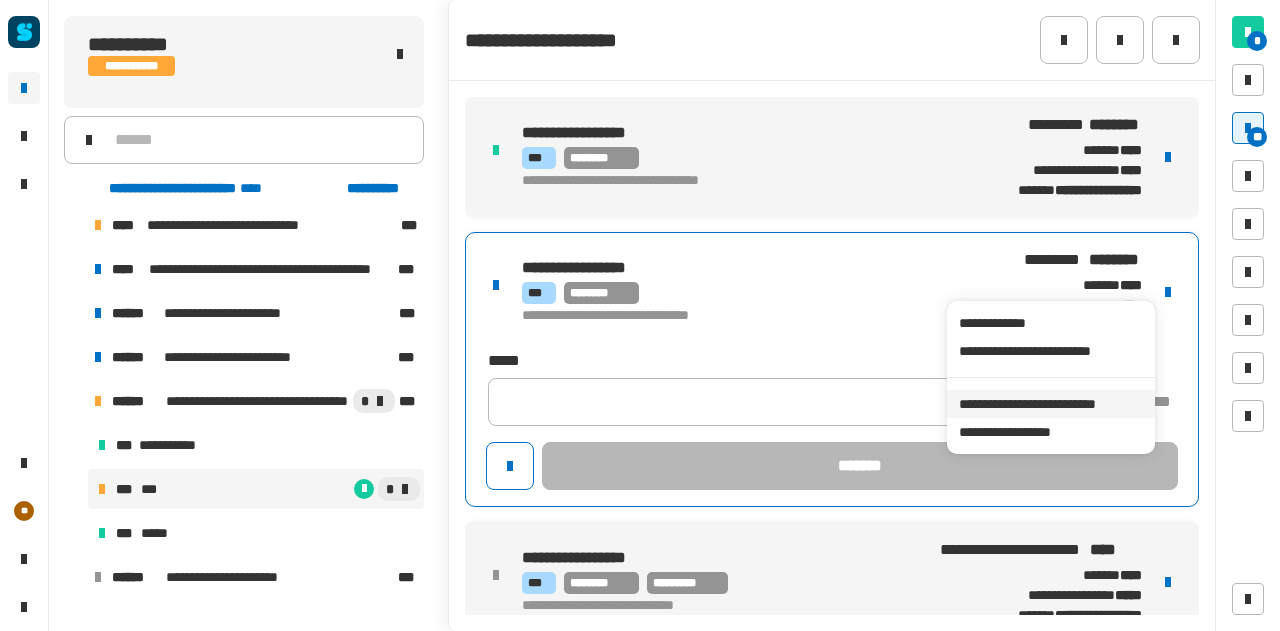 click on "**********" at bounding box center (1050, 404) 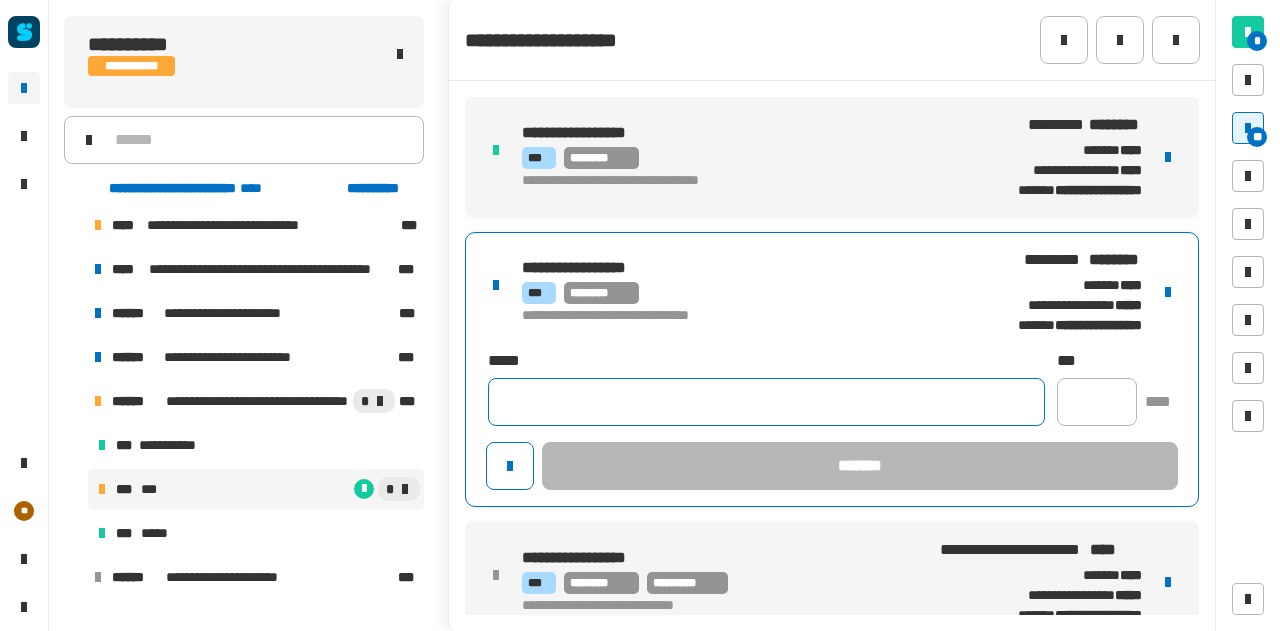 click 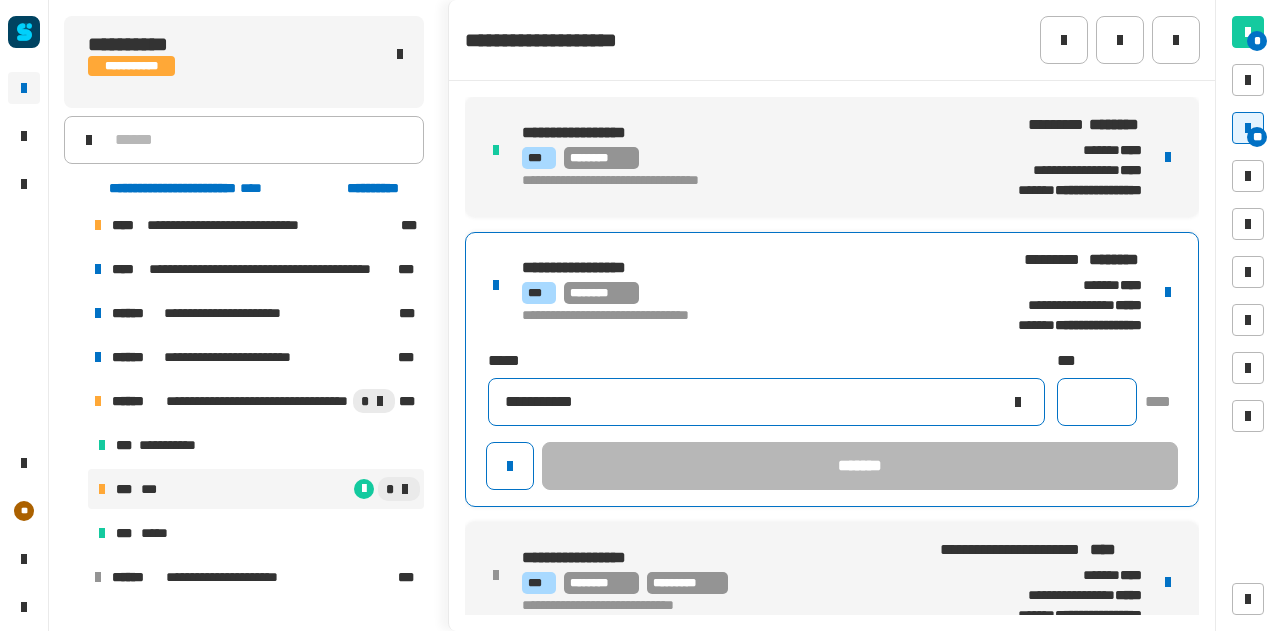 type on "**********" 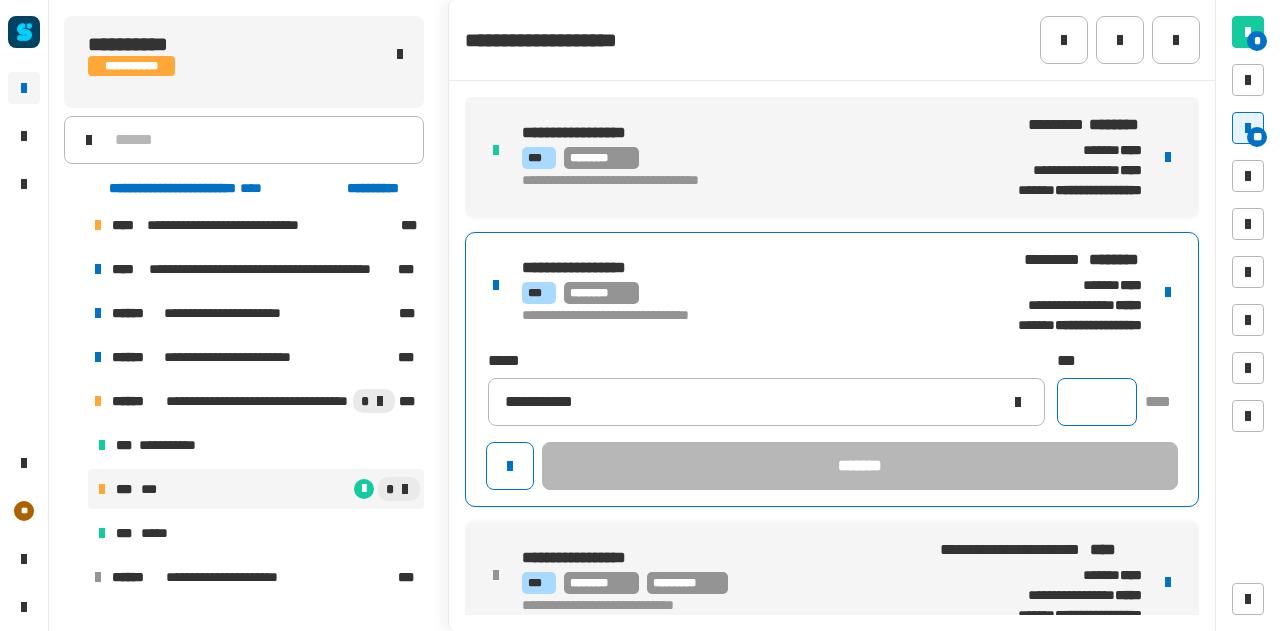 click 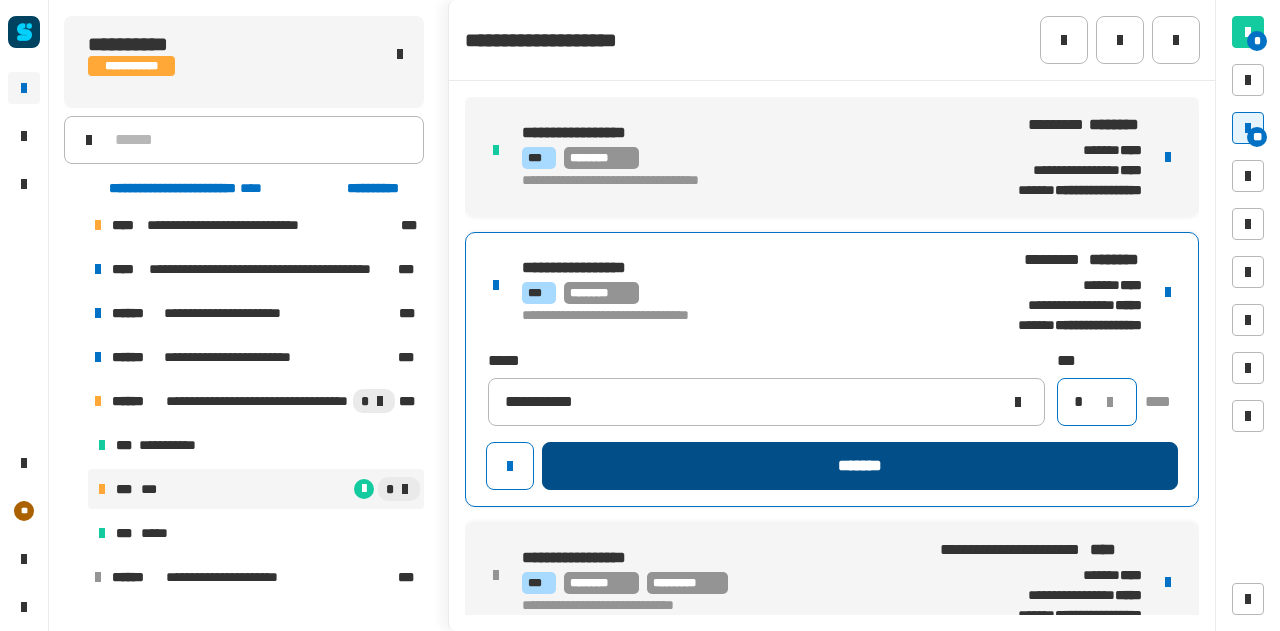 type on "*" 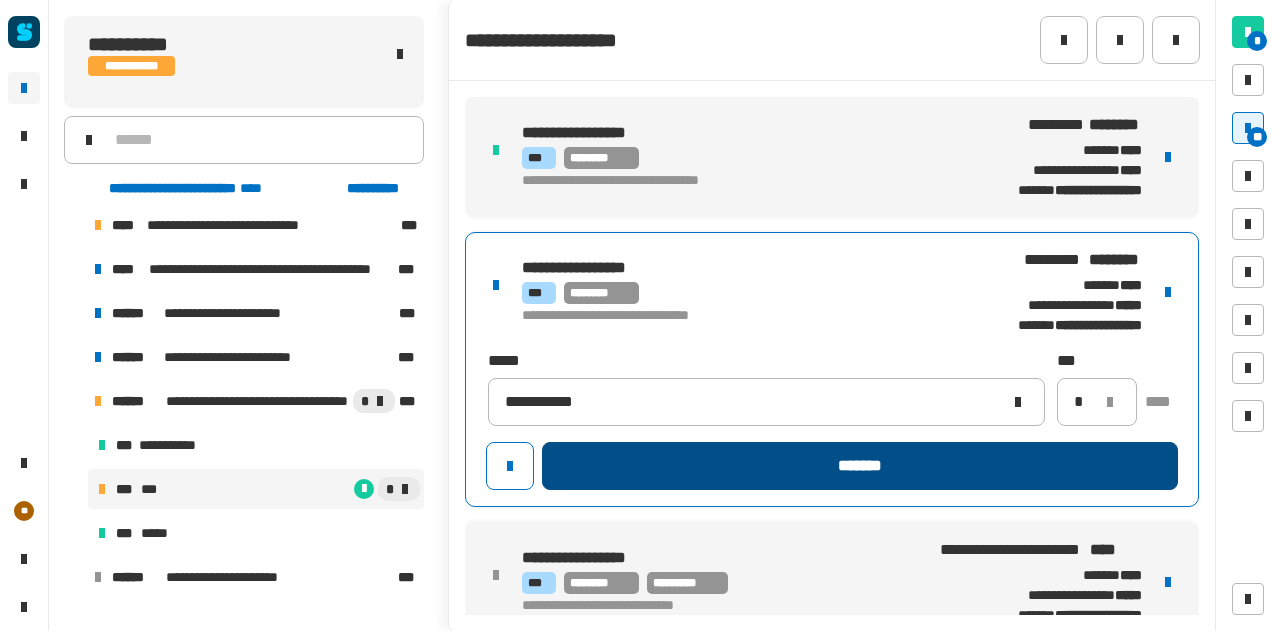 click on "*******" 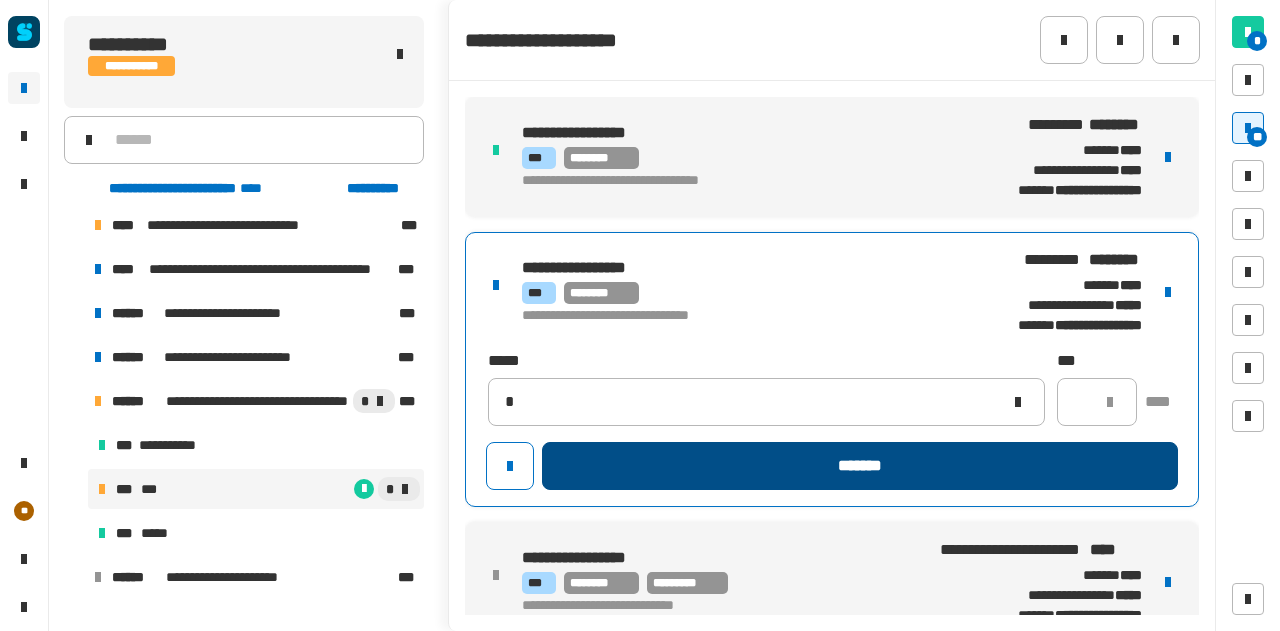 type 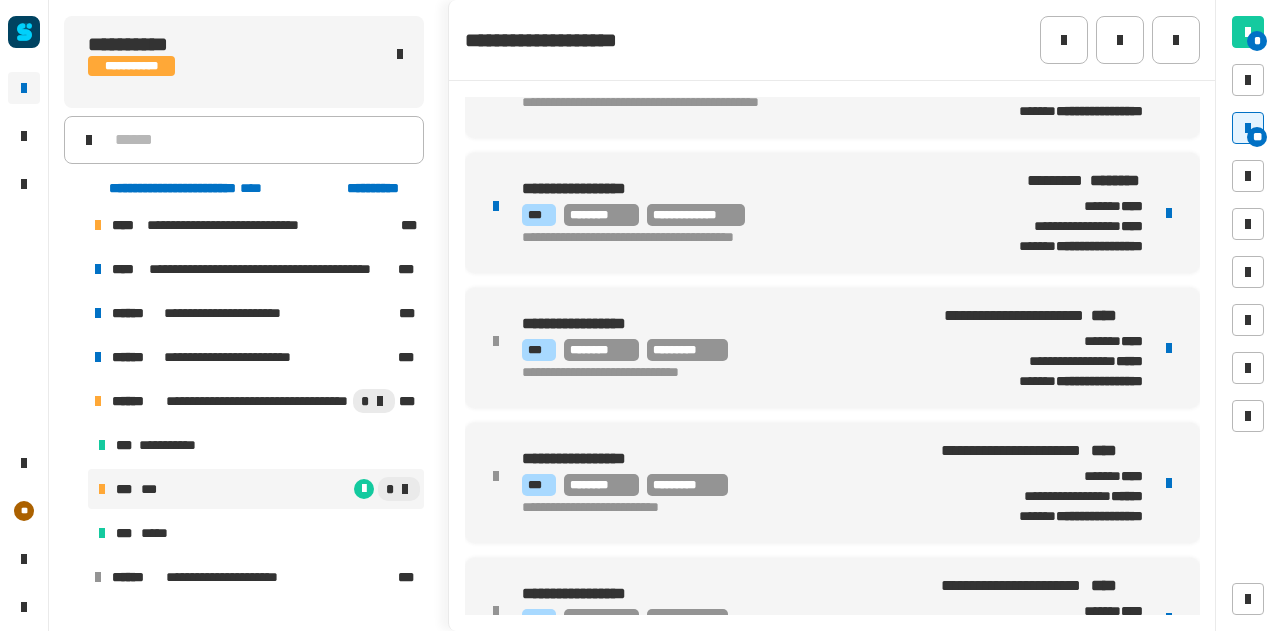 scroll, scrollTop: 484, scrollLeft: 0, axis: vertical 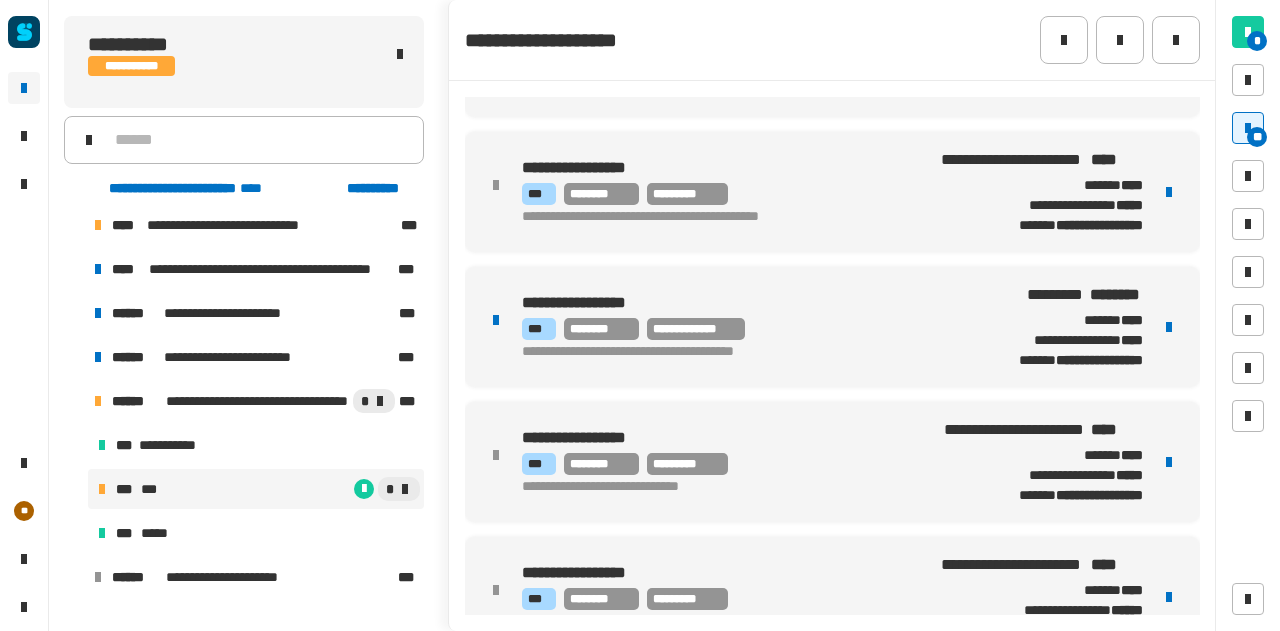 click on "**********" at bounding box center [731, 303] 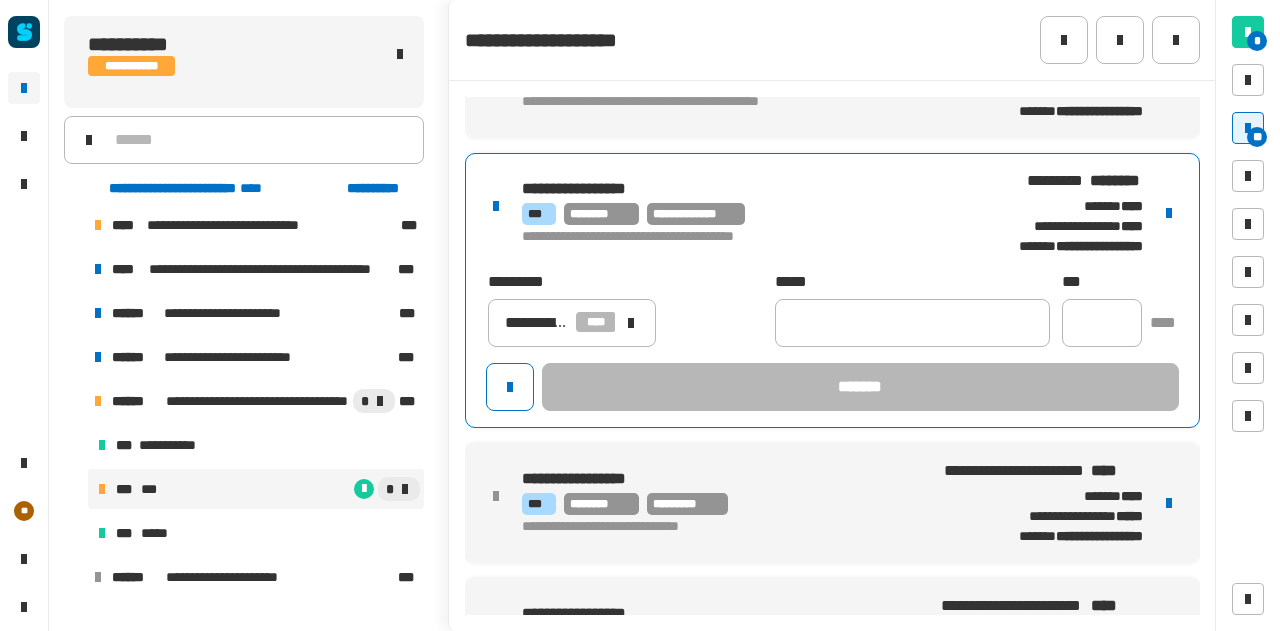 click at bounding box center [1169, 213] 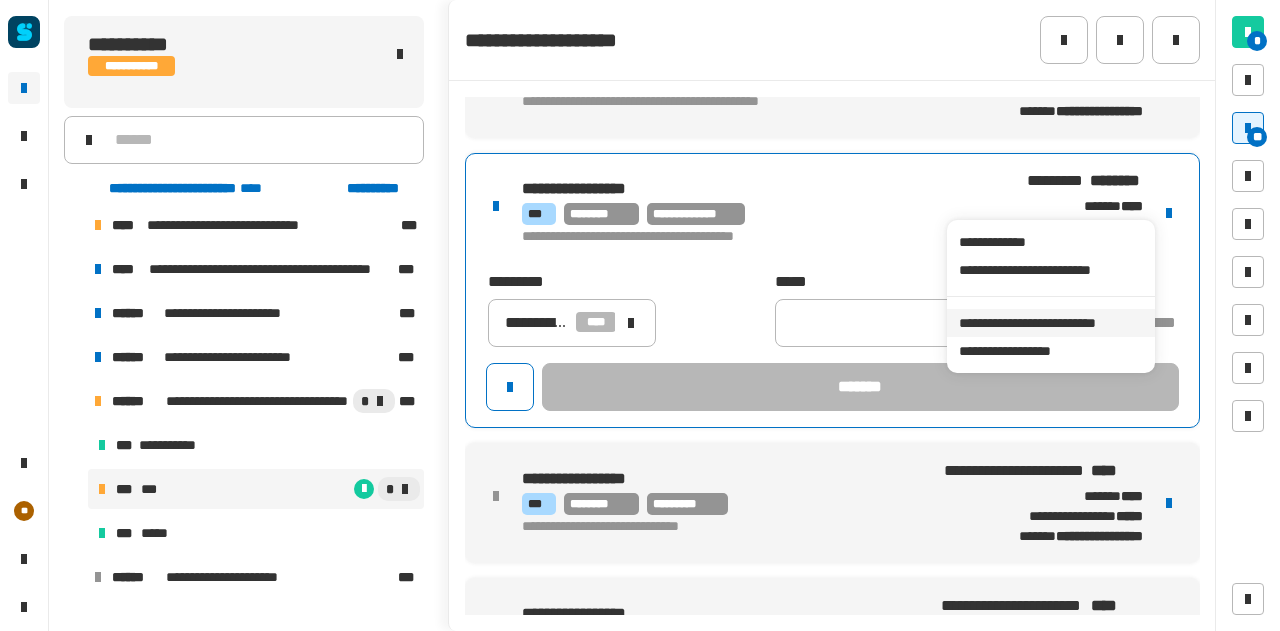click on "**********" at bounding box center [1050, 323] 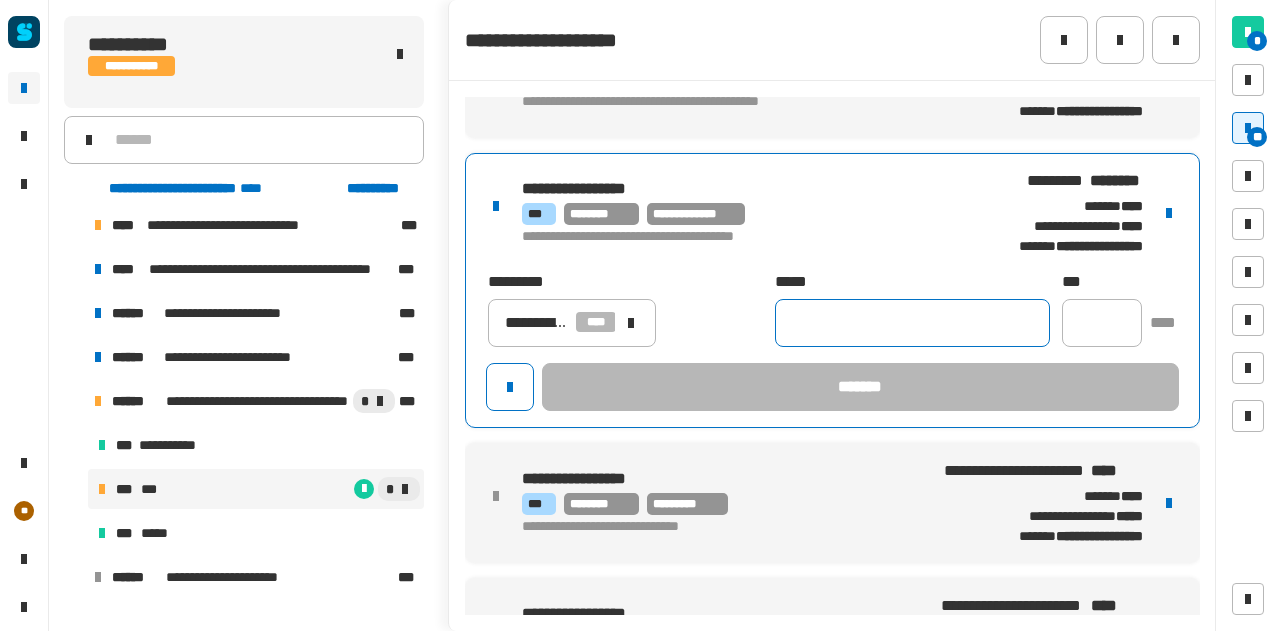 click 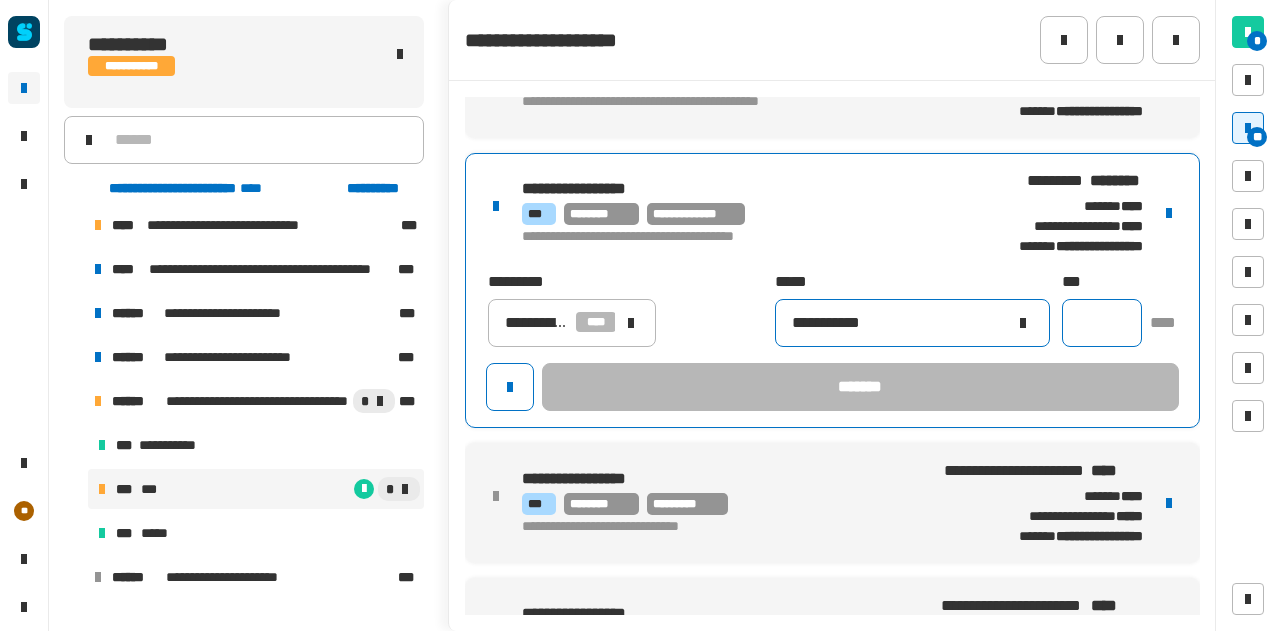 type on "**********" 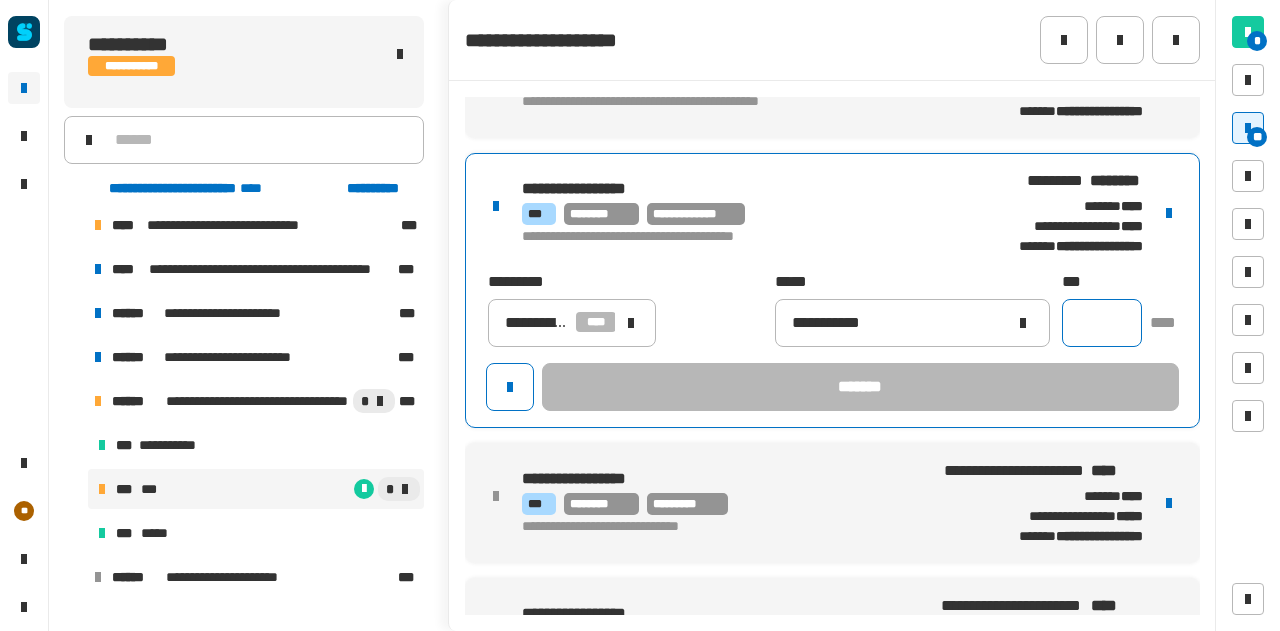 click 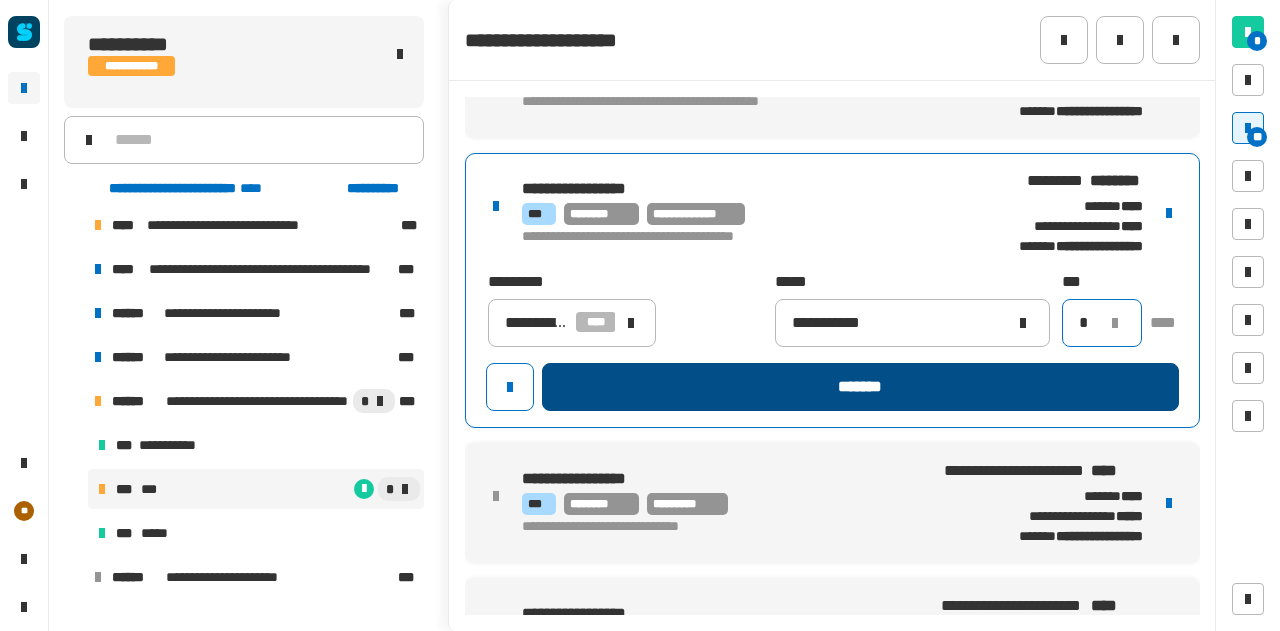 type on "*" 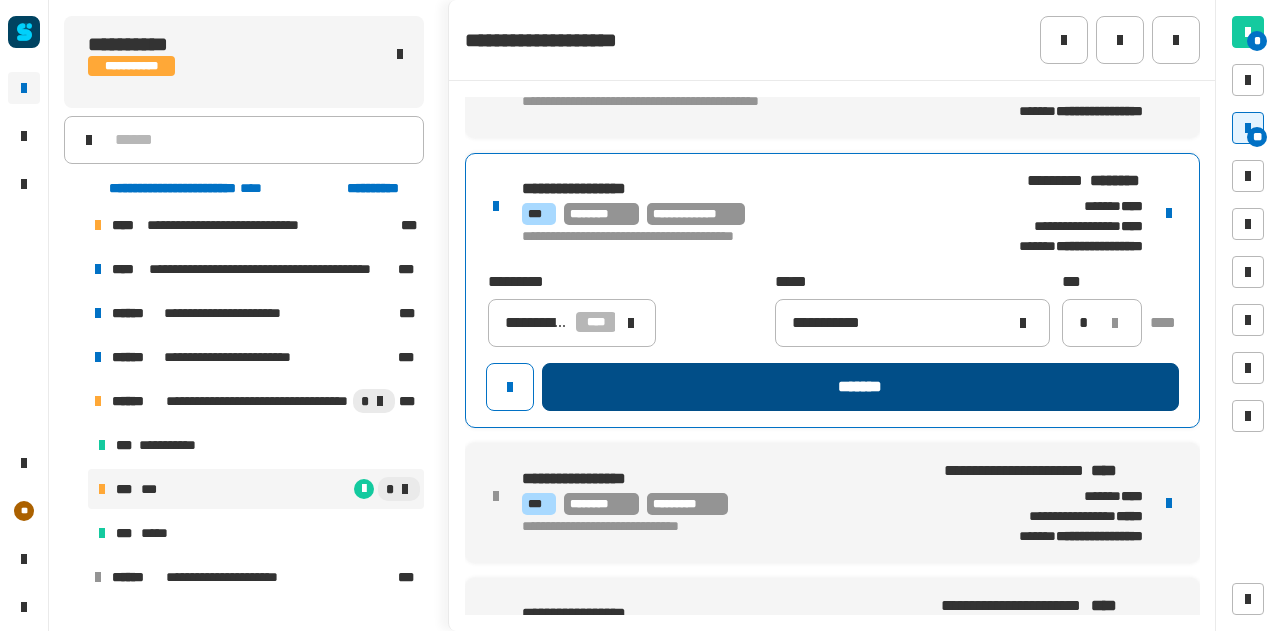 click on "*******" 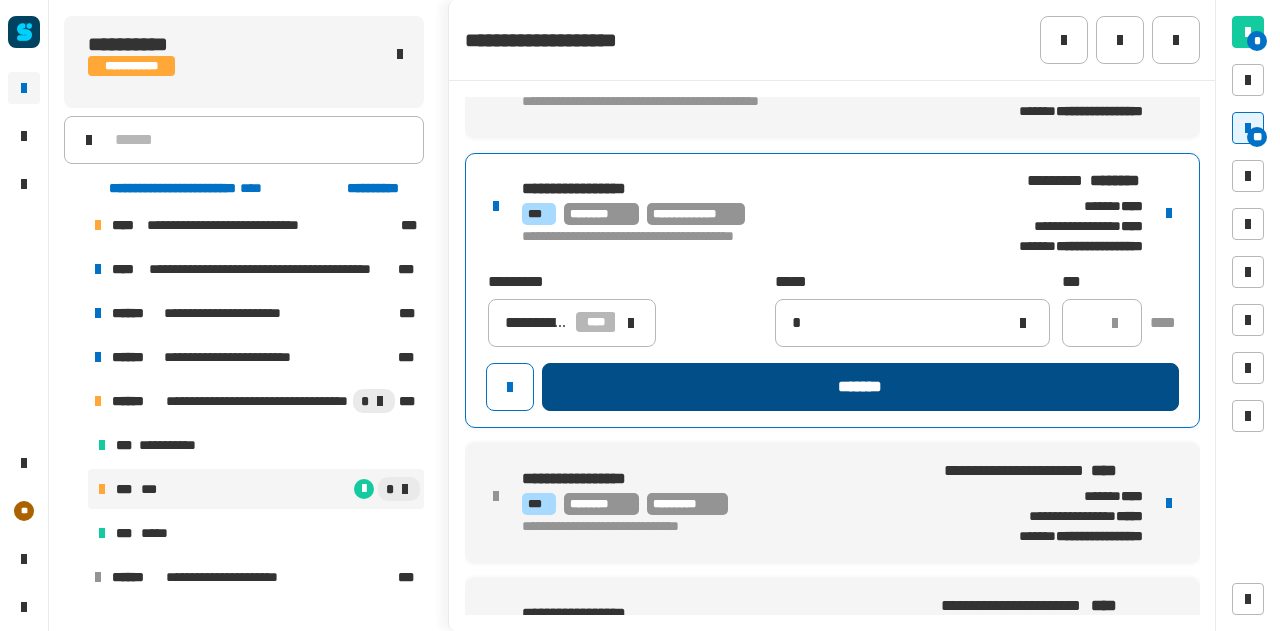 type 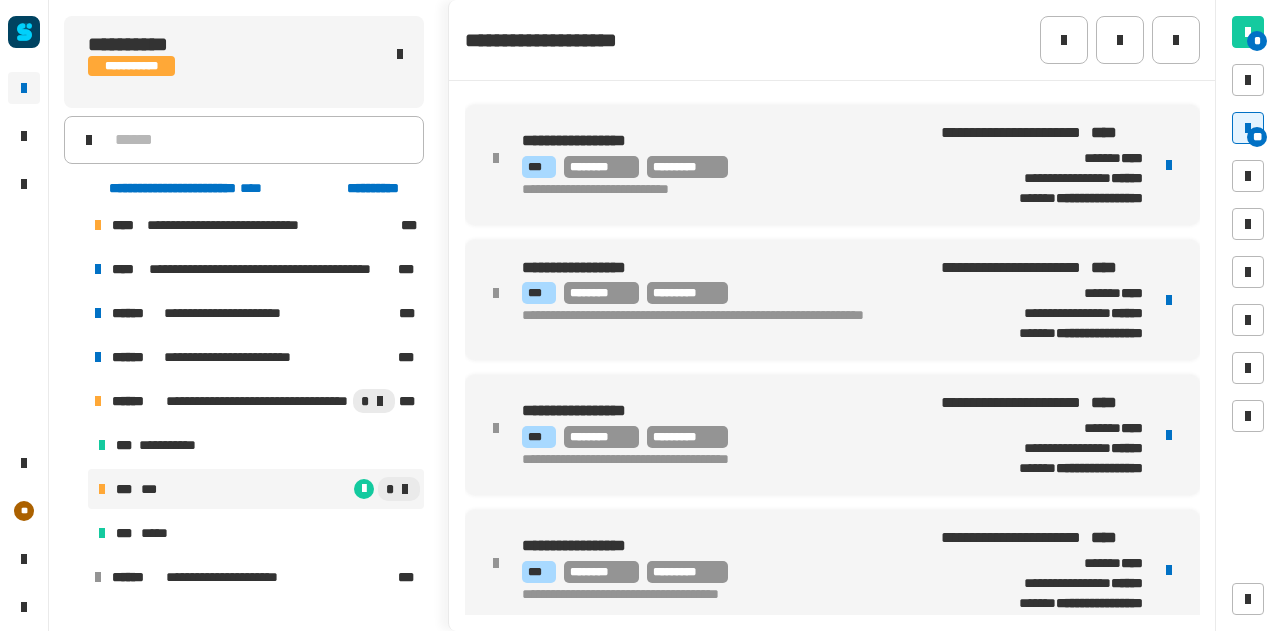 scroll, scrollTop: 1326, scrollLeft: 0, axis: vertical 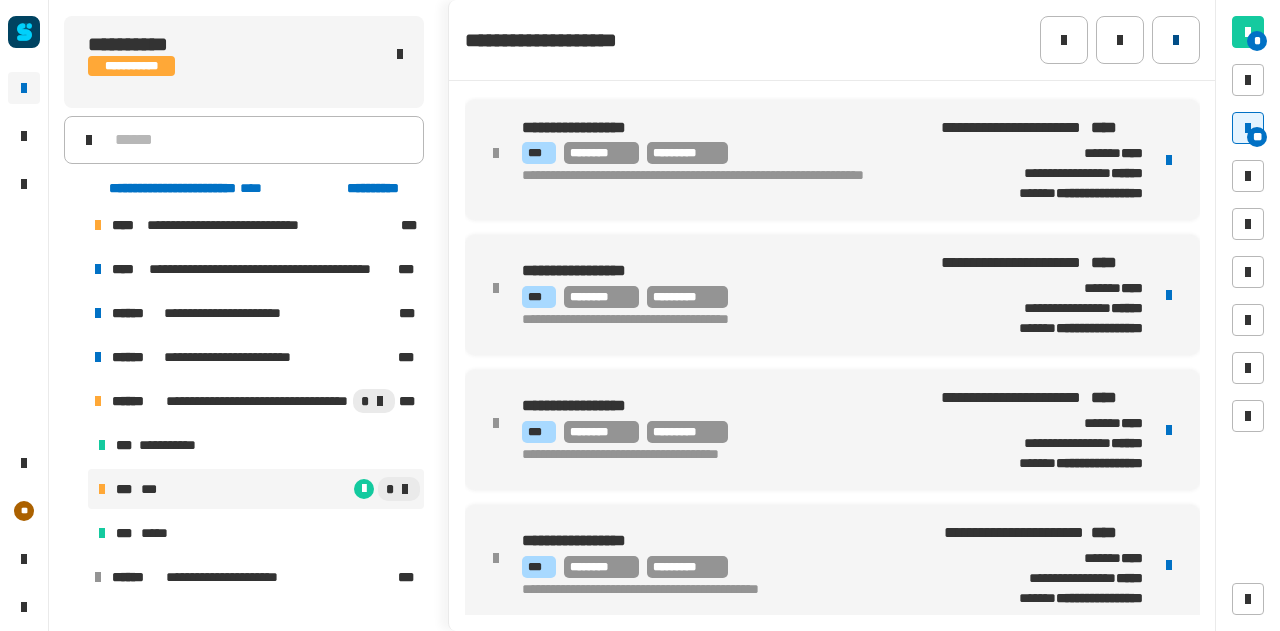 click 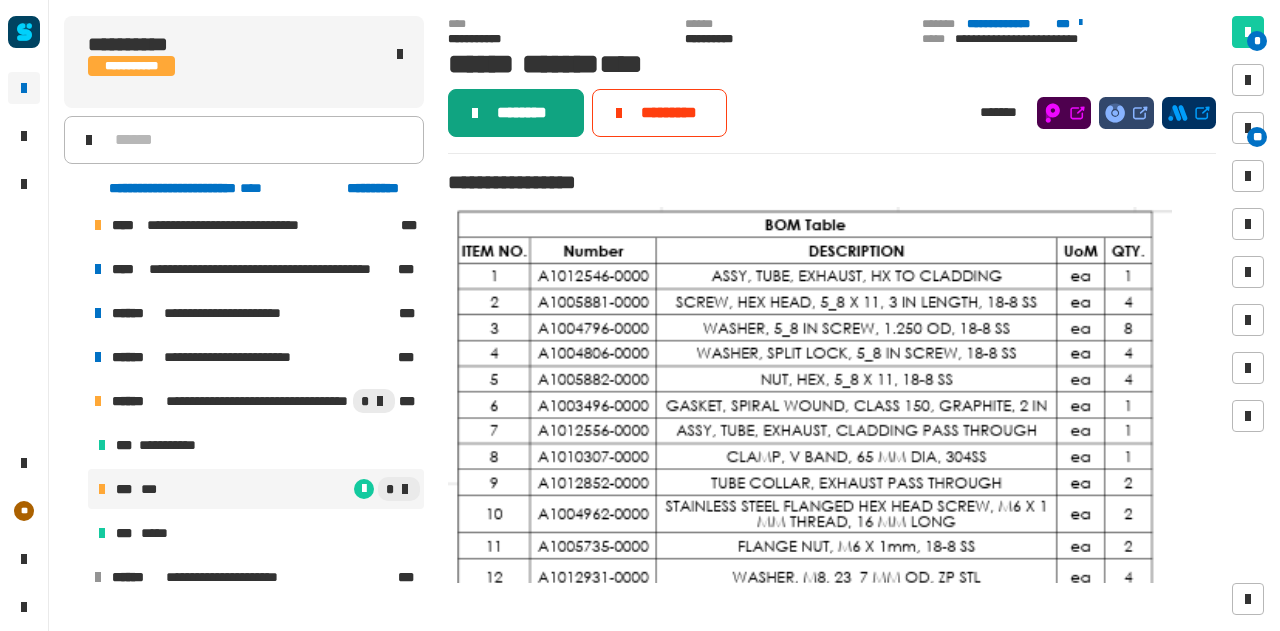 click on "********" 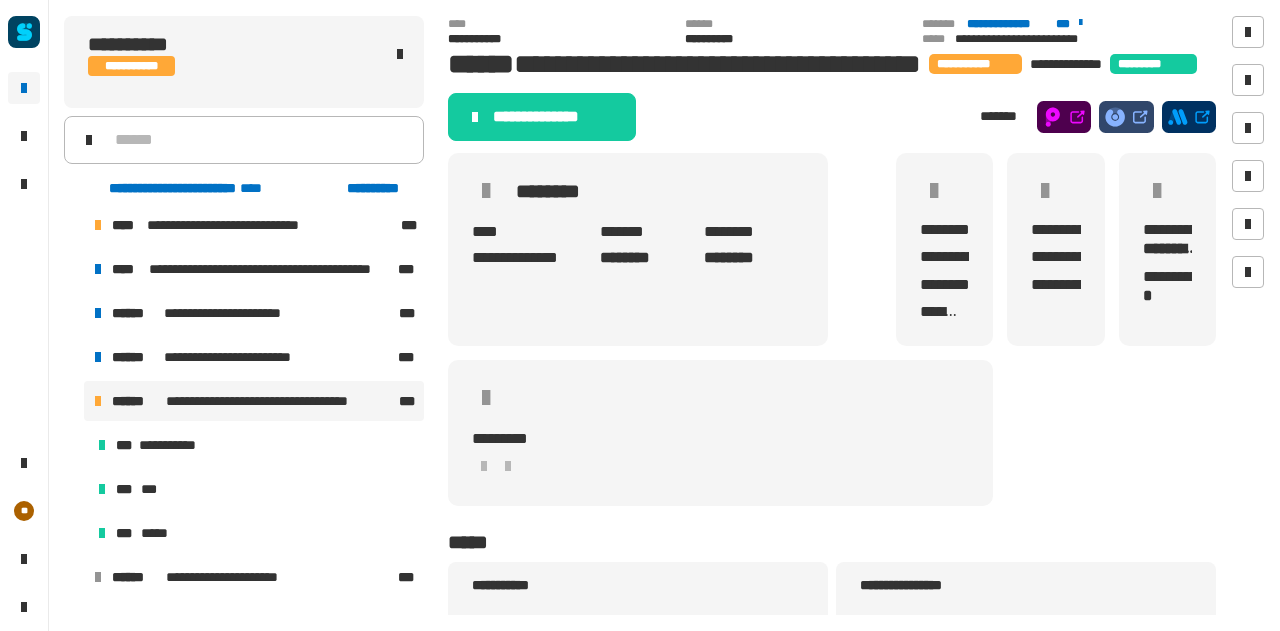 click on "**********" 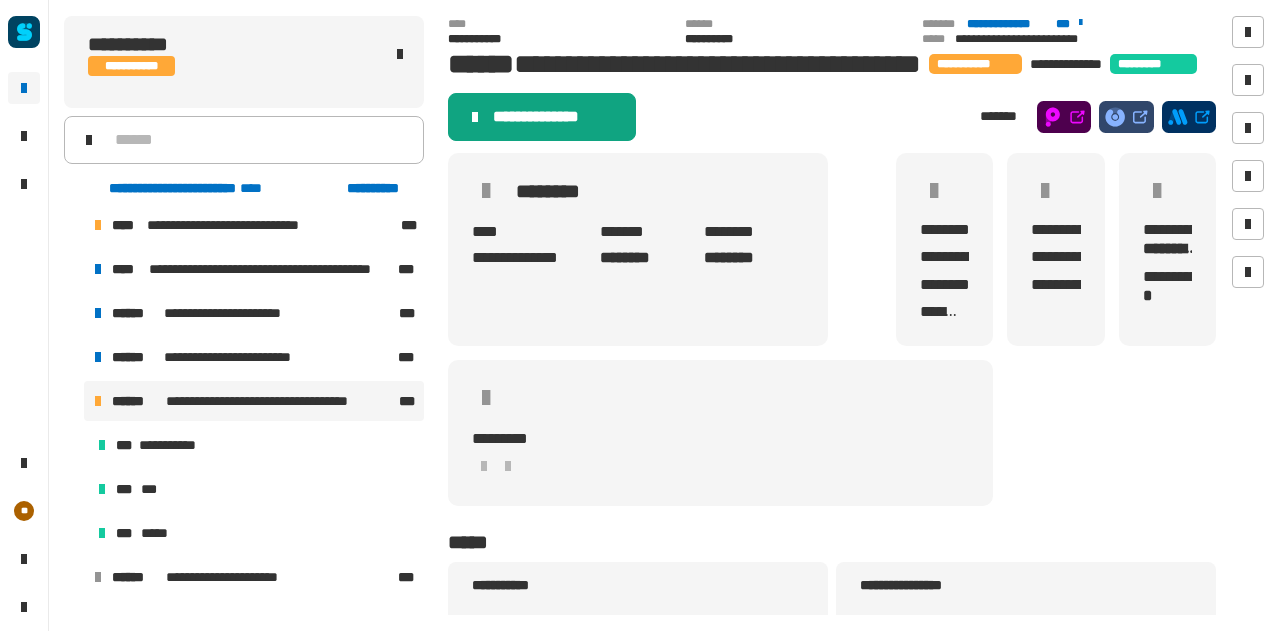 click on "**********" 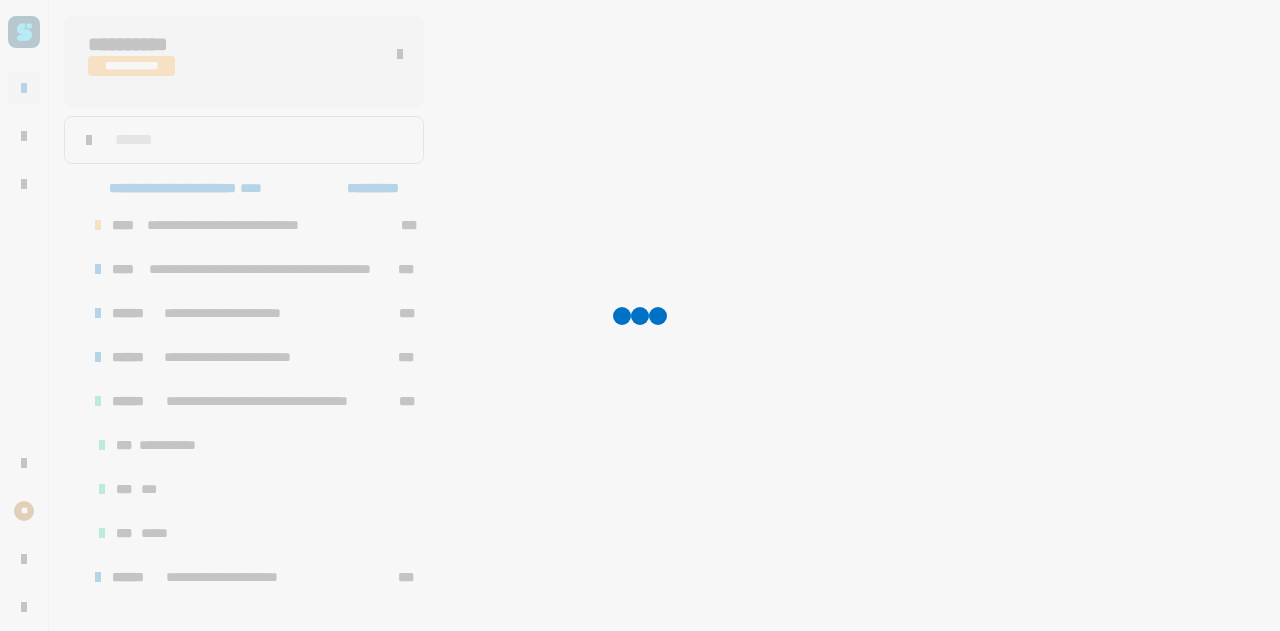 scroll, scrollTop: 0, scrollLeft: 0, axis: both 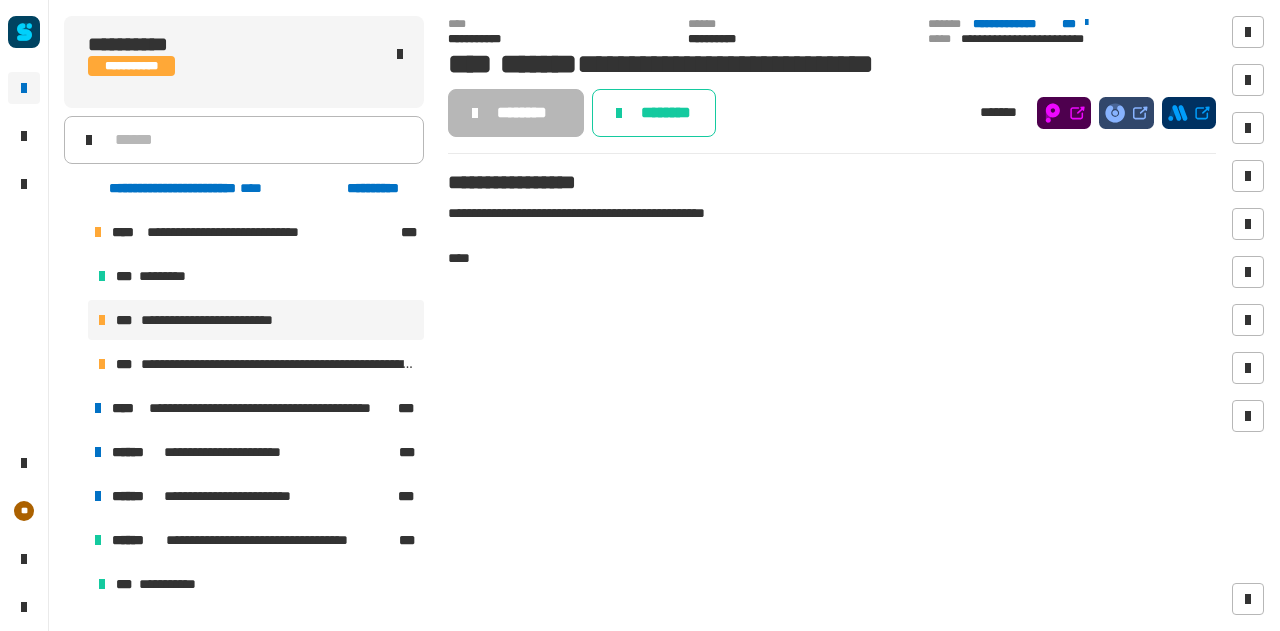 click at bounding box center [74, 540] 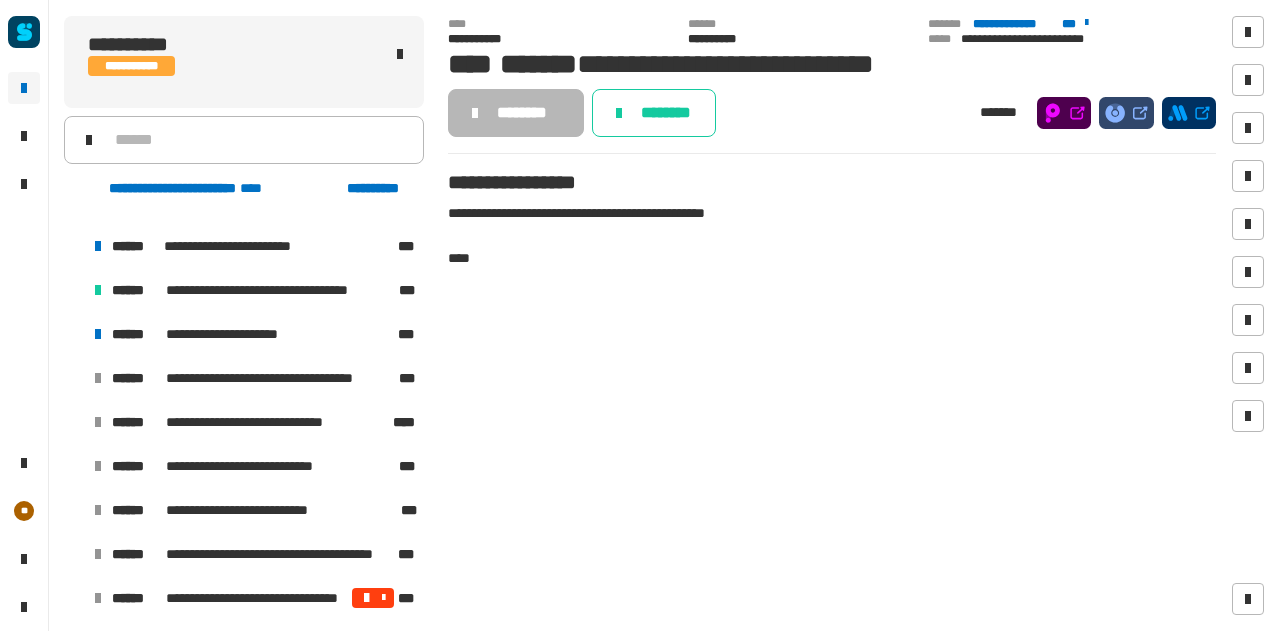 scroll, scrollTop: 0, scrollLeft: 0, axis: both 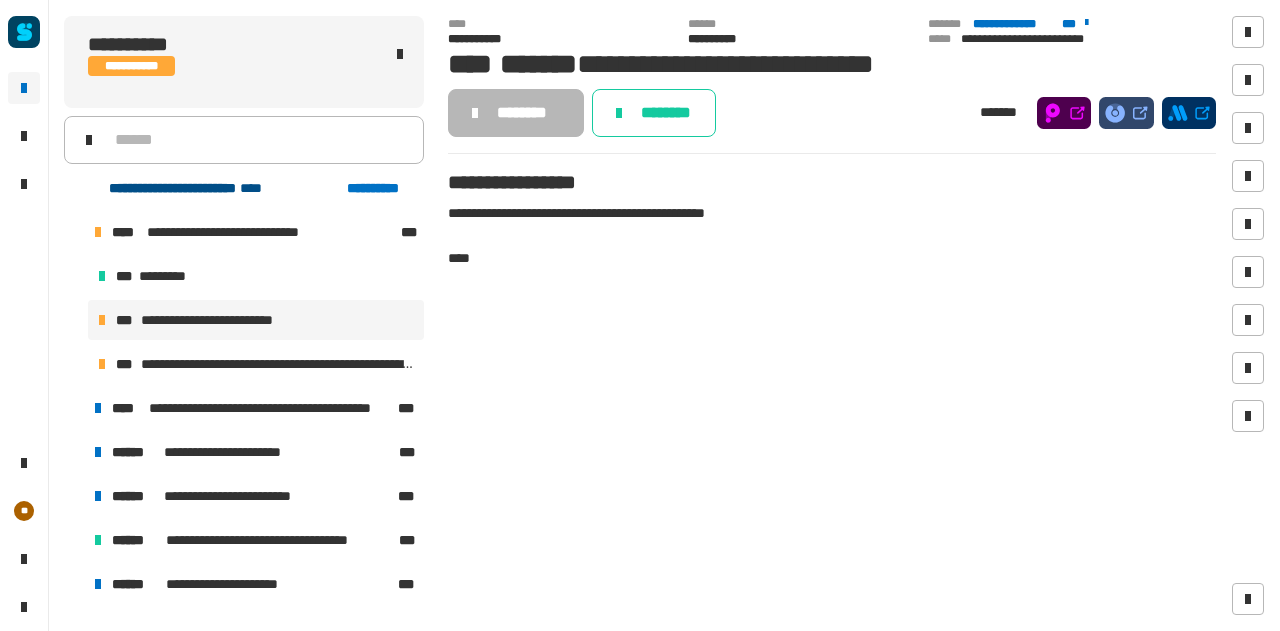 click on "**********" 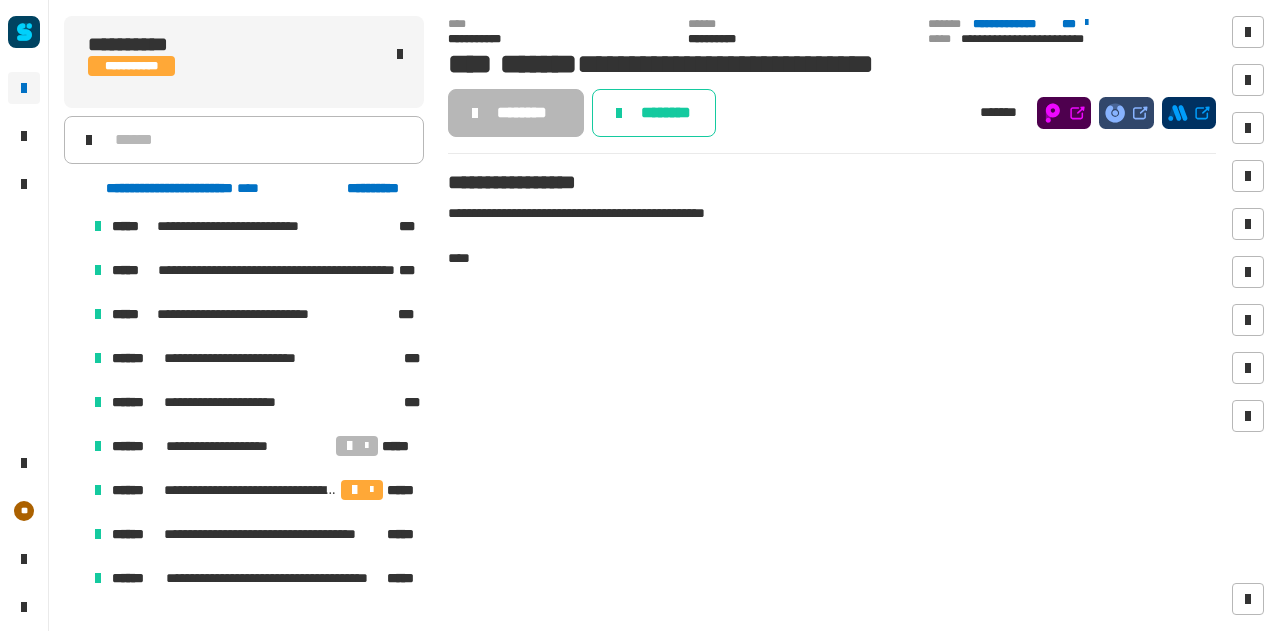scroll, scrollTop: 568, scrollLeft: 0, axis: vertical 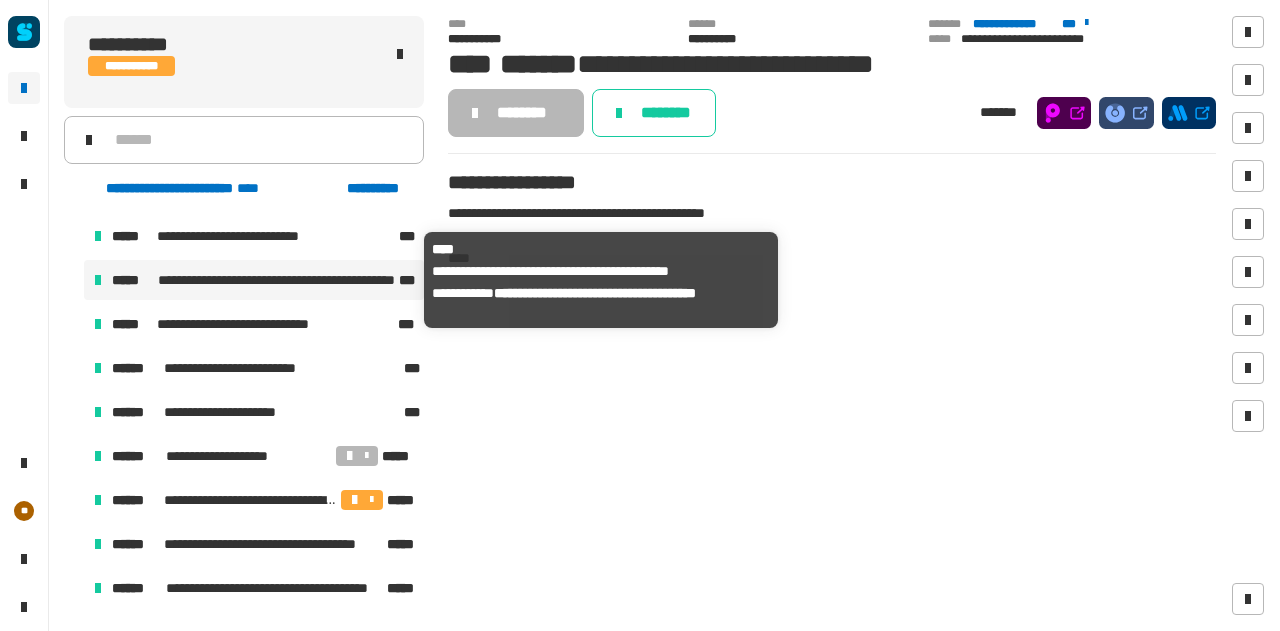 click on "**********" at bounding box center [276, 280] 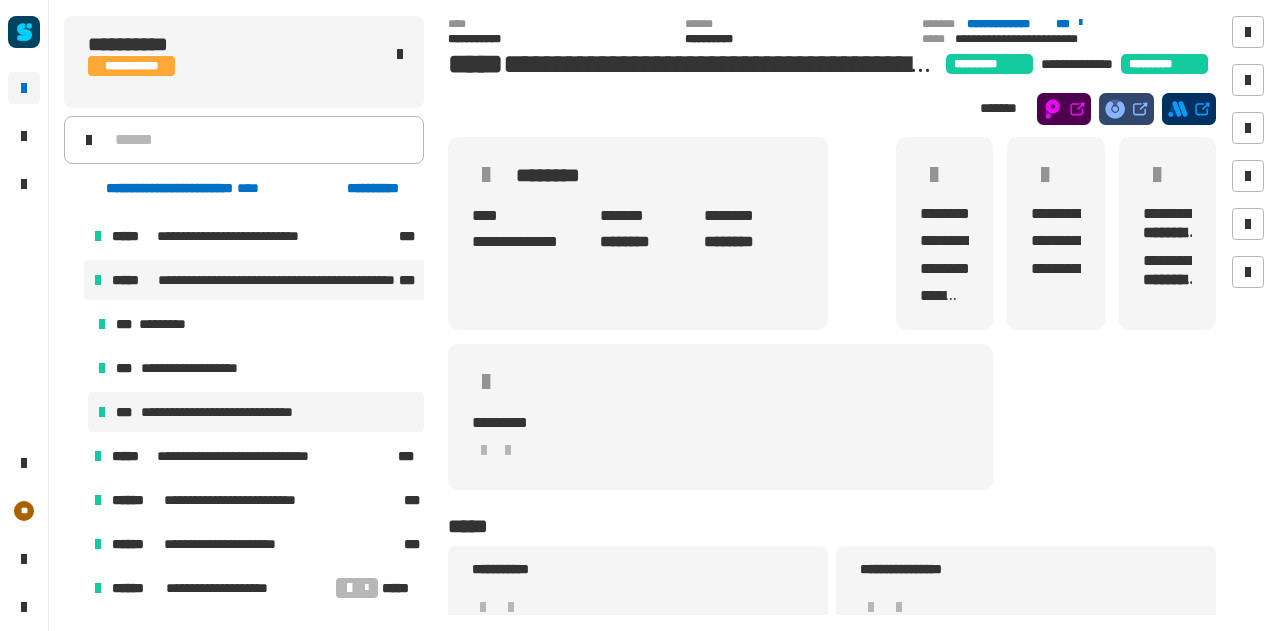 click on "**********" at bounding box center [231, 412] 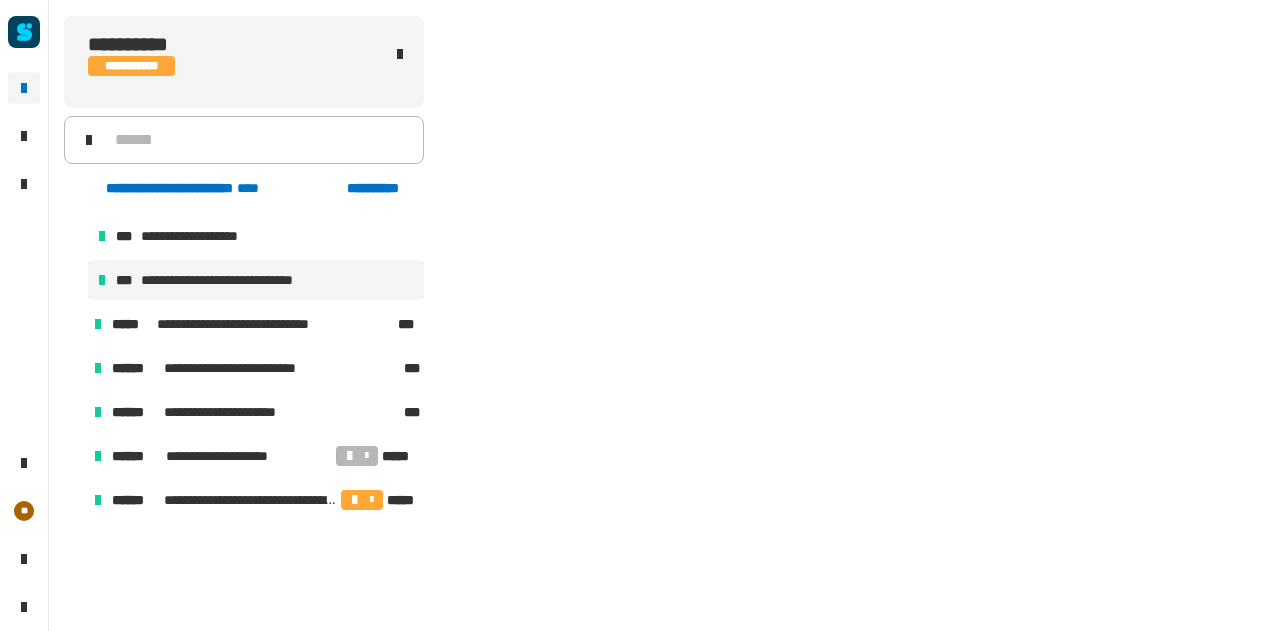 scroll, scrollTop: 568, scrollLeft: 0, axis: vertical 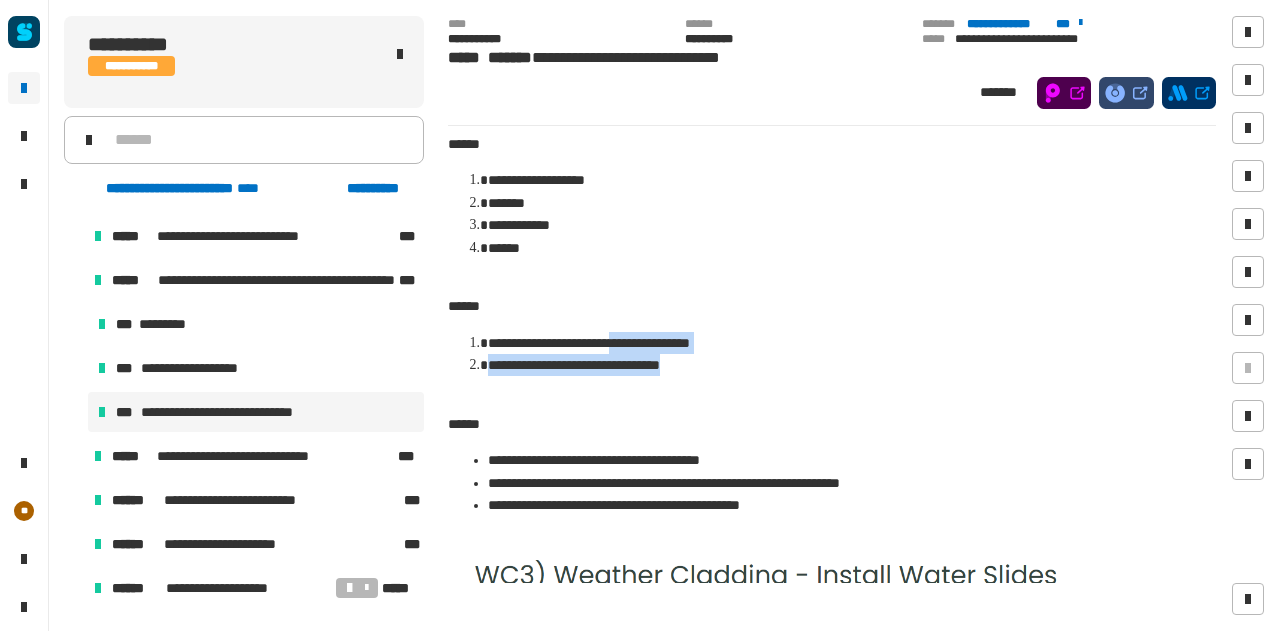 drag, startPoint x: 649, startPoint y: 330, endPoint x: 801, endPoint y: 356, distance: 154.20766 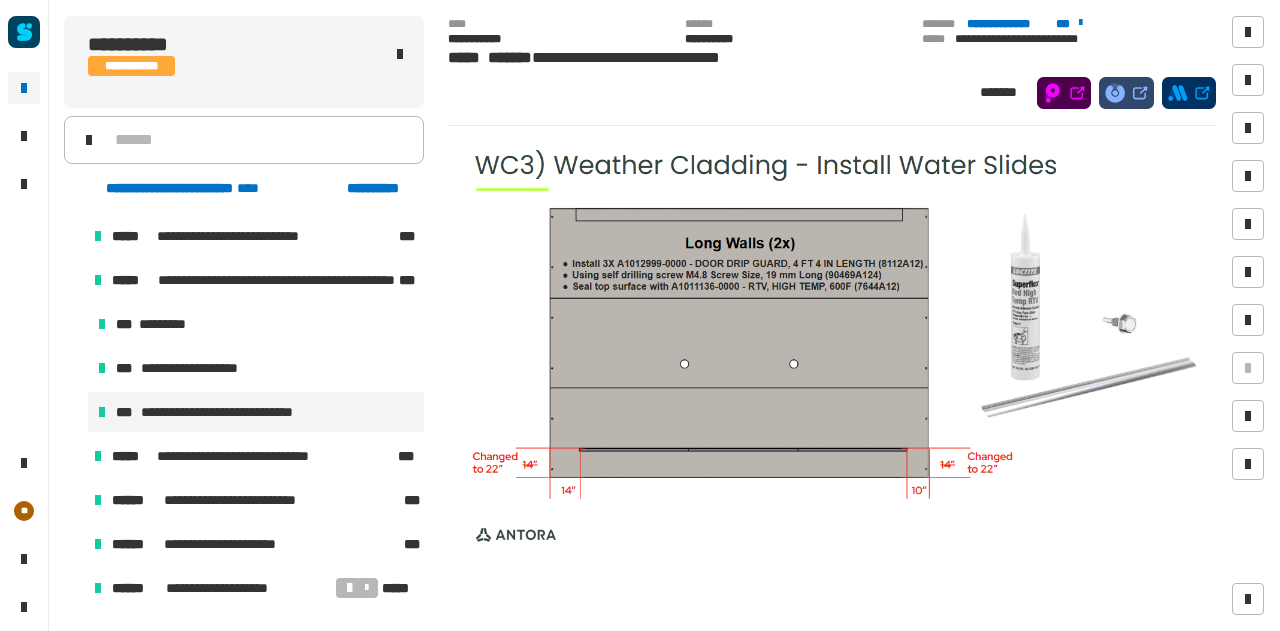 scroll, scrollTop: 593, scrollLeft: 0, axis: vertical 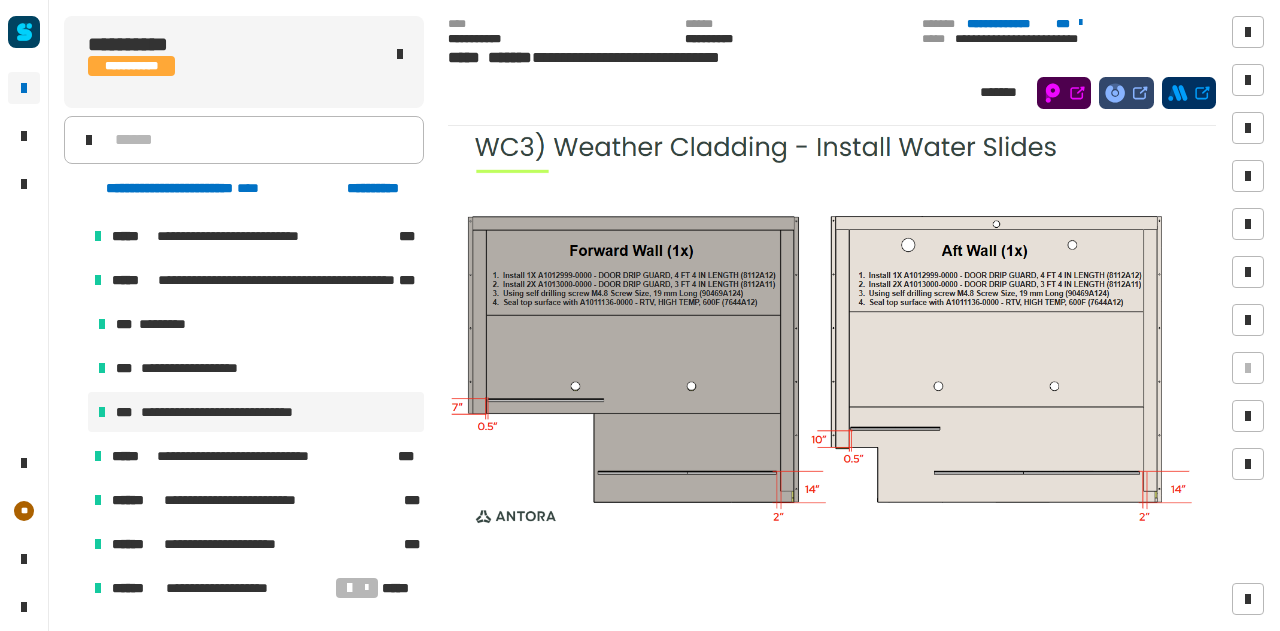 click at bounding box center (74, 280) 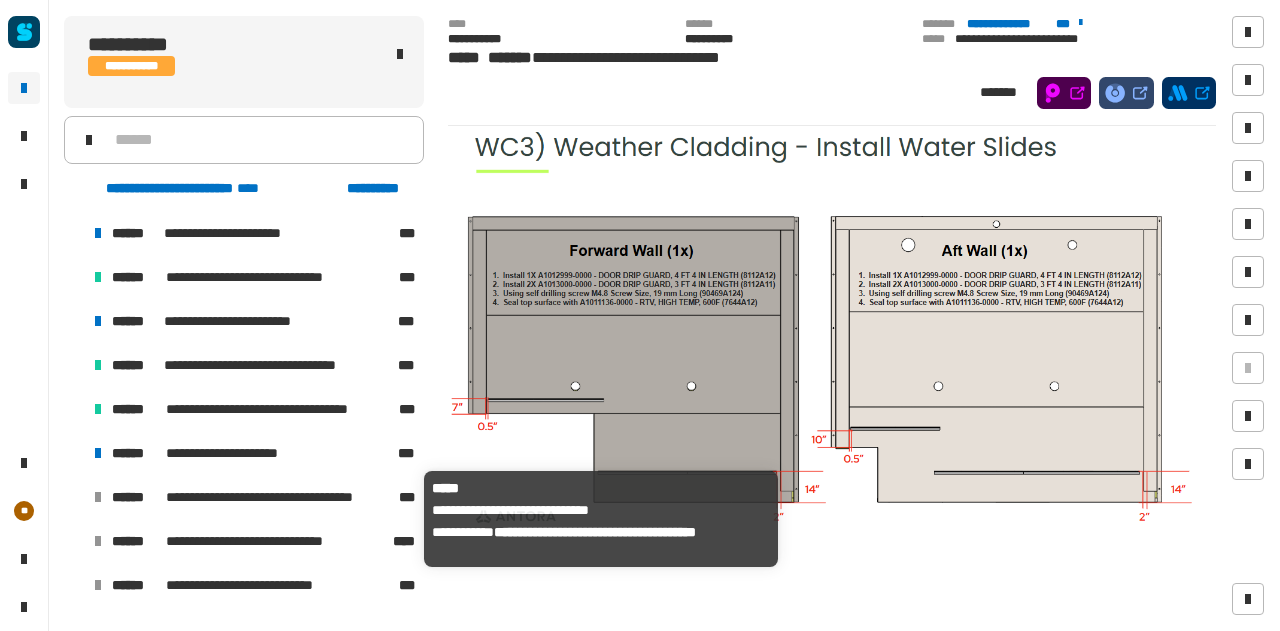 scroll, scrollTop: 2154, scrollLeft: 0, axis: vertical 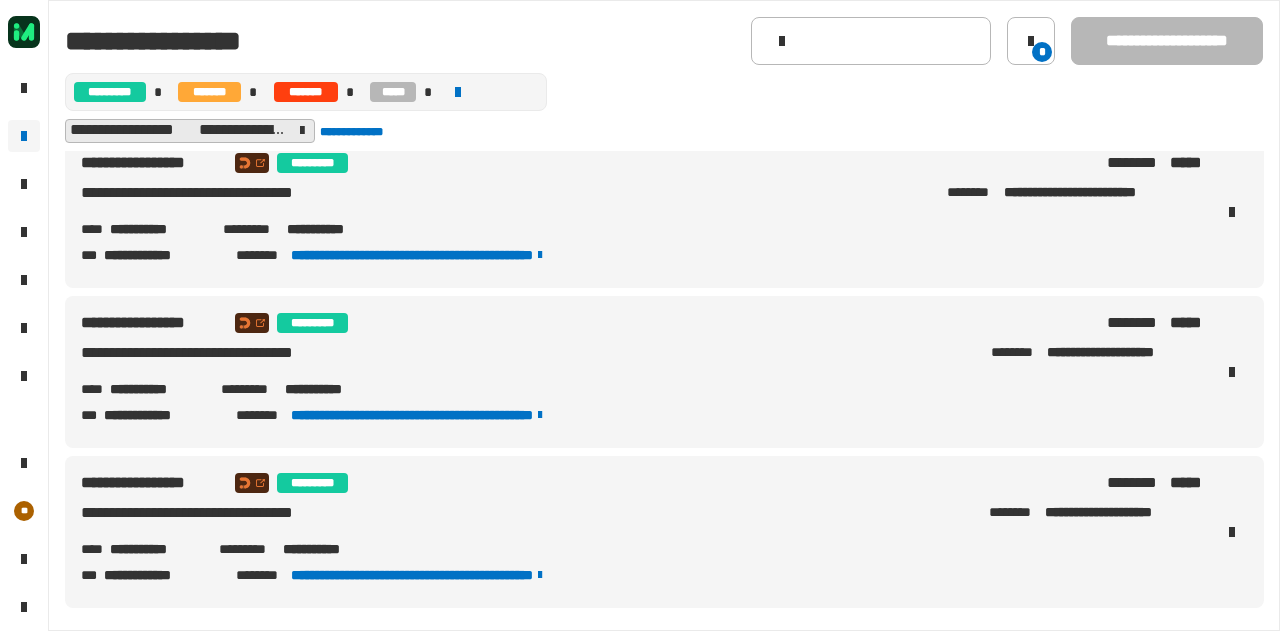 click on "**********" at bounding box center (156, 549) 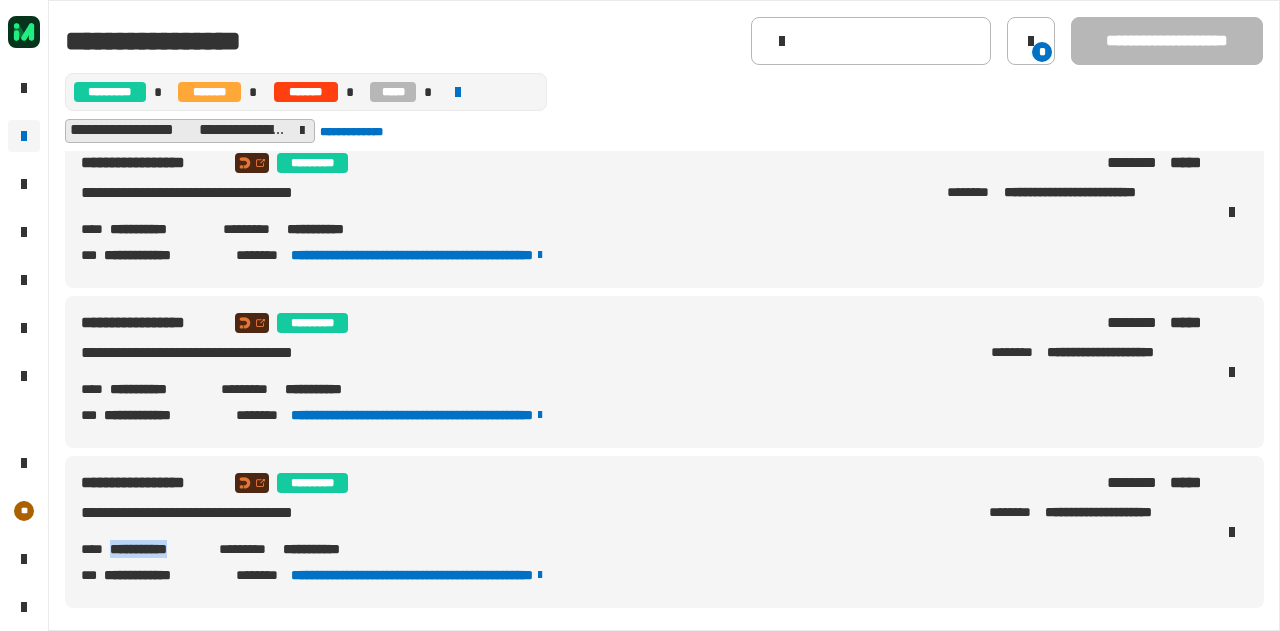 click on "**********" at bounding box center (156, 549) 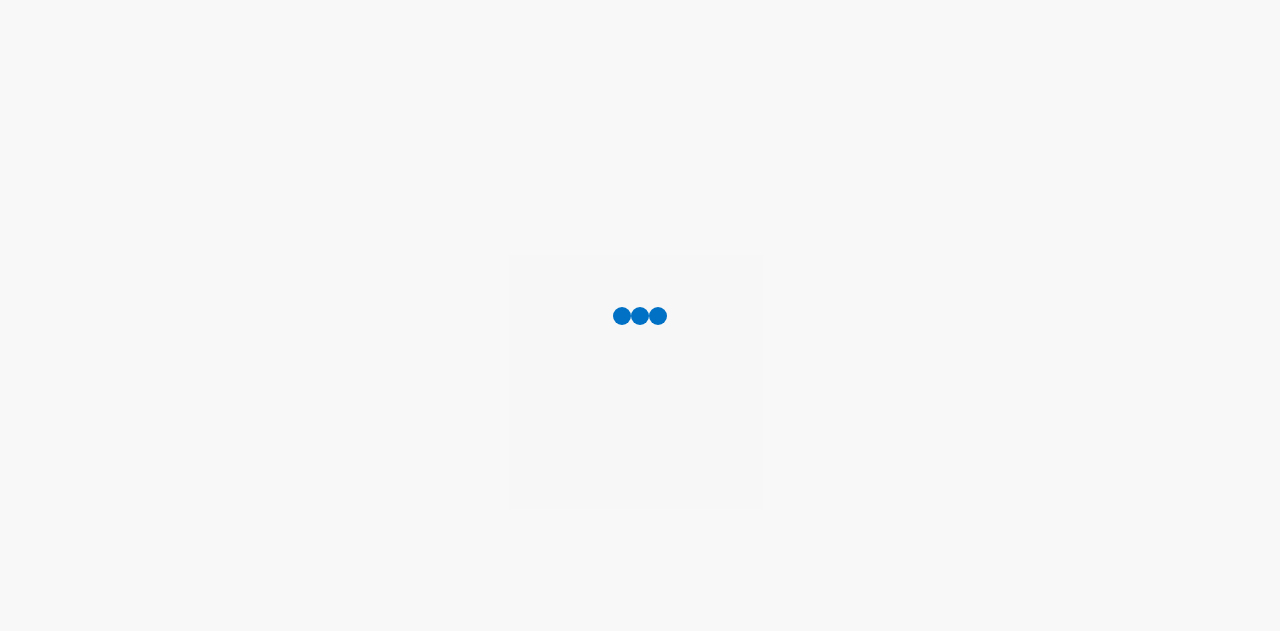 scroll, scrollTop: 0, scrollLeft: 0, axis: both 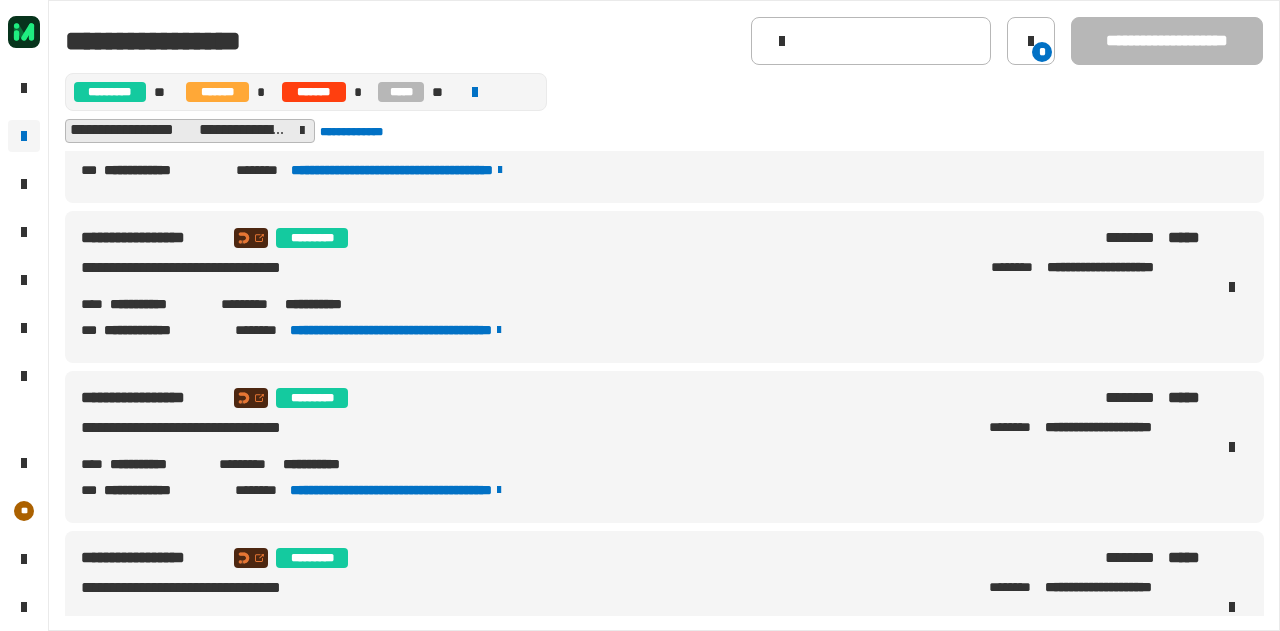 click on "**********" at bounding box center [156, 464] 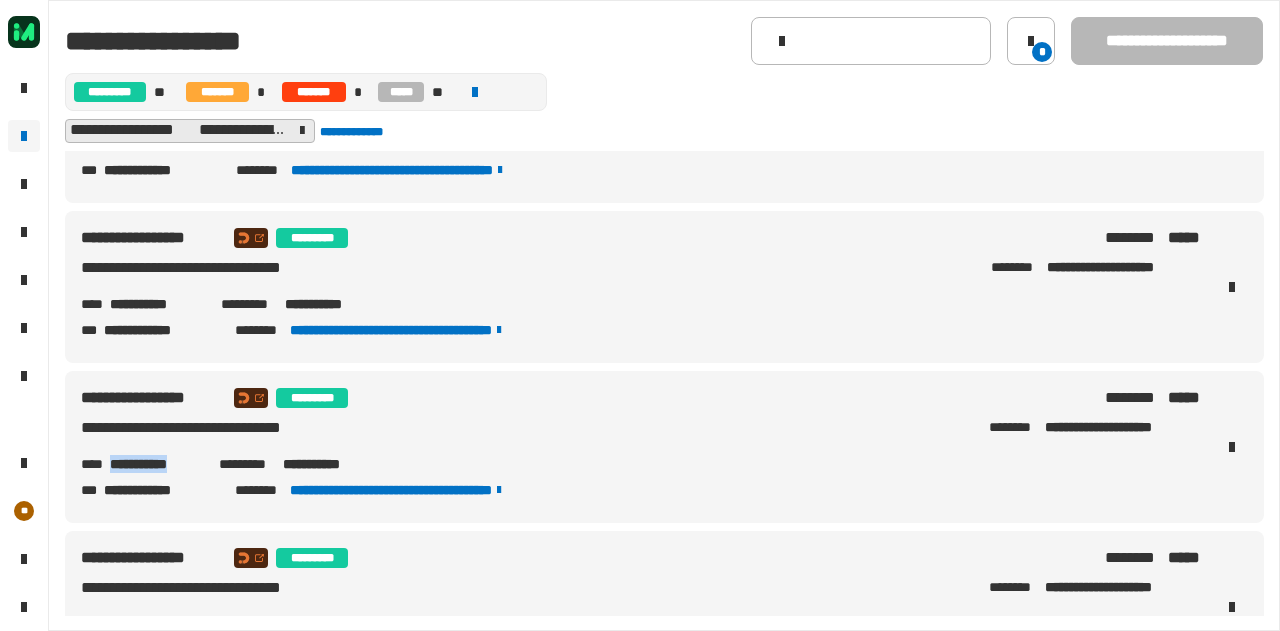 click on "**********" at bounding box center [156, 464] 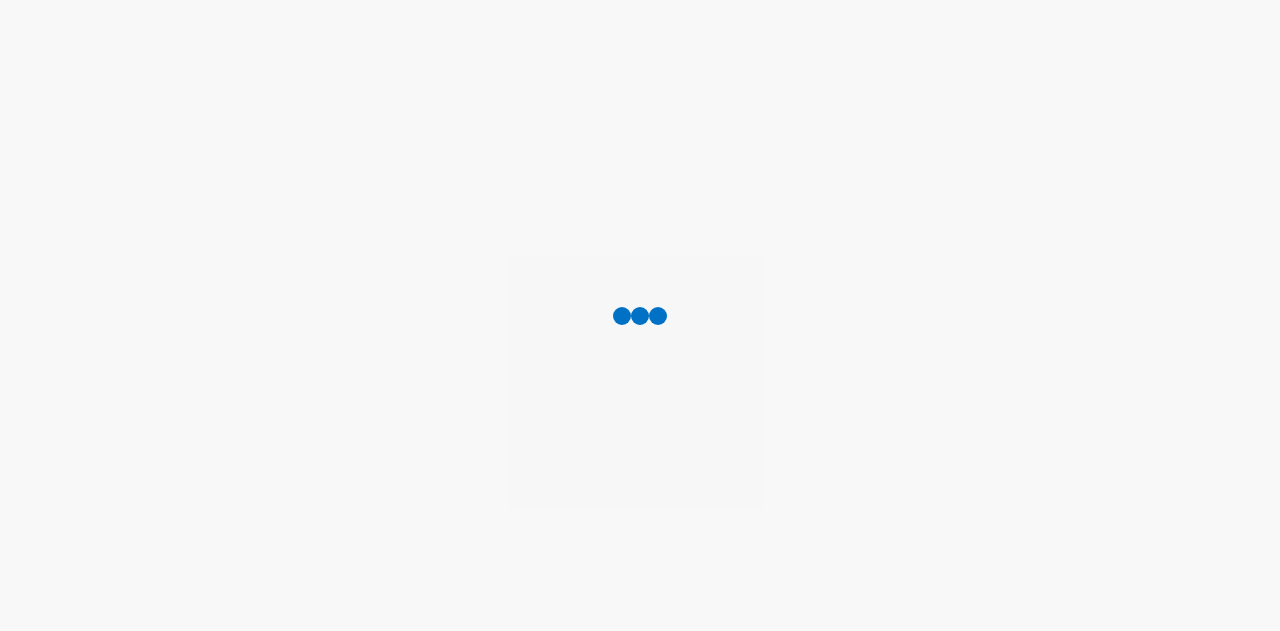 scroll, scrollTop: 0, scrollLeft: 0, axis: both 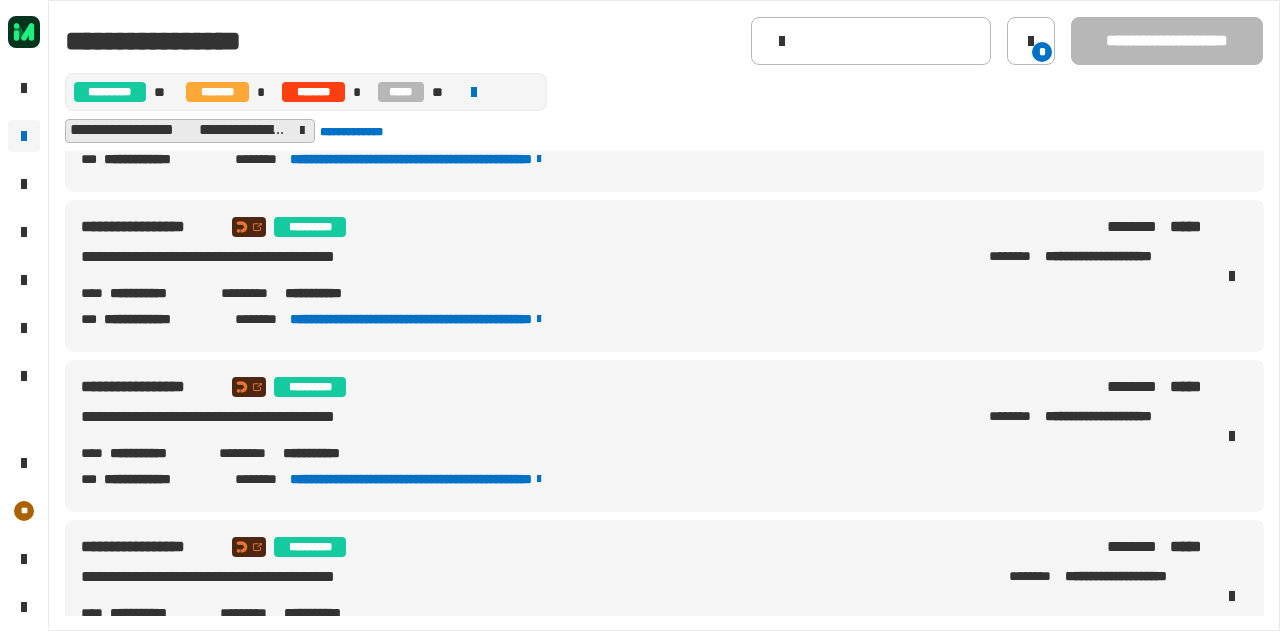click on "**********" at bounding box center (156, 453) 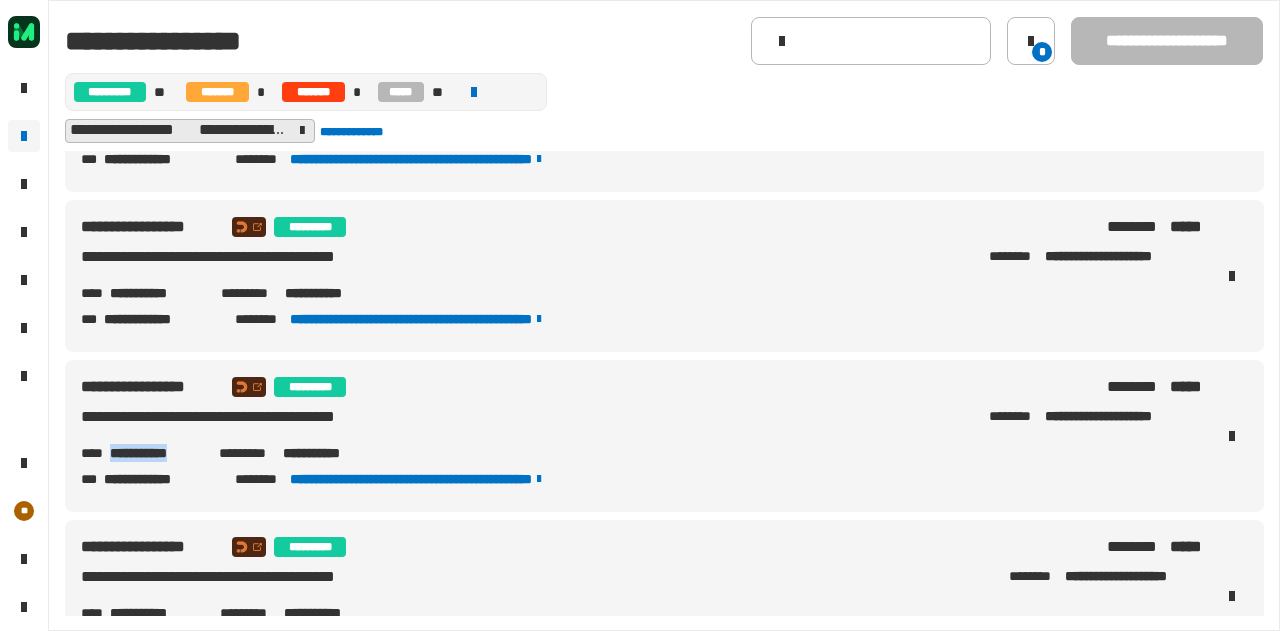 click on "**********" at bounding box center (156, 453) 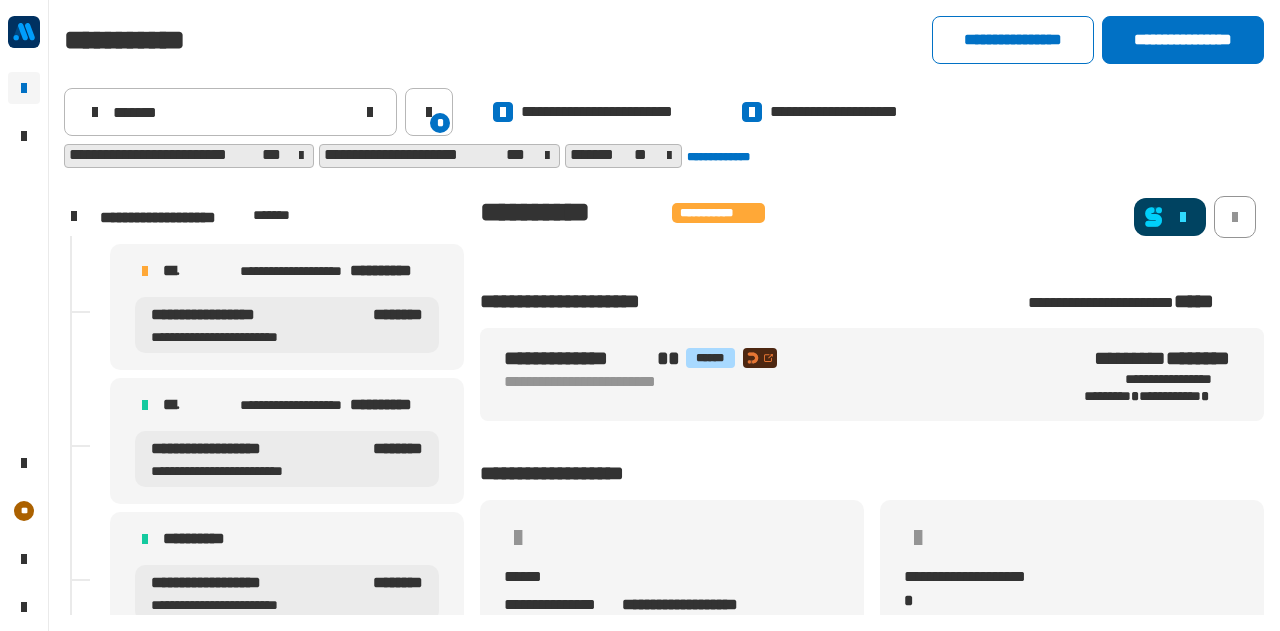 scroll, scrollTop: 0, scrollLeft: 0, axis: both 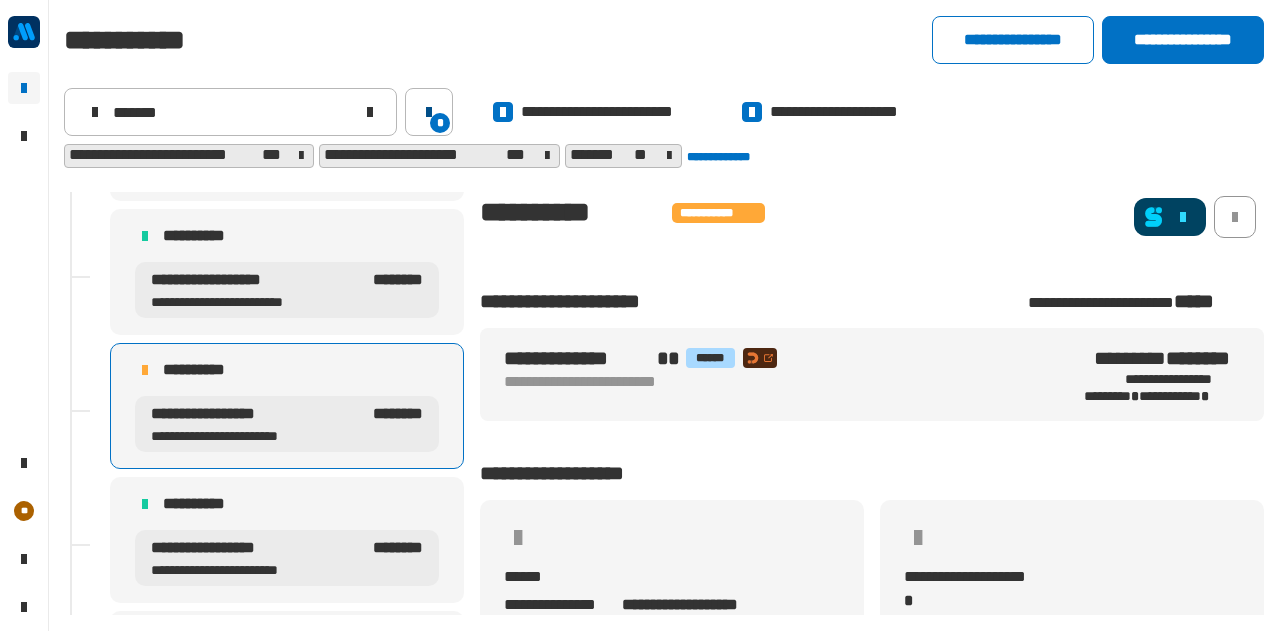 click on "*" 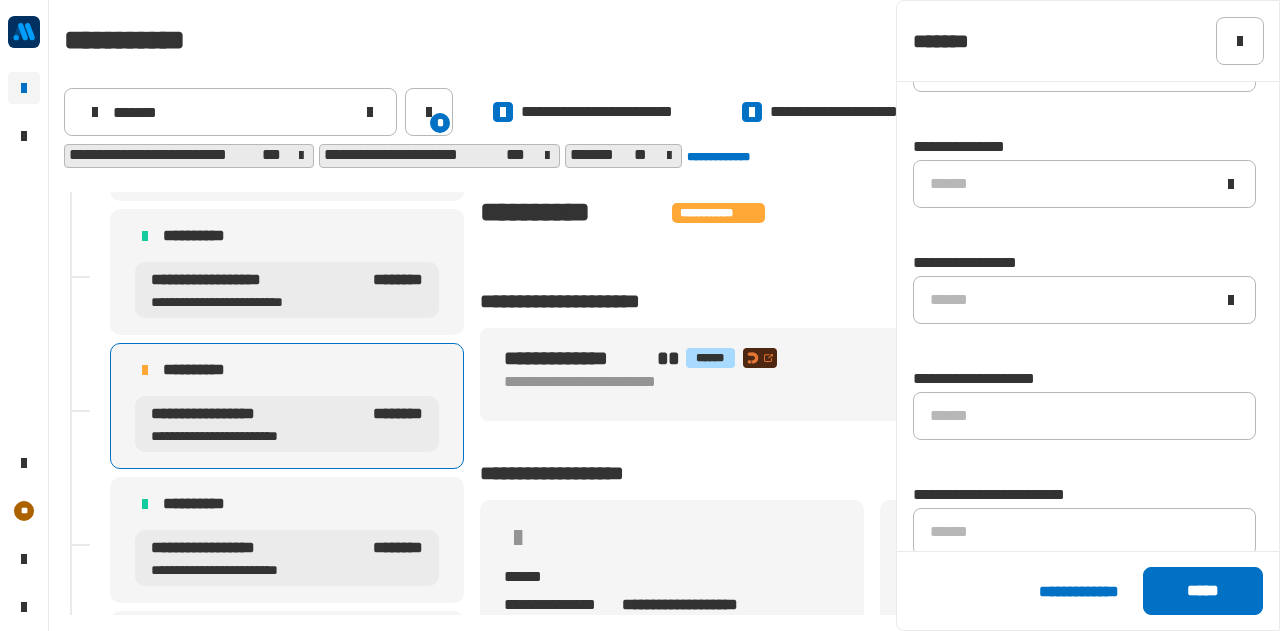 scroll, scrollTop: 1490, scrollLeft: 0, axis: vertical 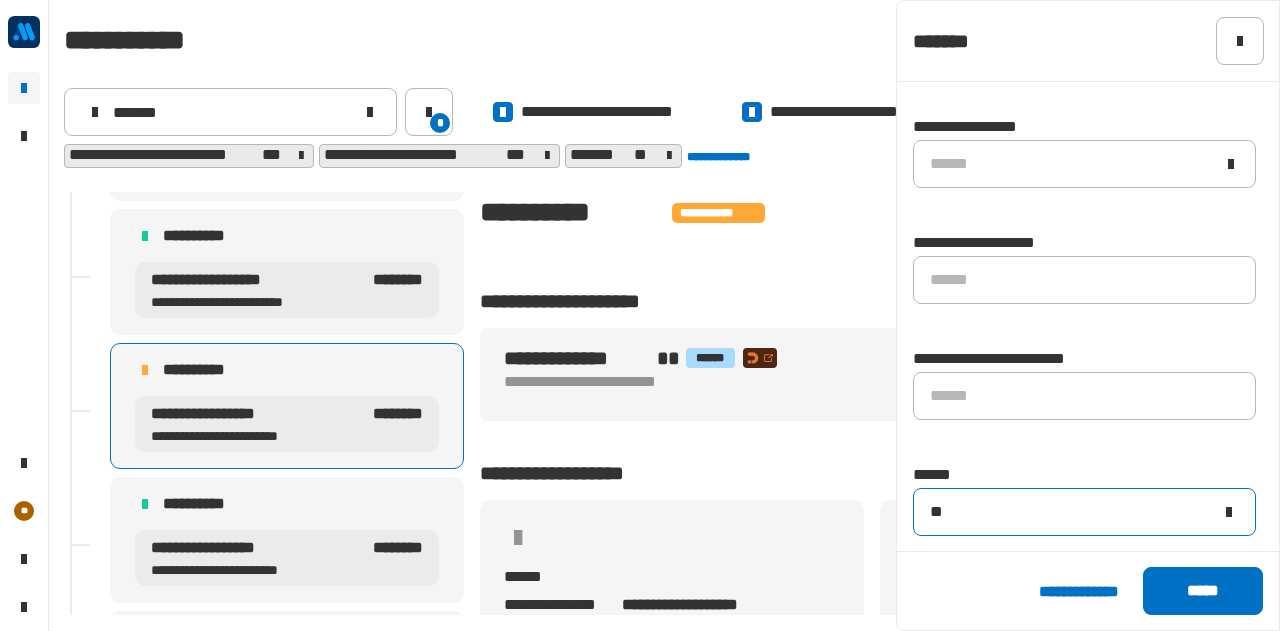 click on "**" 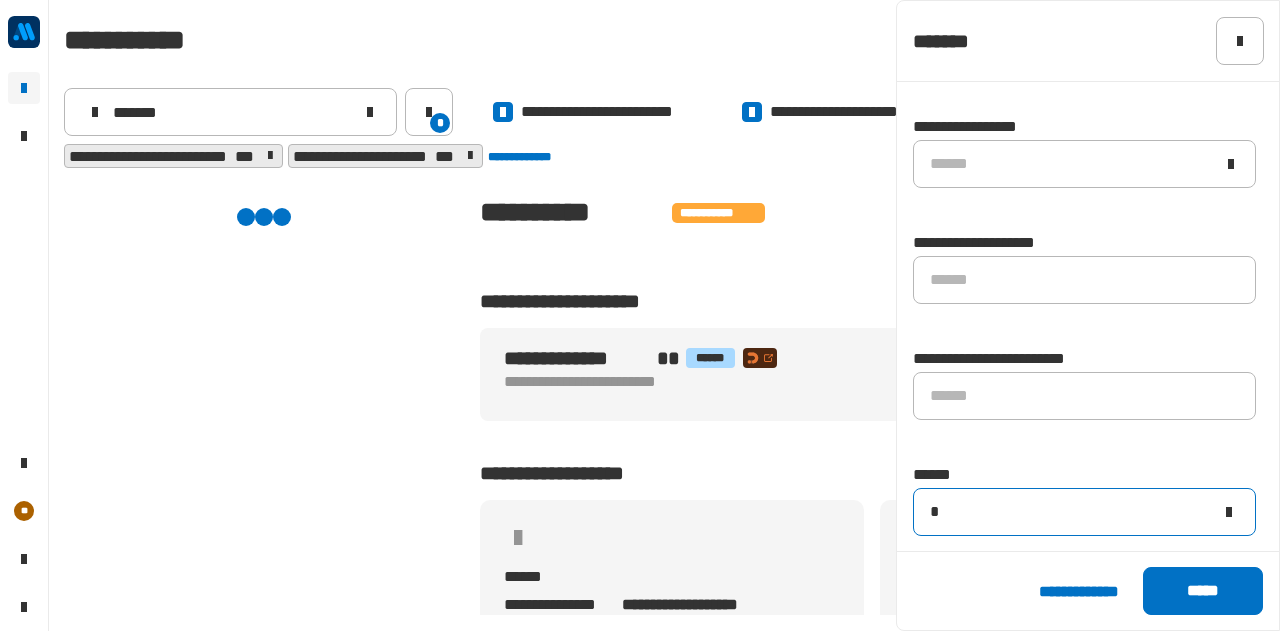scroll, scrollTop: 0, scrollLeft: 0, axis: both 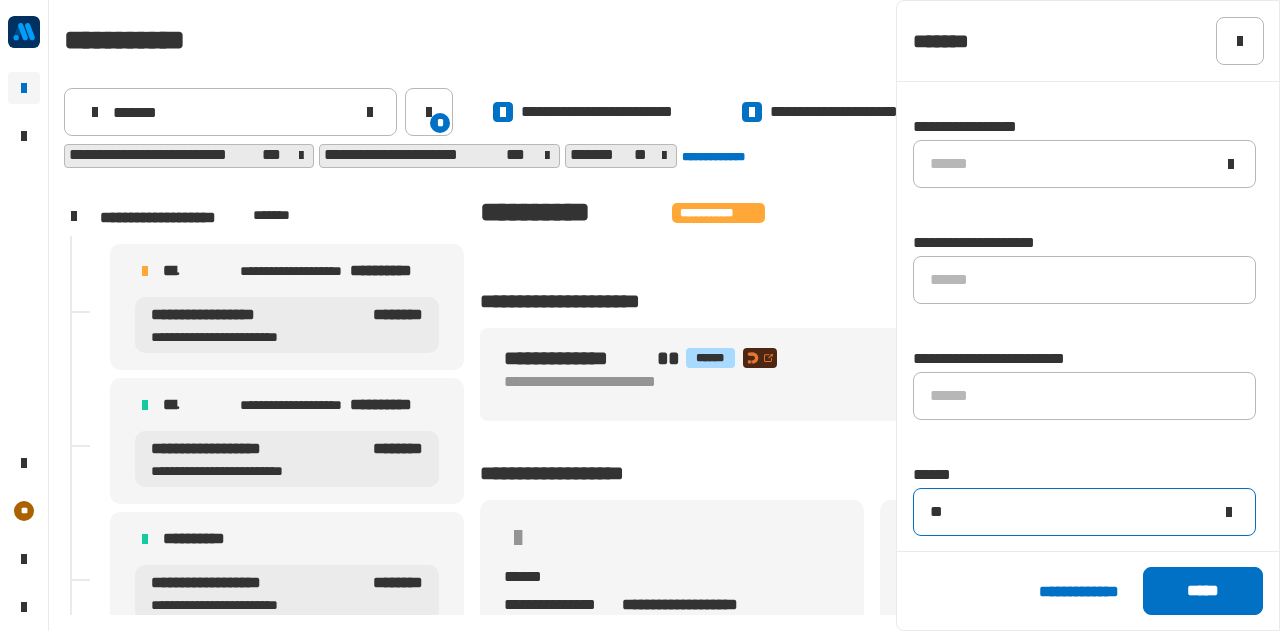 type on "**" 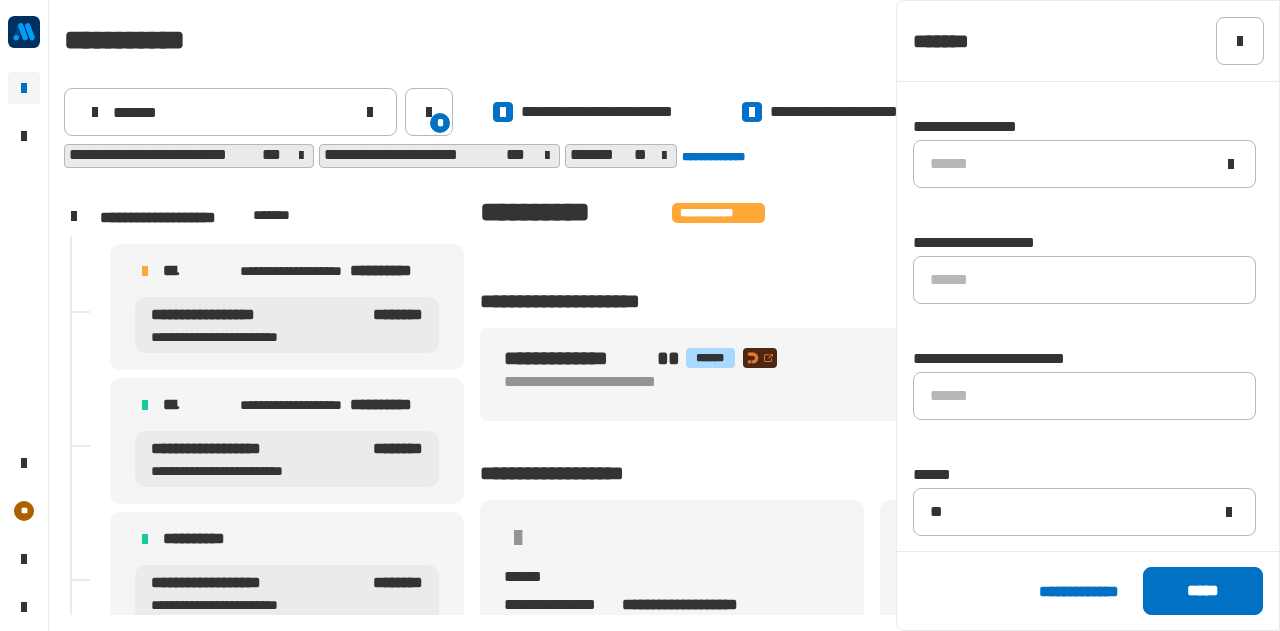 click on "**********" at bounding box center (287, 325) 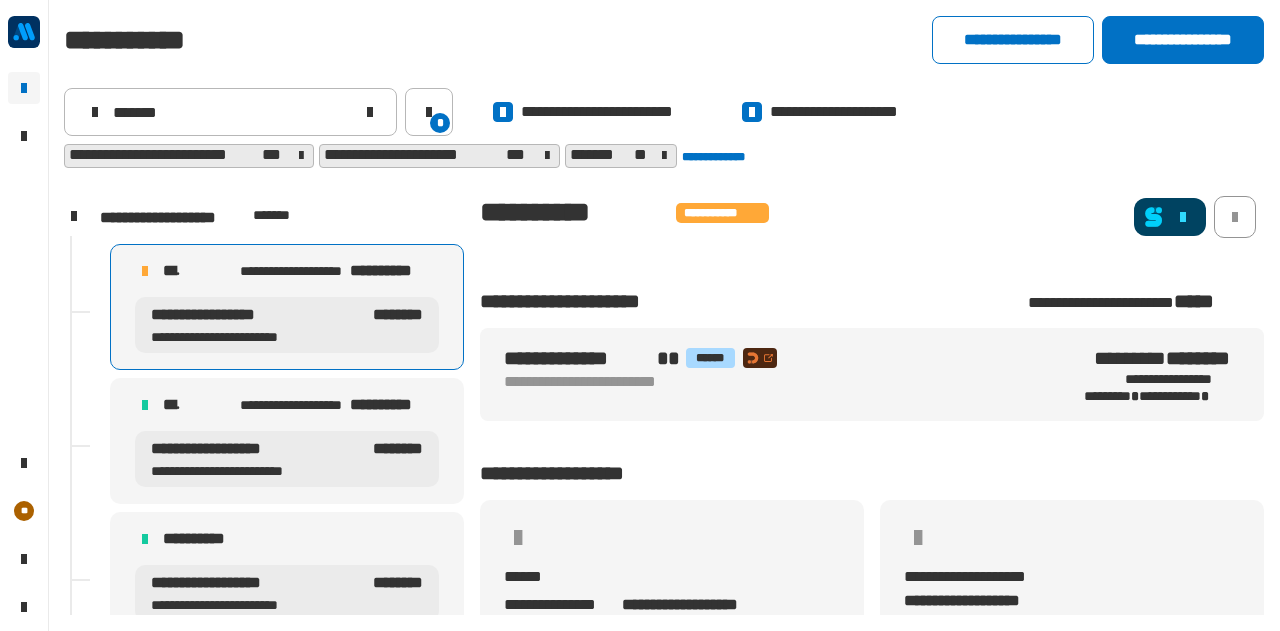 click 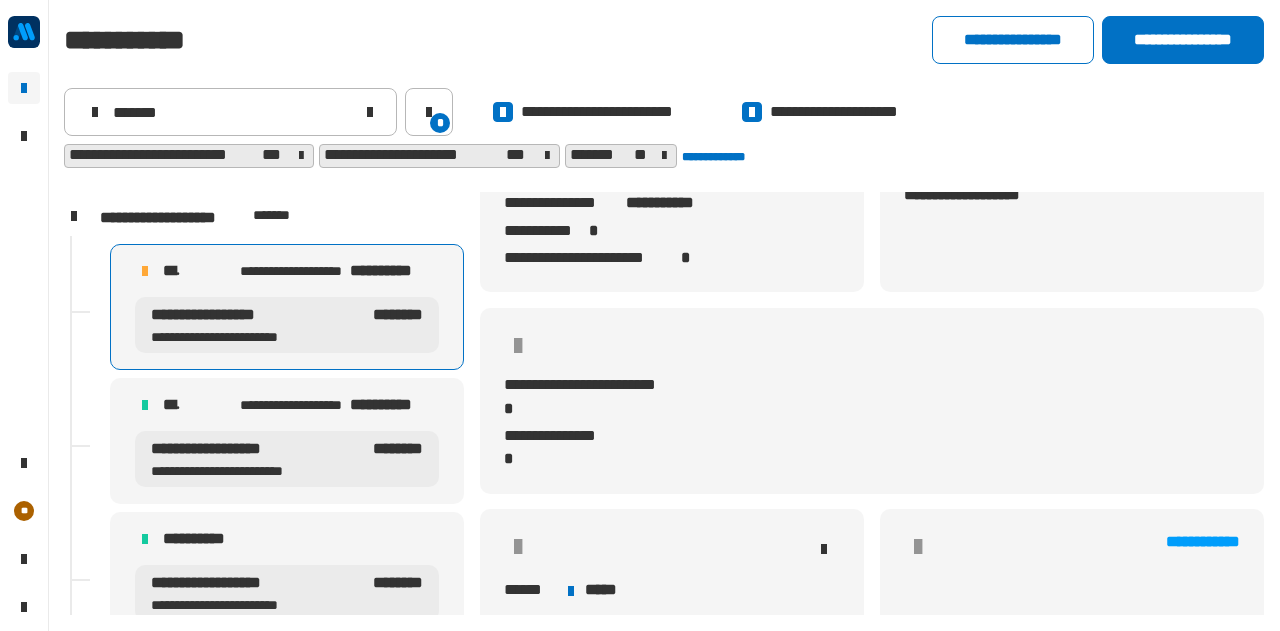 scroll, scrollTop: 456, scrollLeft: 0, axis: vertical 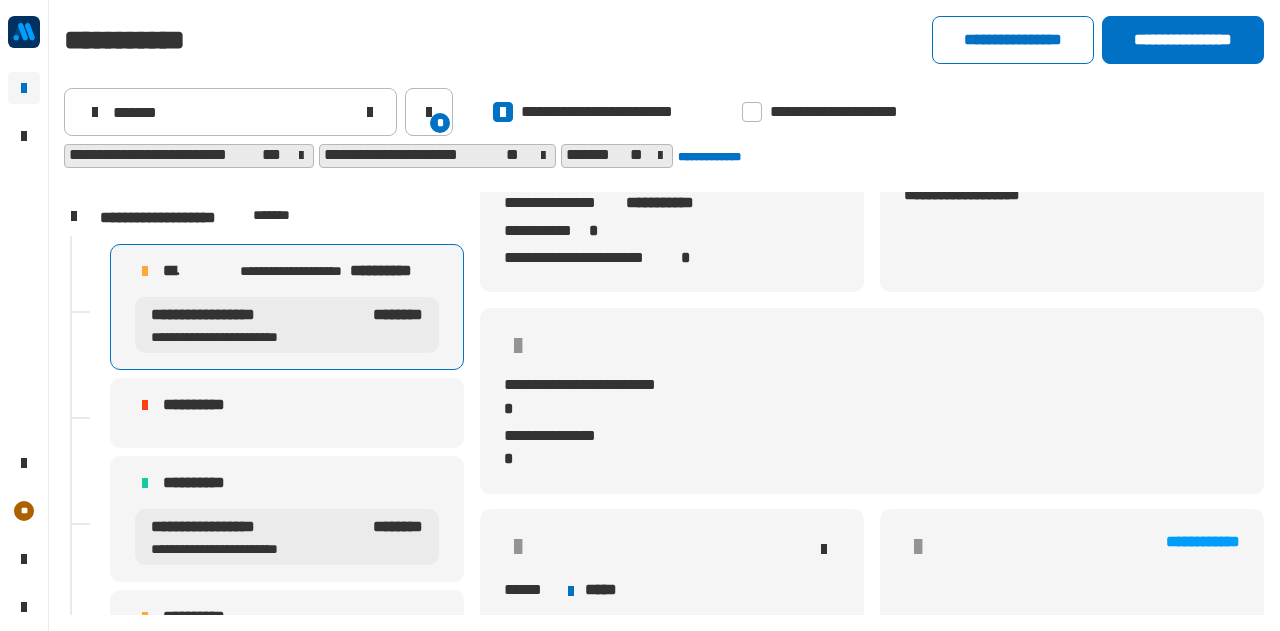 click on "**********" at bounding box center (287, 307) 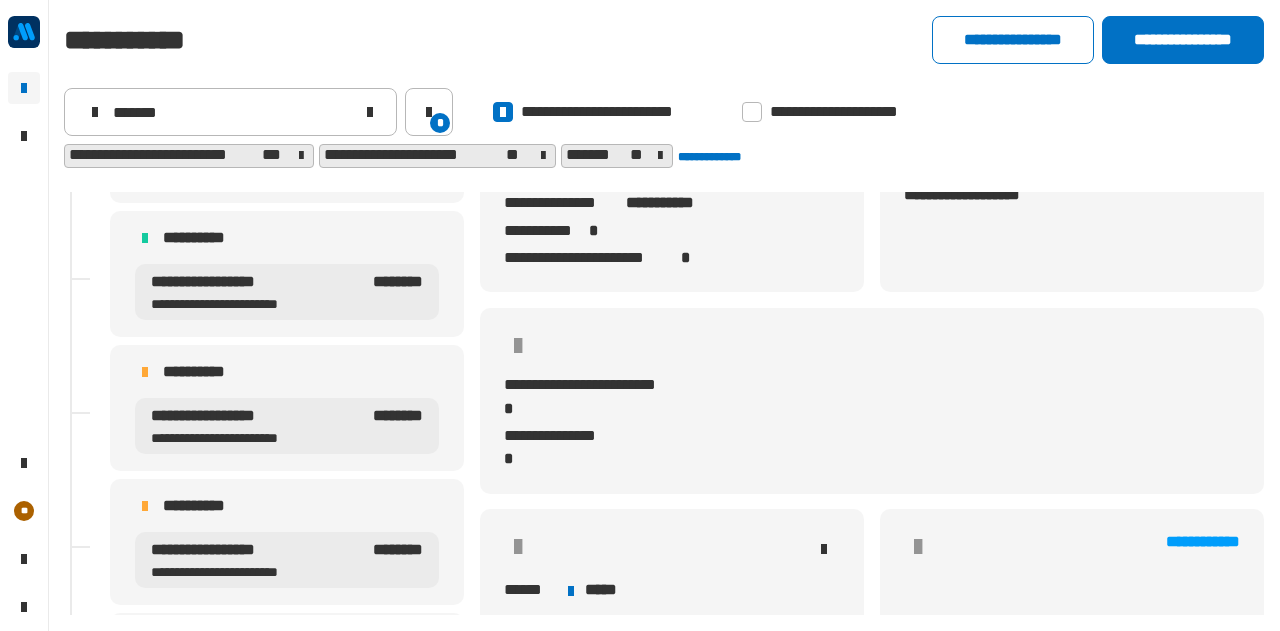 scroll, scrollTop: 244, scrollLeft: 0, axis: vertical 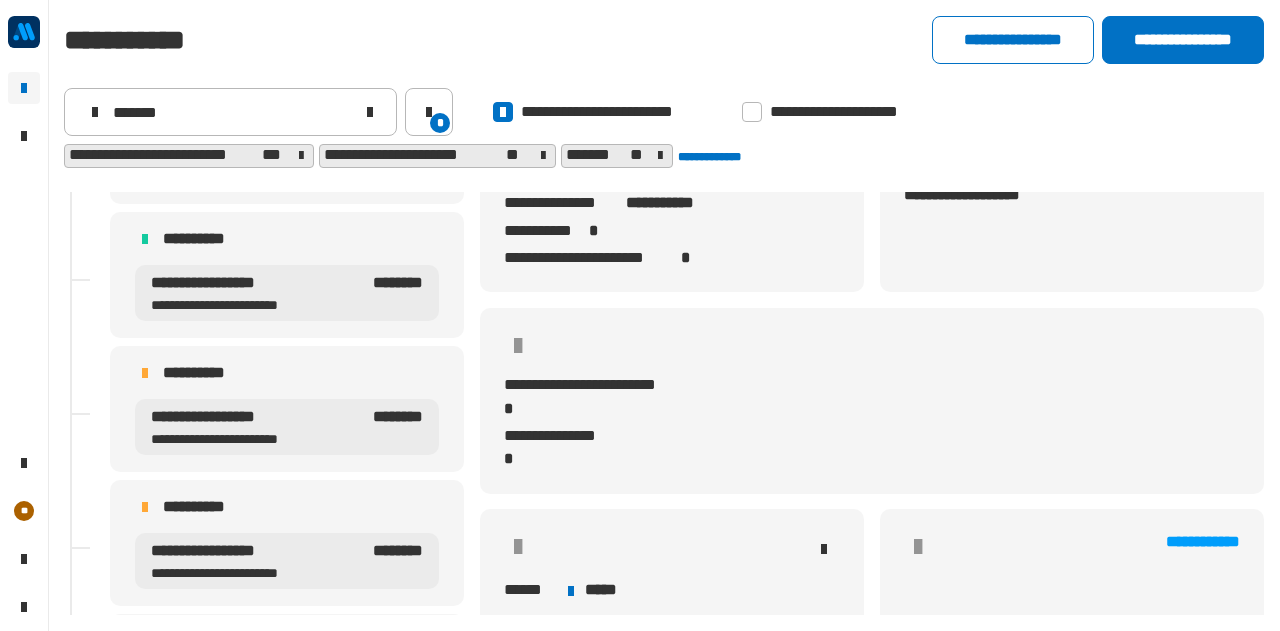 click on "**********" at bounding box center (244, 417) 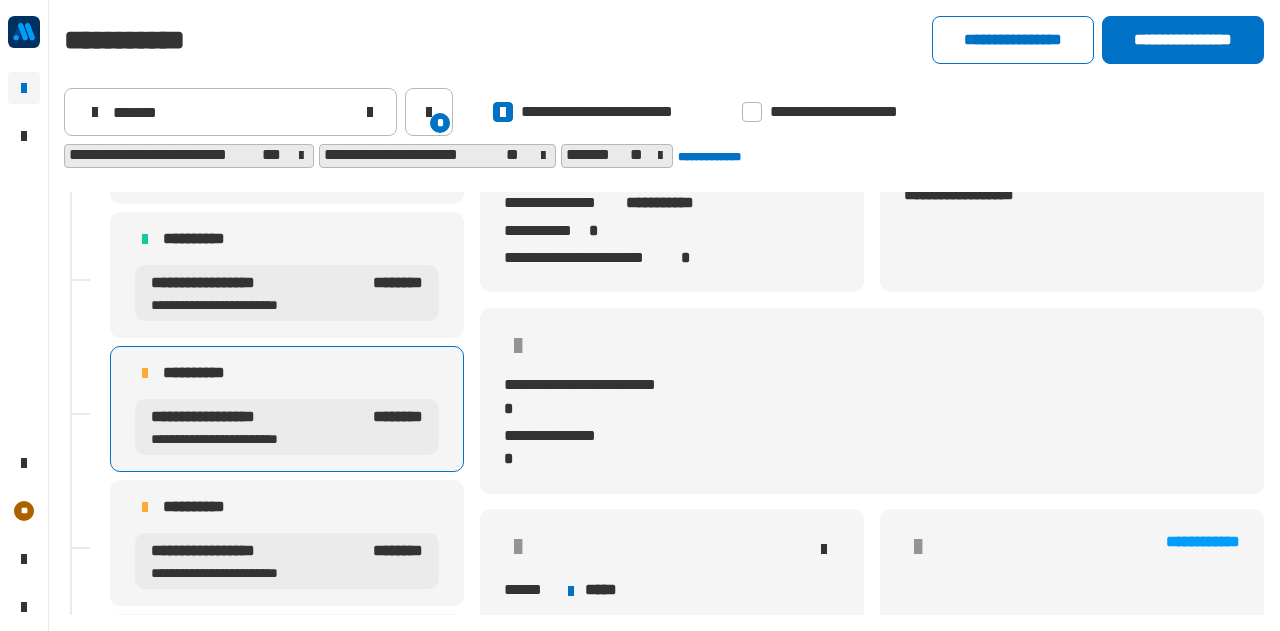 click on "**********" at bounding box center [287, 543] 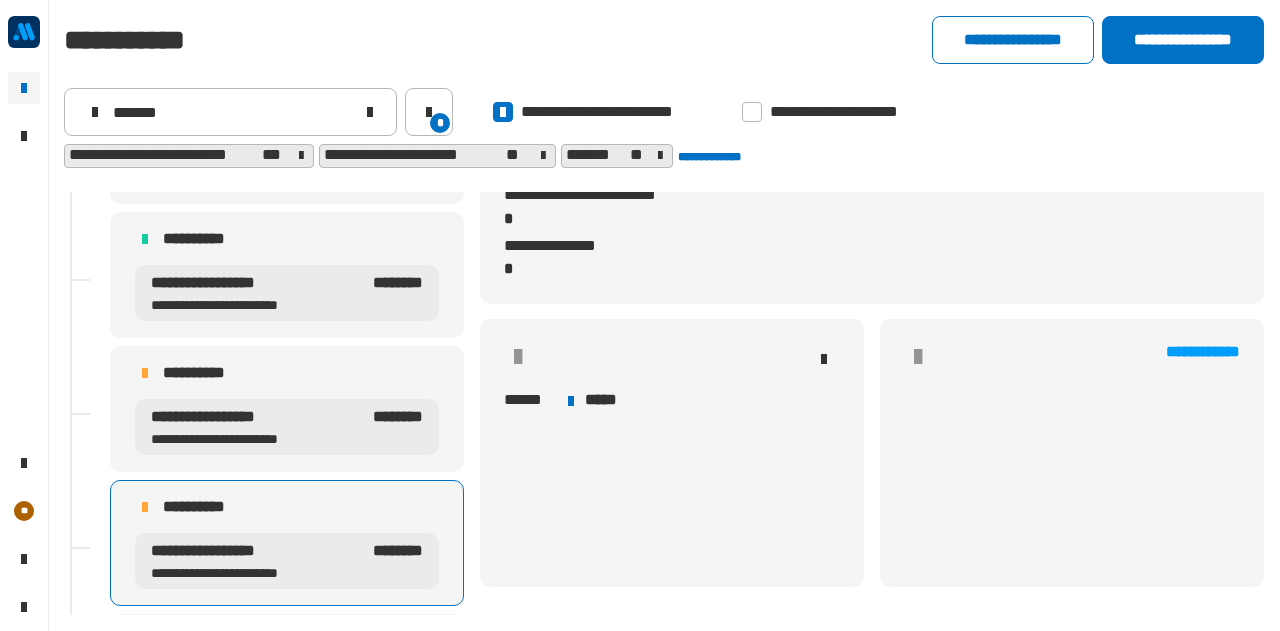 scroll, scrollTop: 652, scrollLeft: 0, axis: vertical 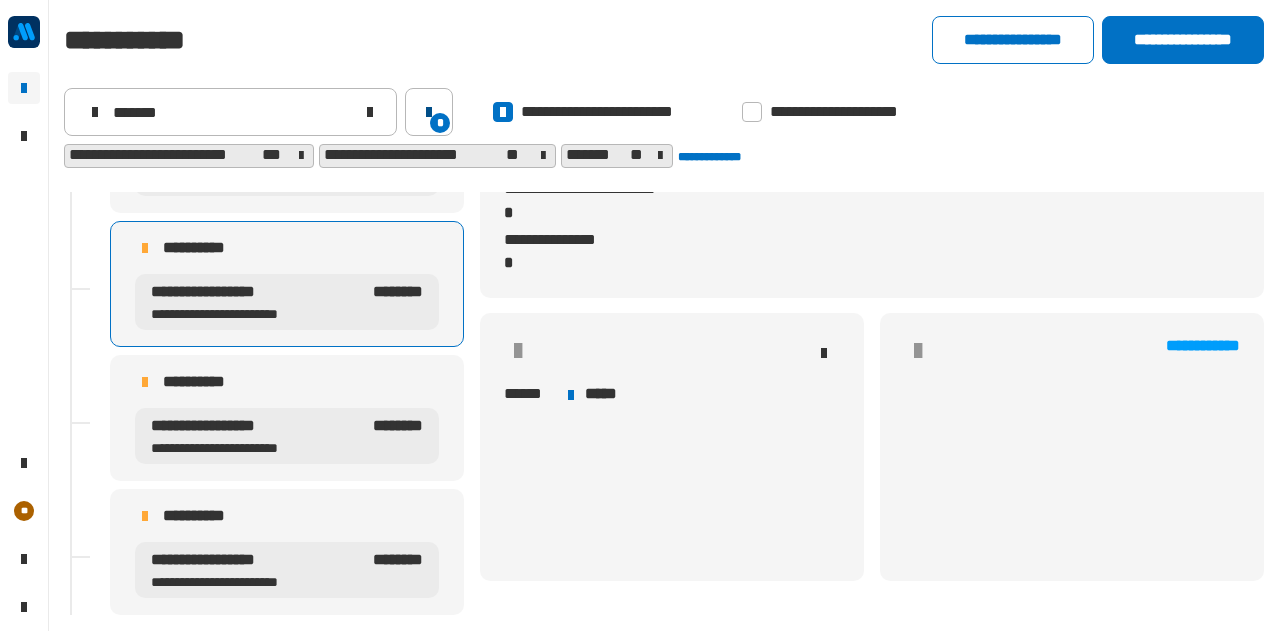 click on "*" 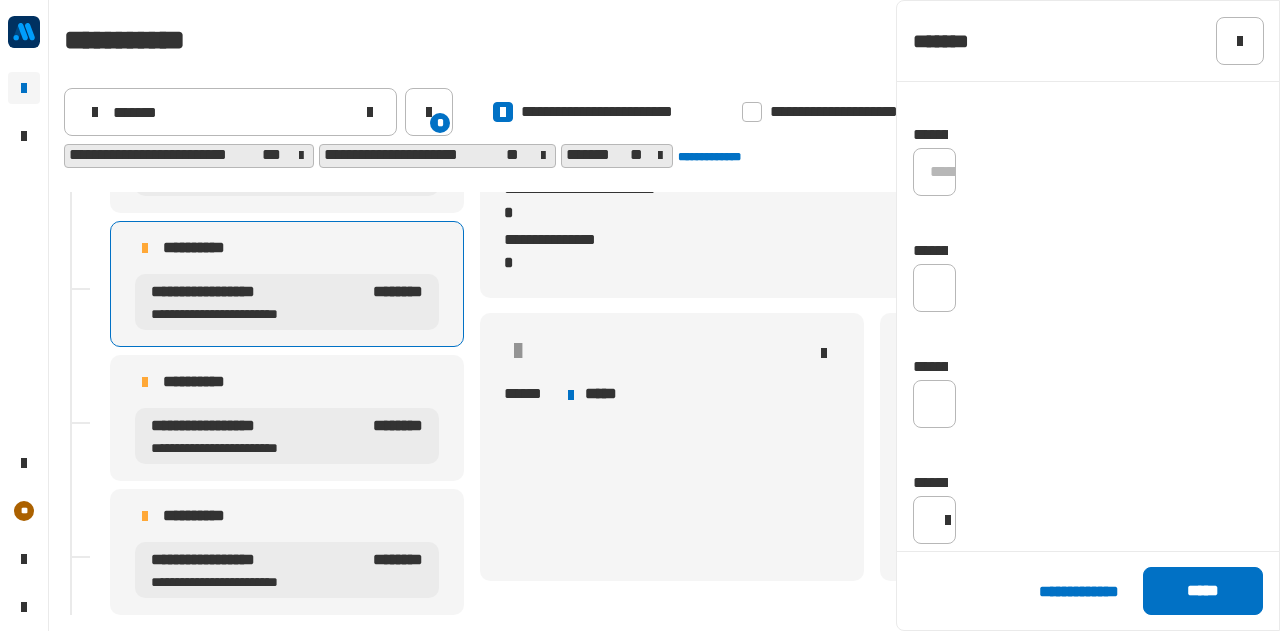 scroll, scrollTop: 1490, scrollLeft: 0, axis: vertical 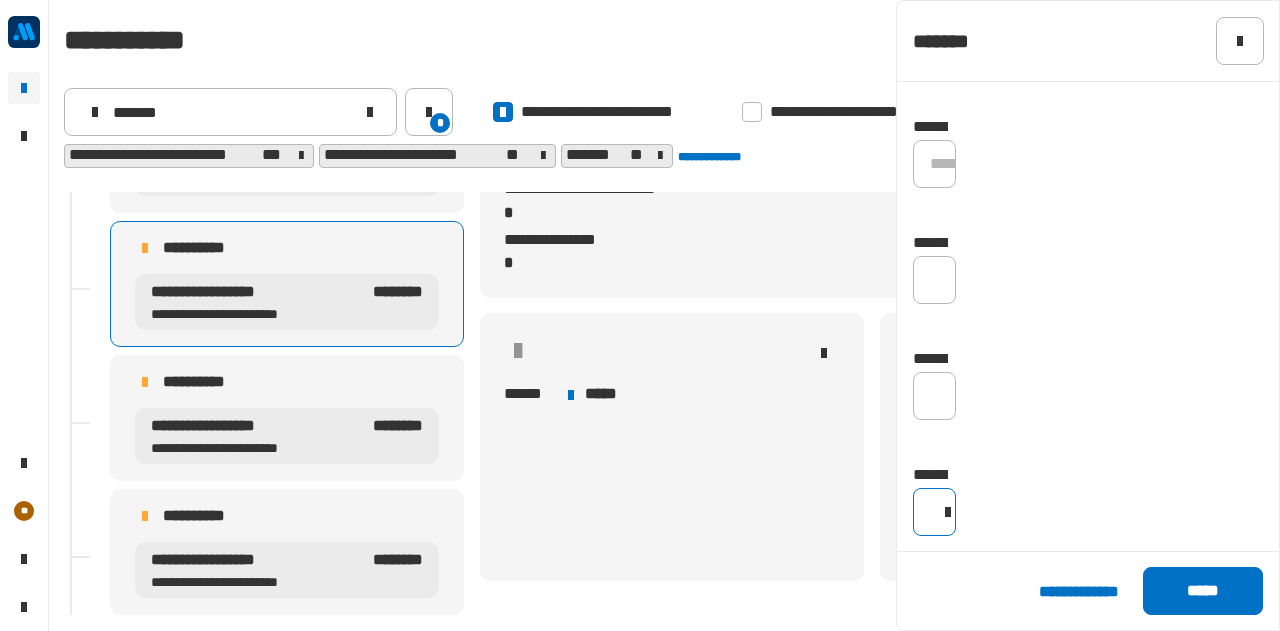 drag, startPoint x: 963, startPoint y: 514, endPoint x: 706, endPoint y: 533, distance: 257.7014 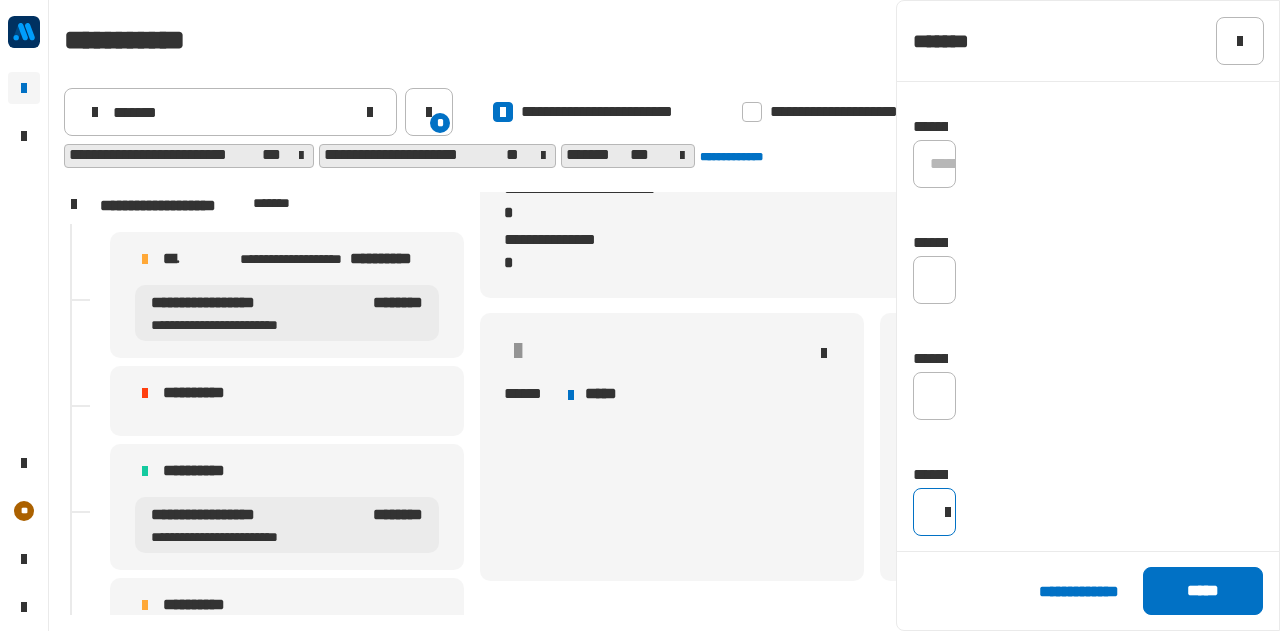 scroll, scrollTop: 0, scrollLeft: 0, axis: both 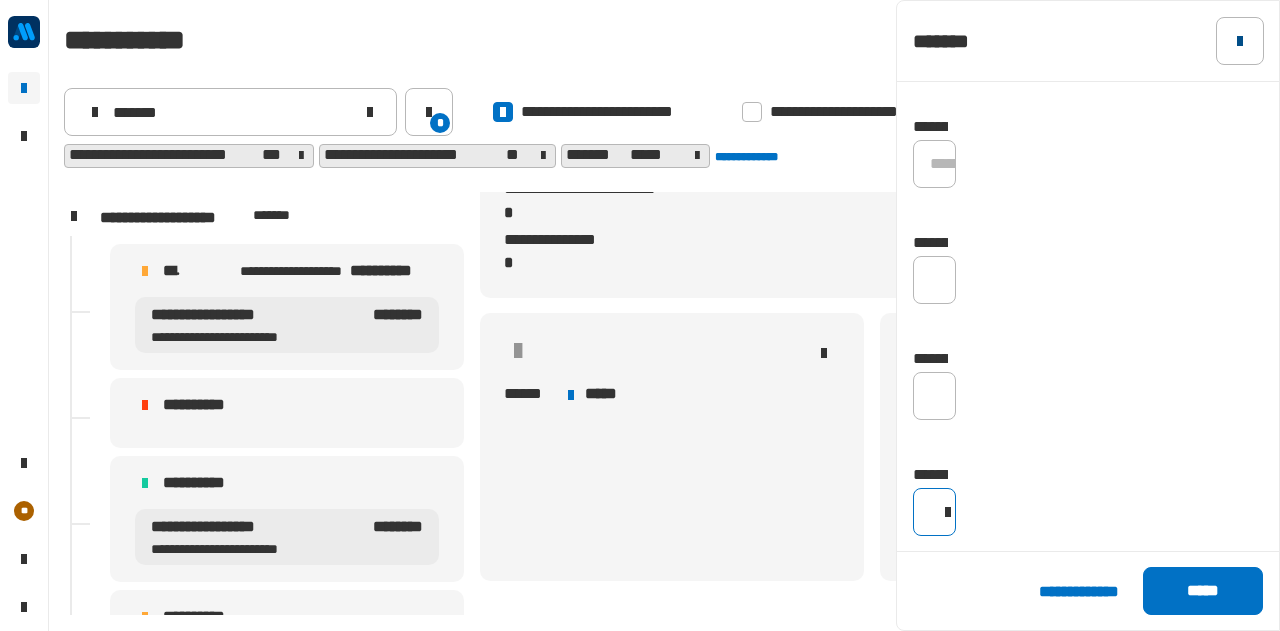 type on "*****" 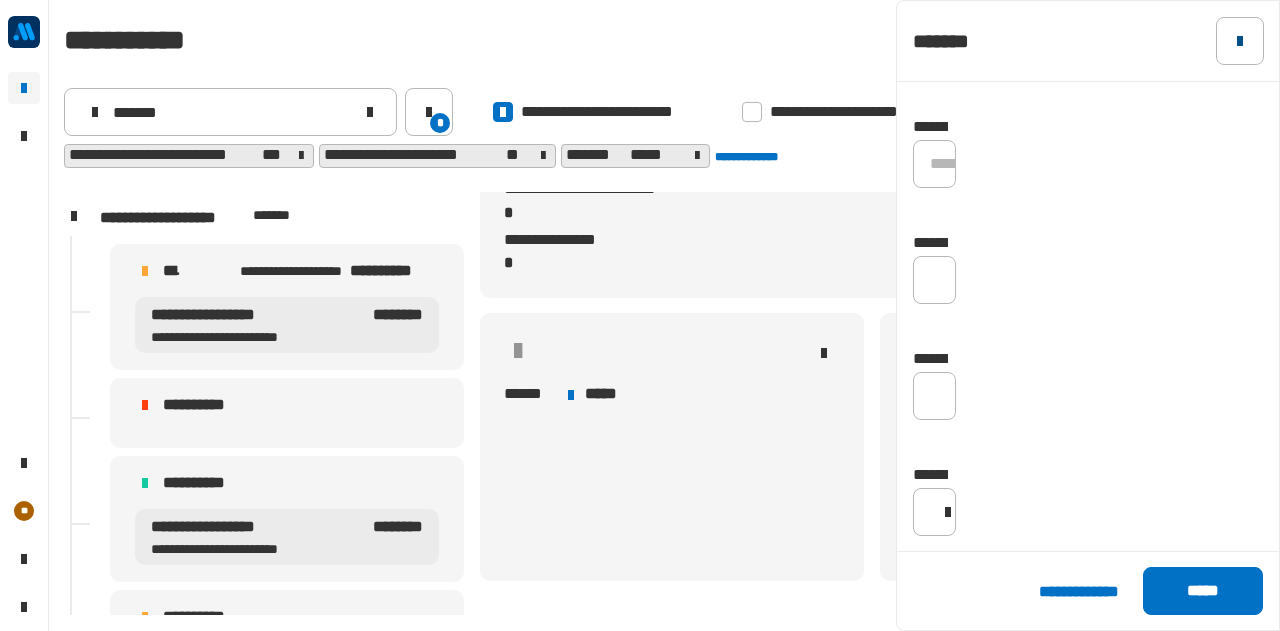 click 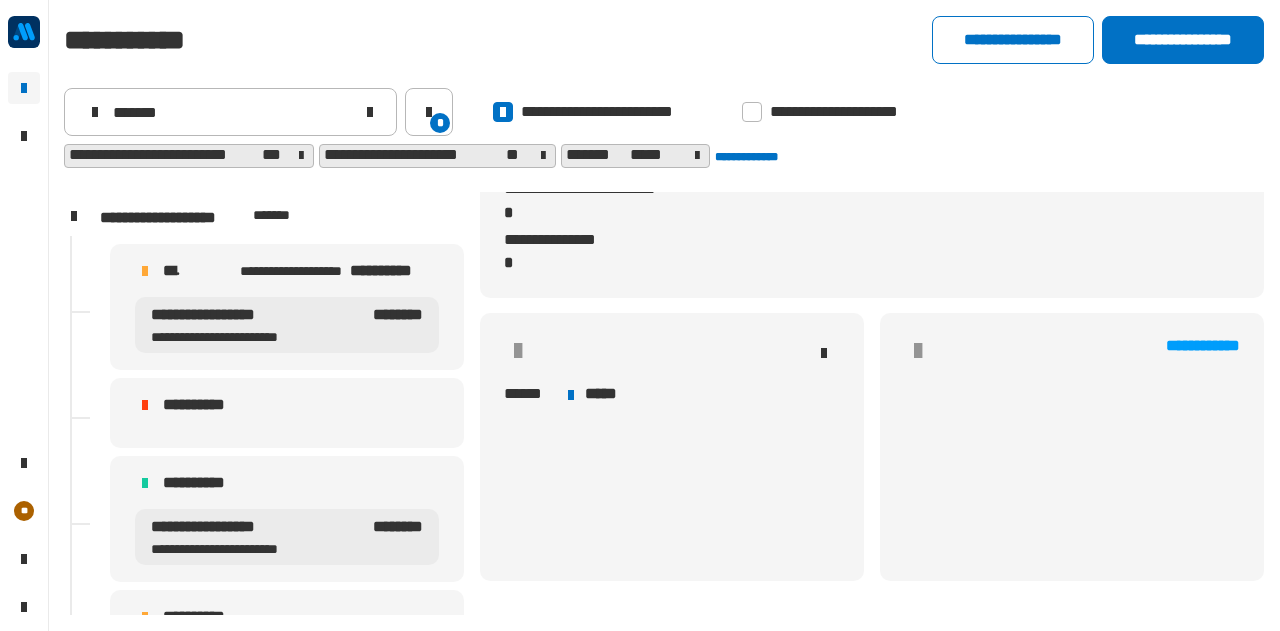 click on "**********" at bounding box center [287, 307] 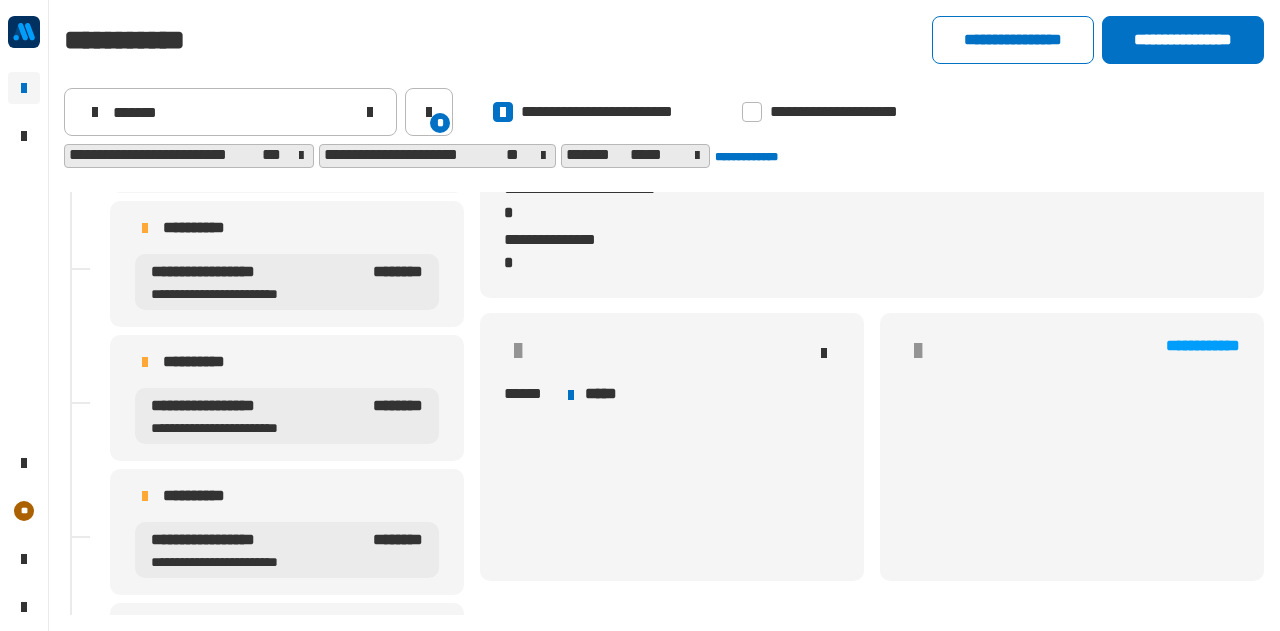 scroll, scrollTop: 656, scrollLeft: 0, axis: vertical 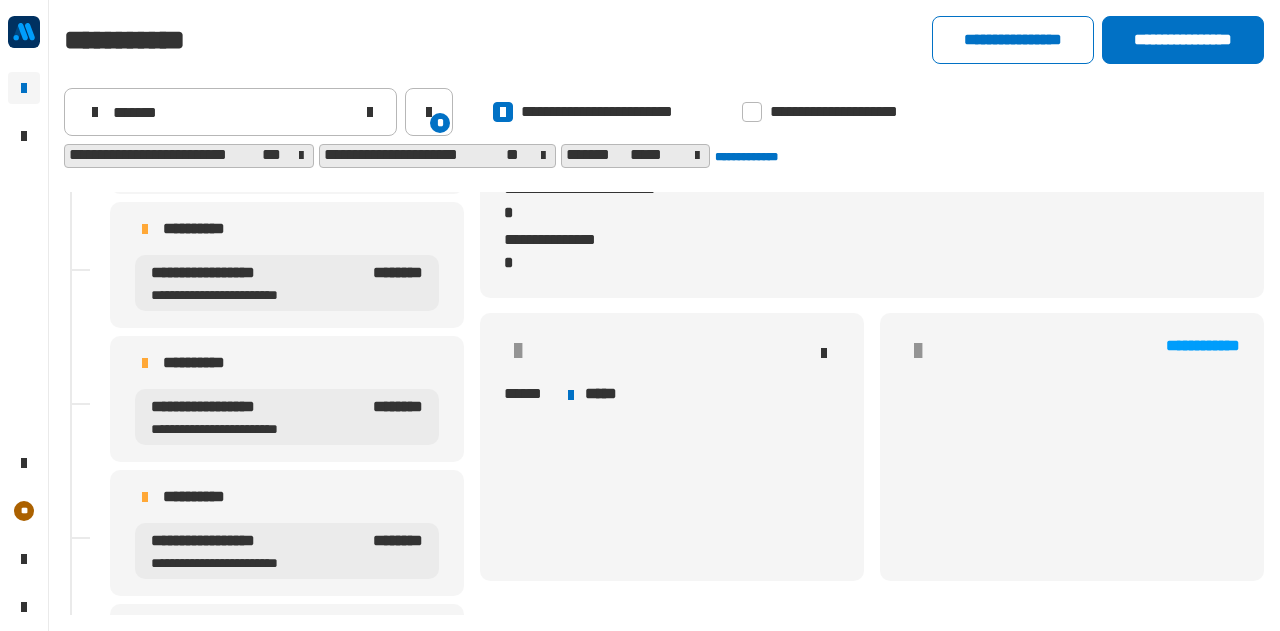 drag, startPoint x: 316, startPoint y: 487, endPoint x: 225, endPoint y: 485, distance: 91.02197 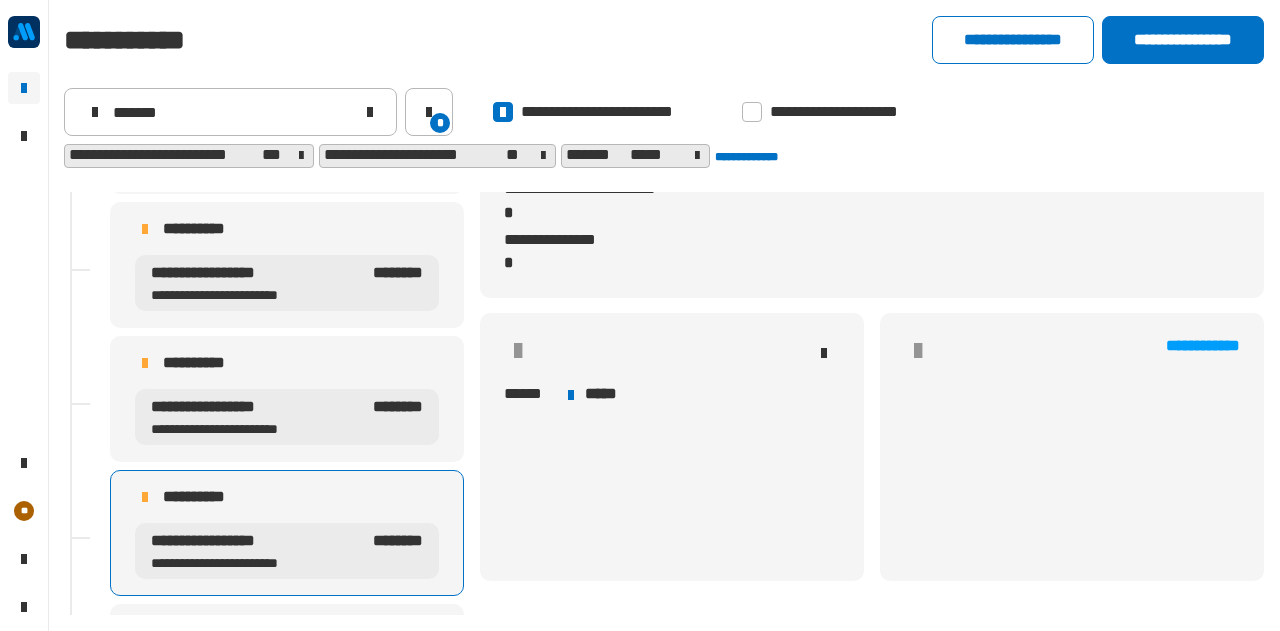 click on "**********" at bounding box center [214, 497] 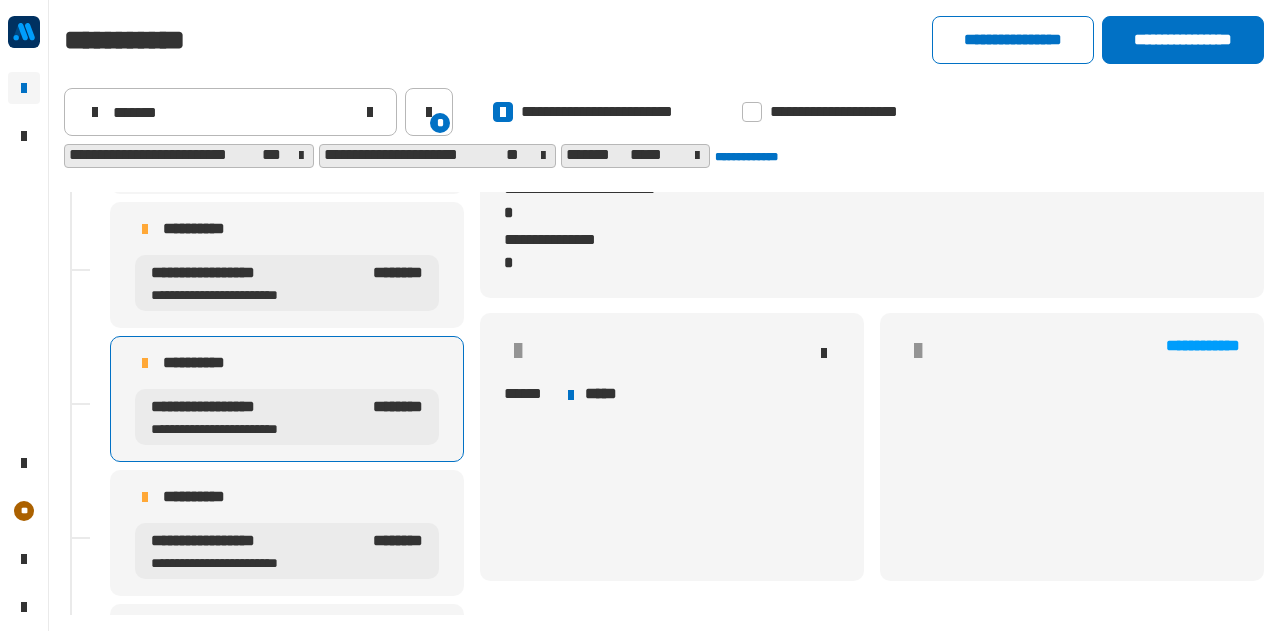 scroll, scrollTop: 0, scrollLeft: 0, axis: both 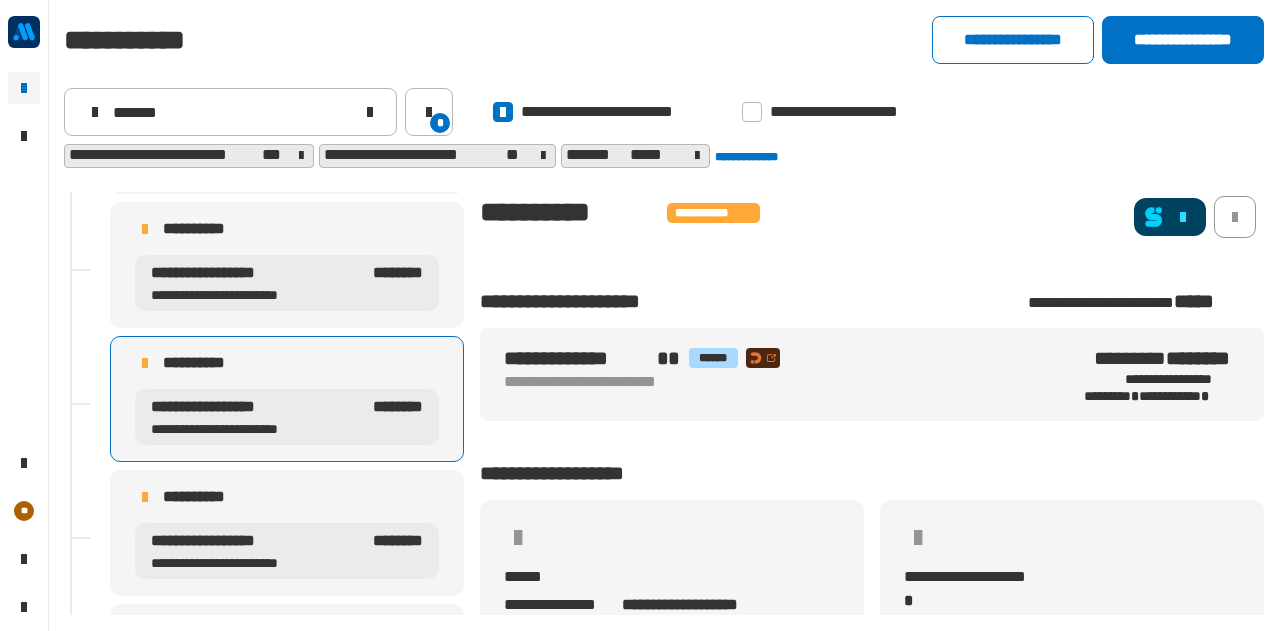 click 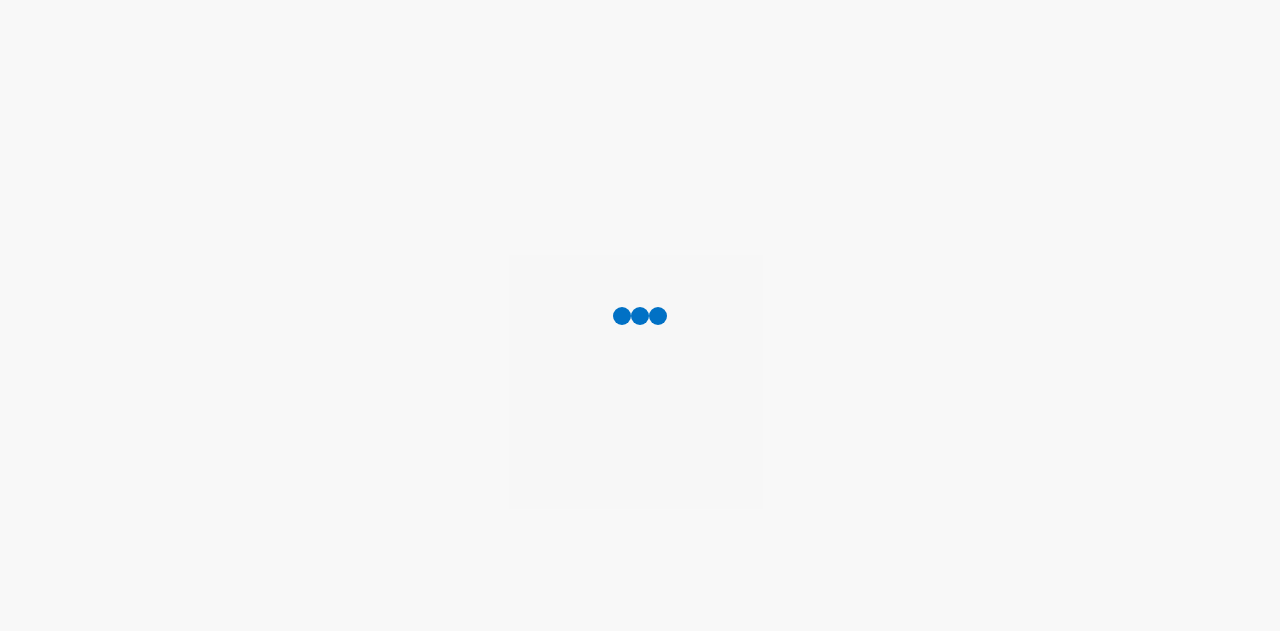 scroll, scrollTop: 0, scrollLeft: 0, axis: both 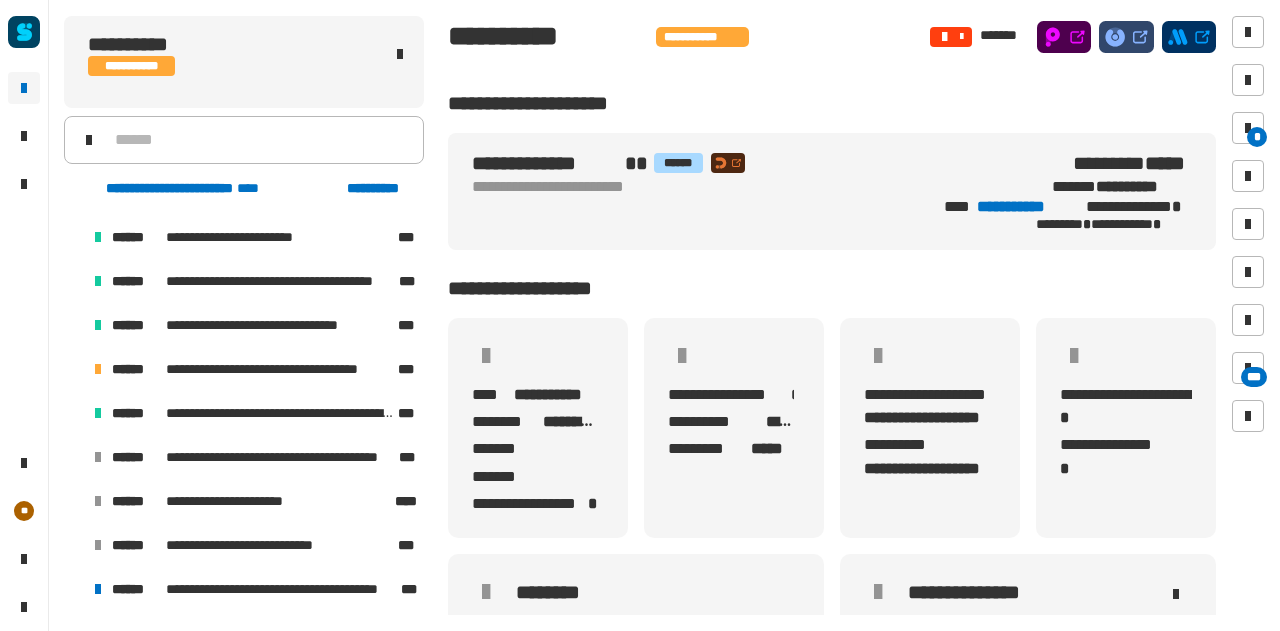 click at bounding box center [74, 369] 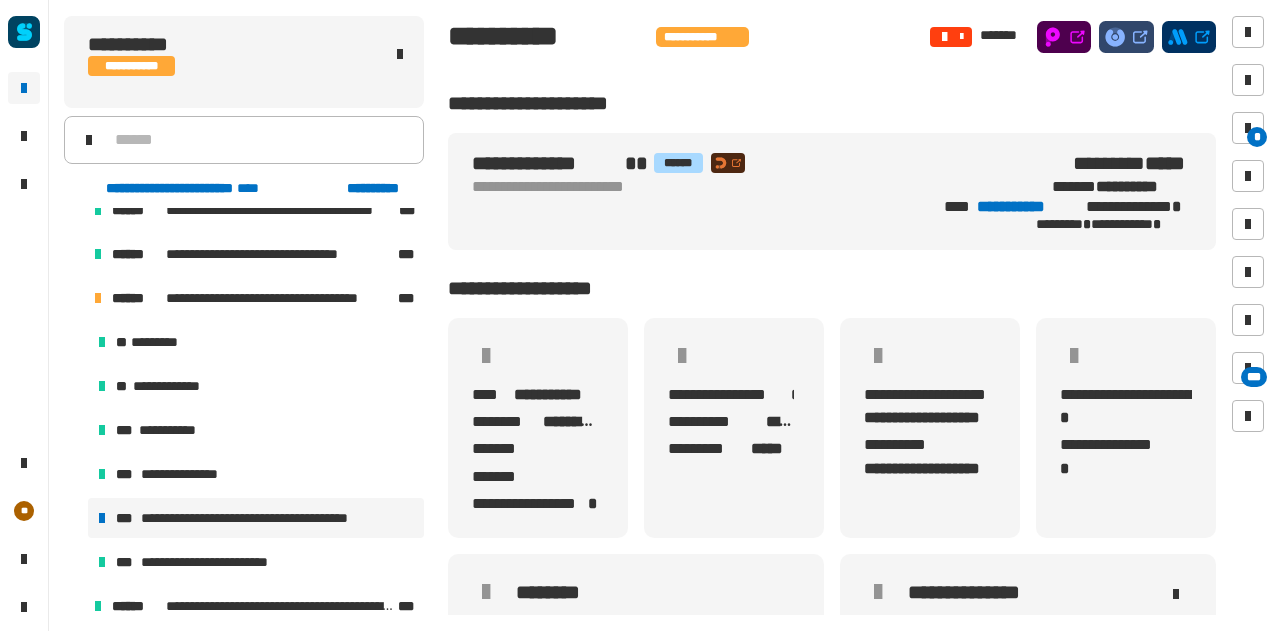 scroll, scrollTop: 2133, scrollLeft: 0, axis: vertical 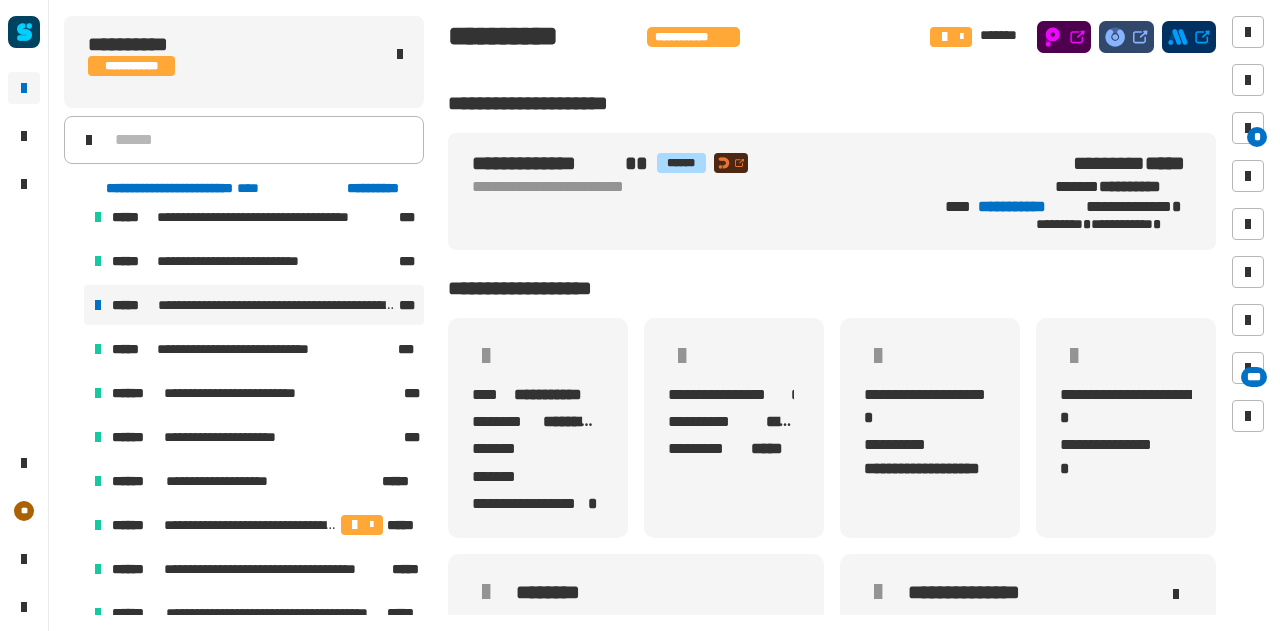 click on "**********" at bounding box center (254, 305) 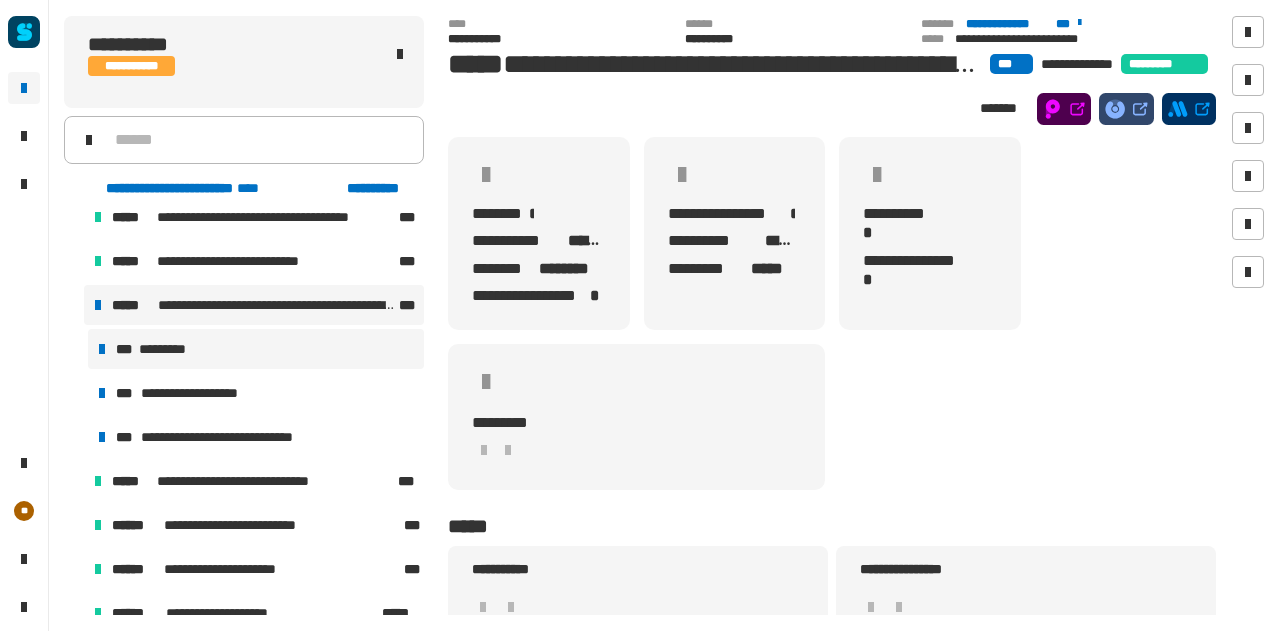 click on "*********" at bounding box center [167, 349] 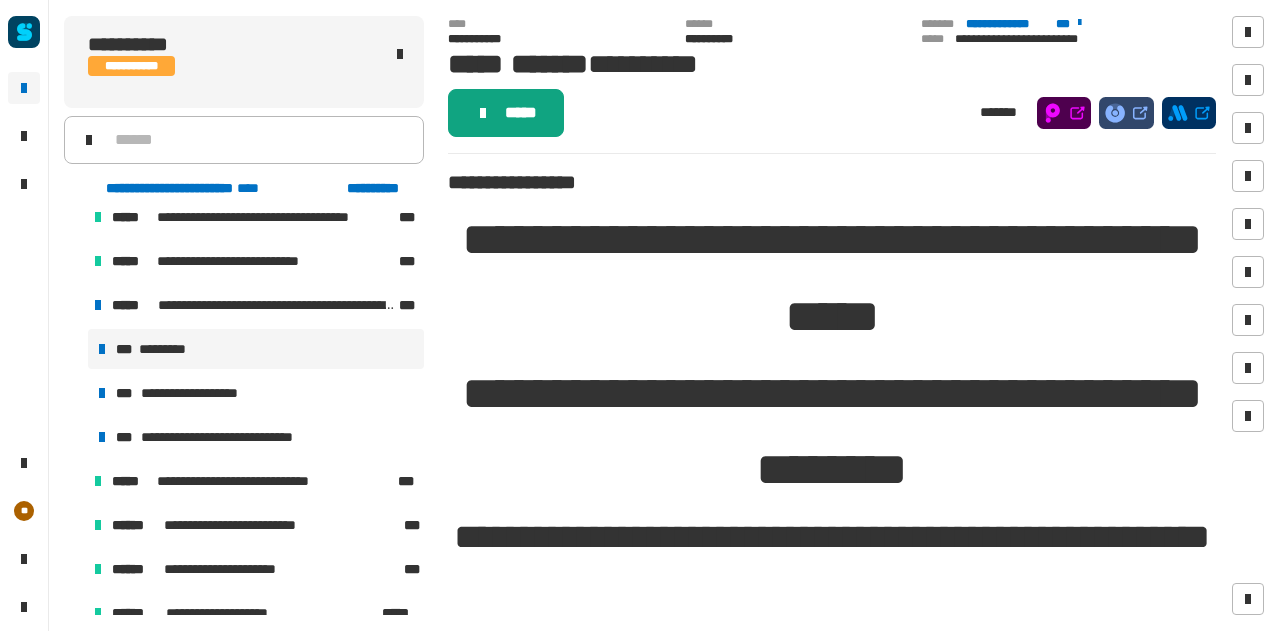 click on "*****" 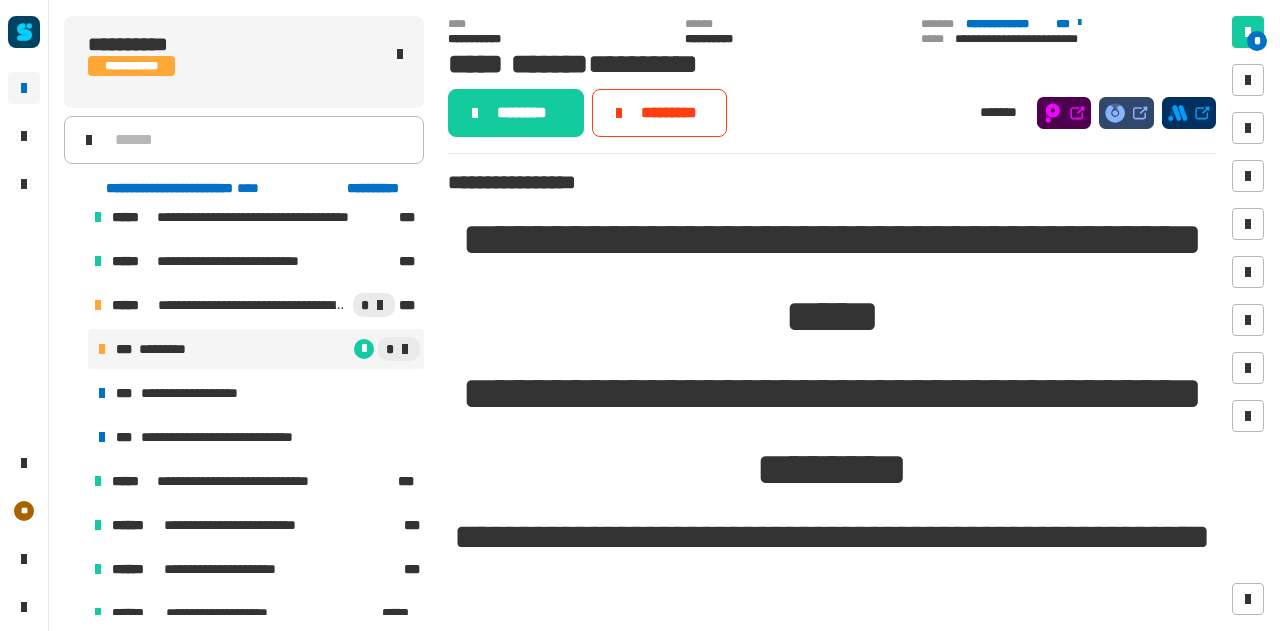 click on "********" 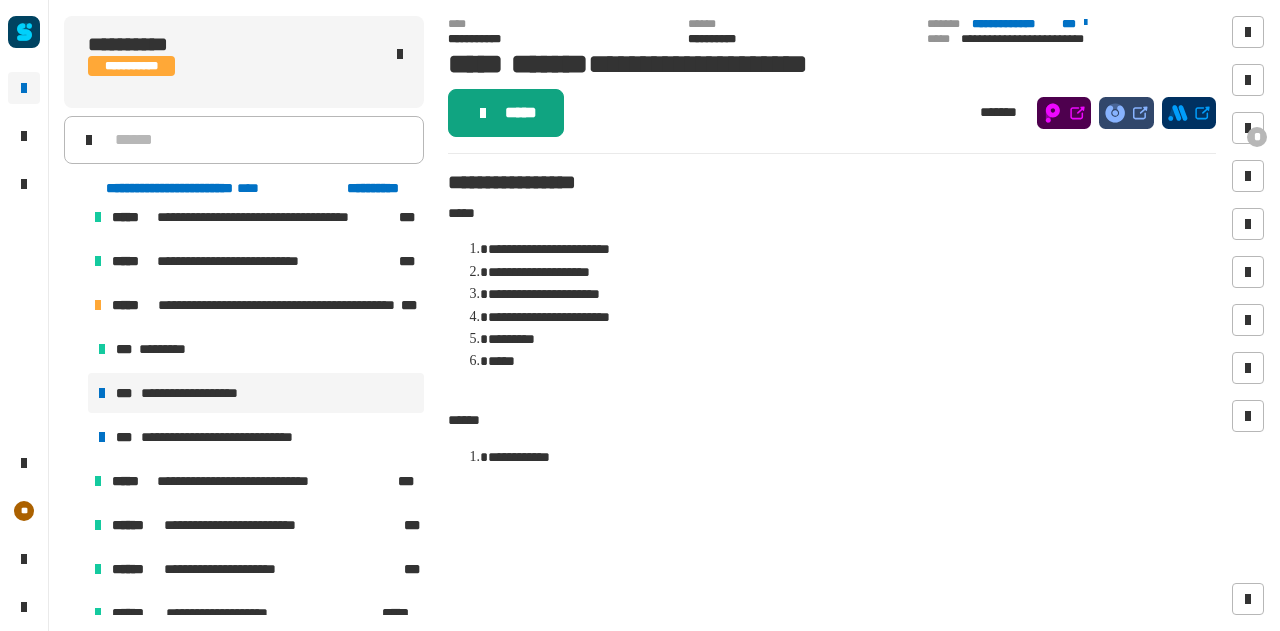click on "*****" 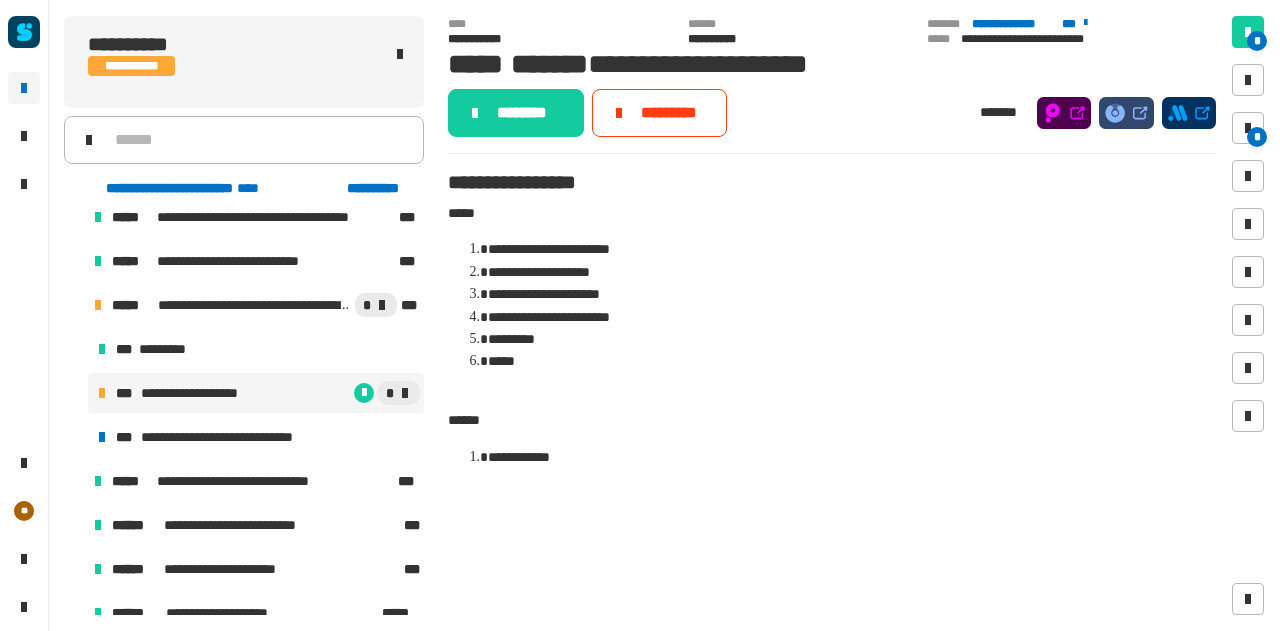 click on "********" 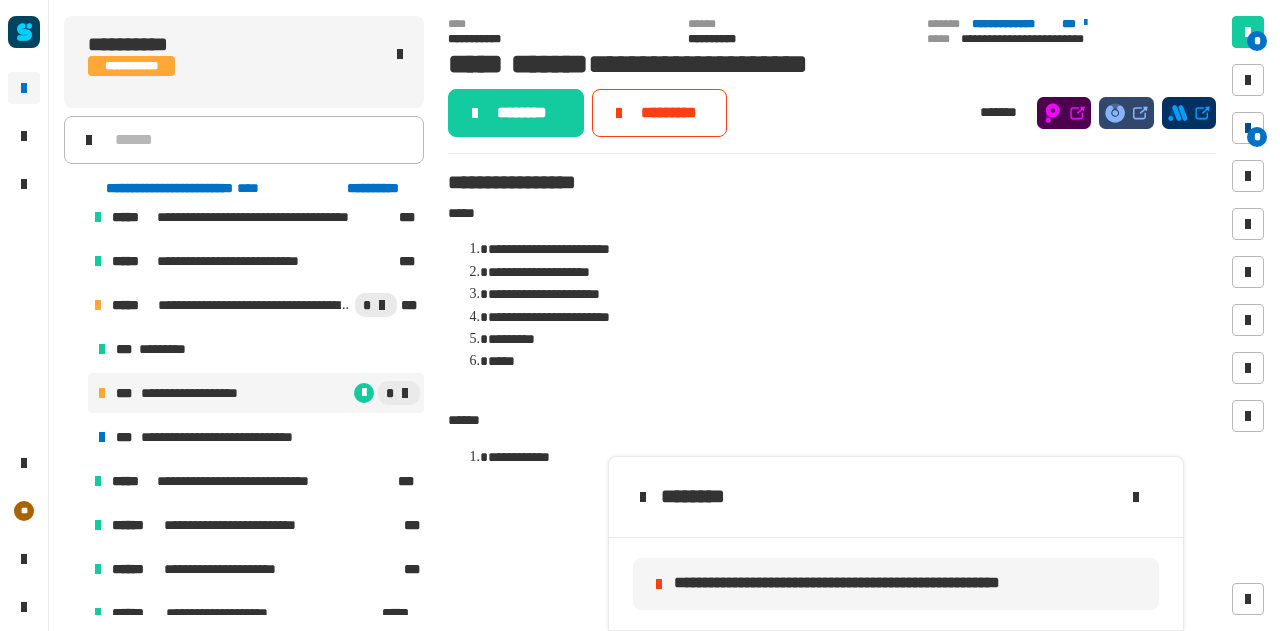 click on "*" at bounding box center (1257, 137) 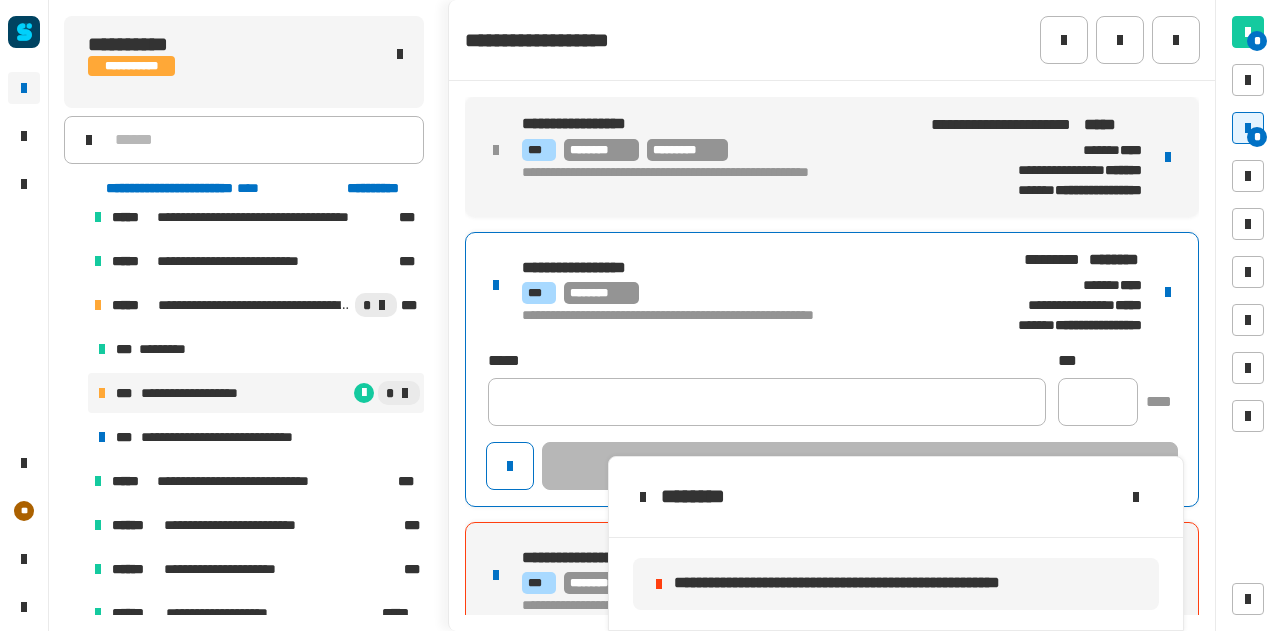 click on "*** ********" at bounding box center (741, 293) 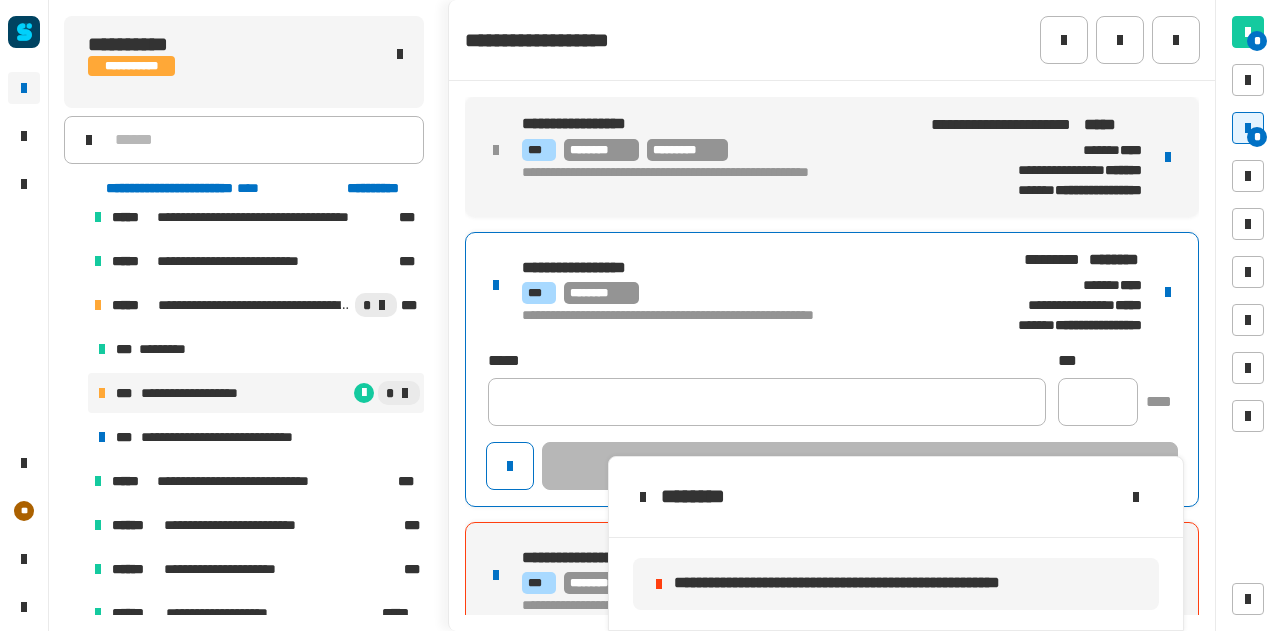click at bounding box center (1168, 292) 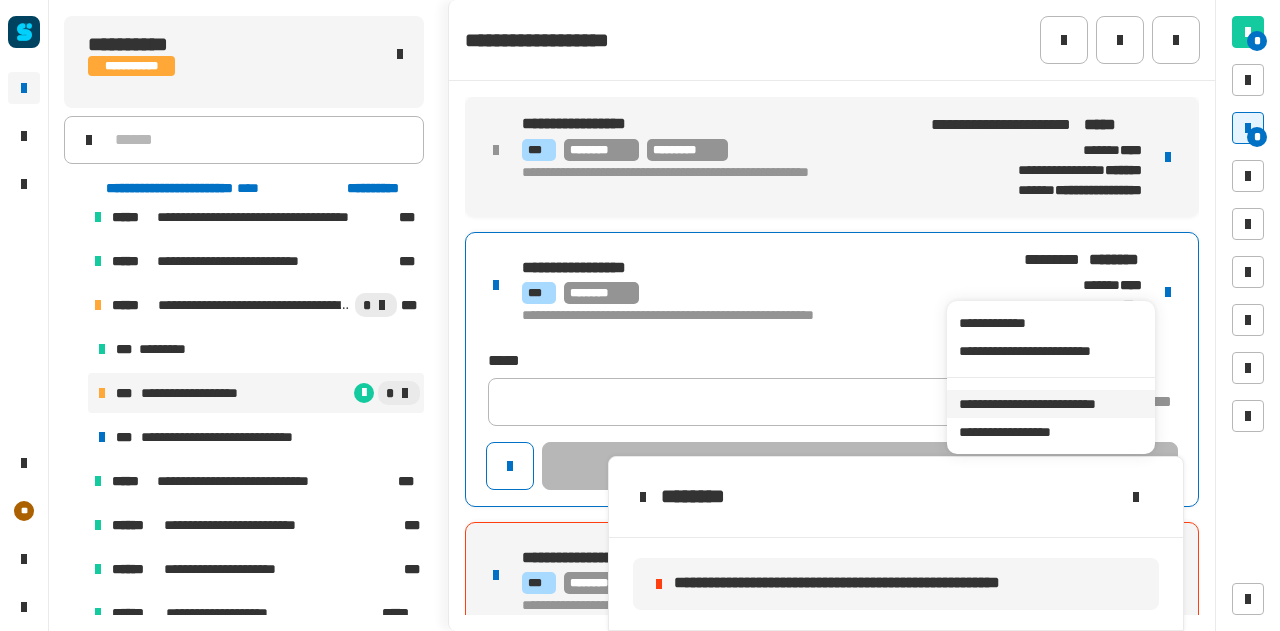 click on "**********" at bounding box center (1050, 404) 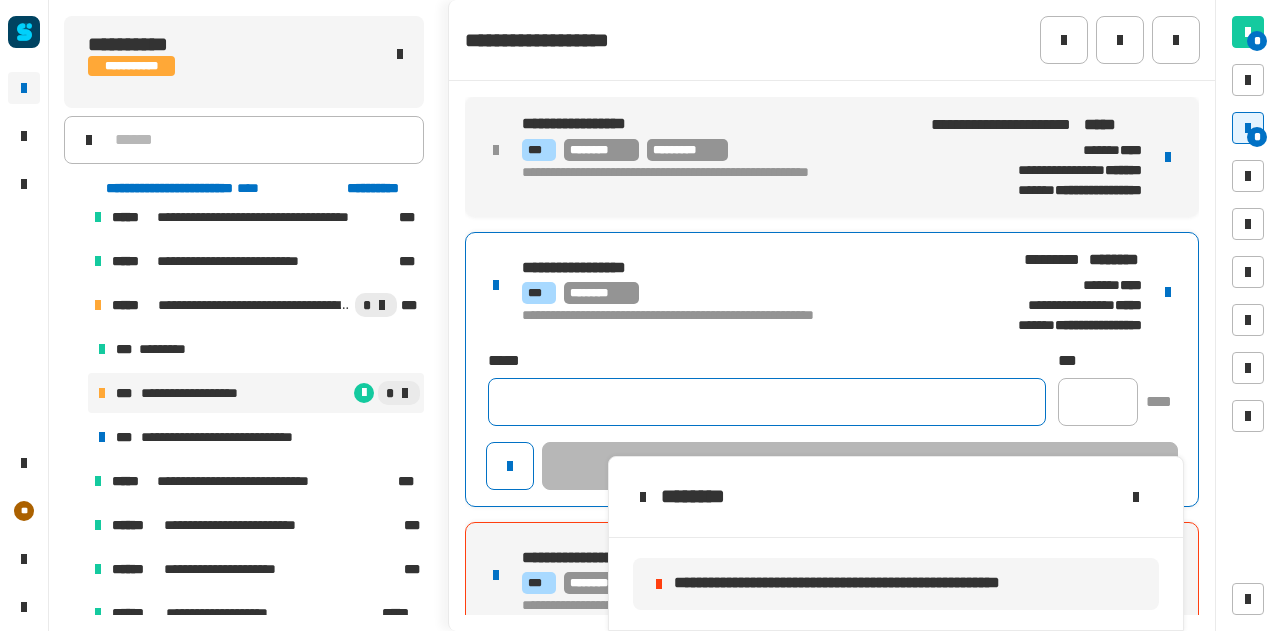 click 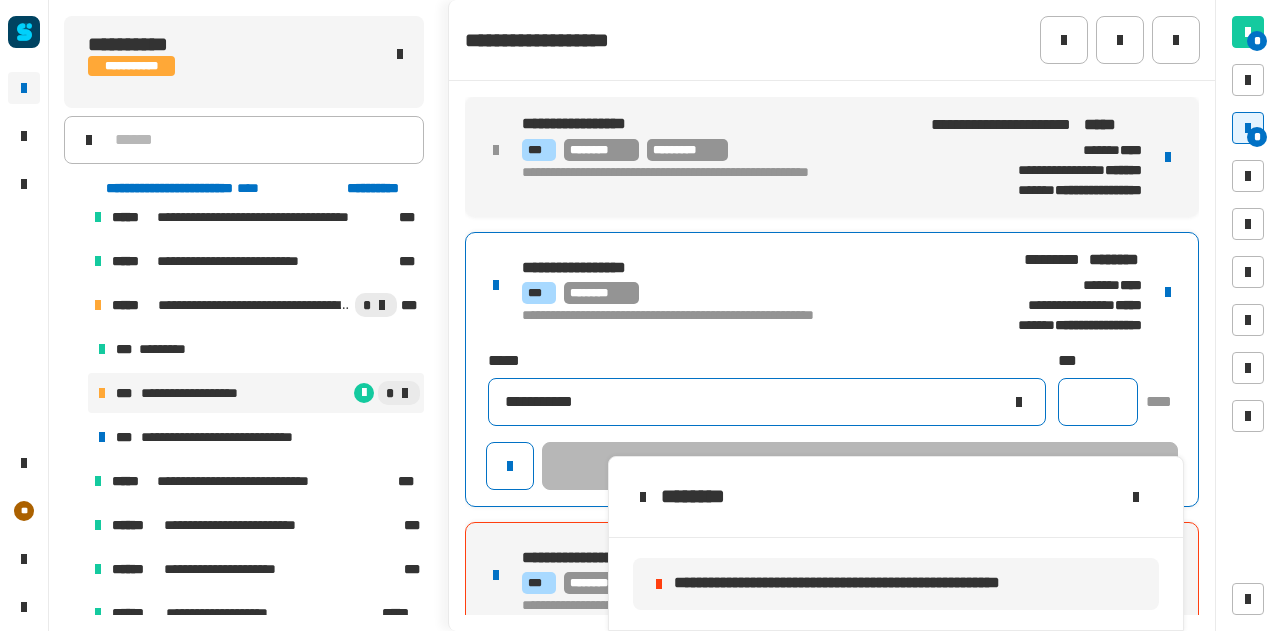 type on "**********" 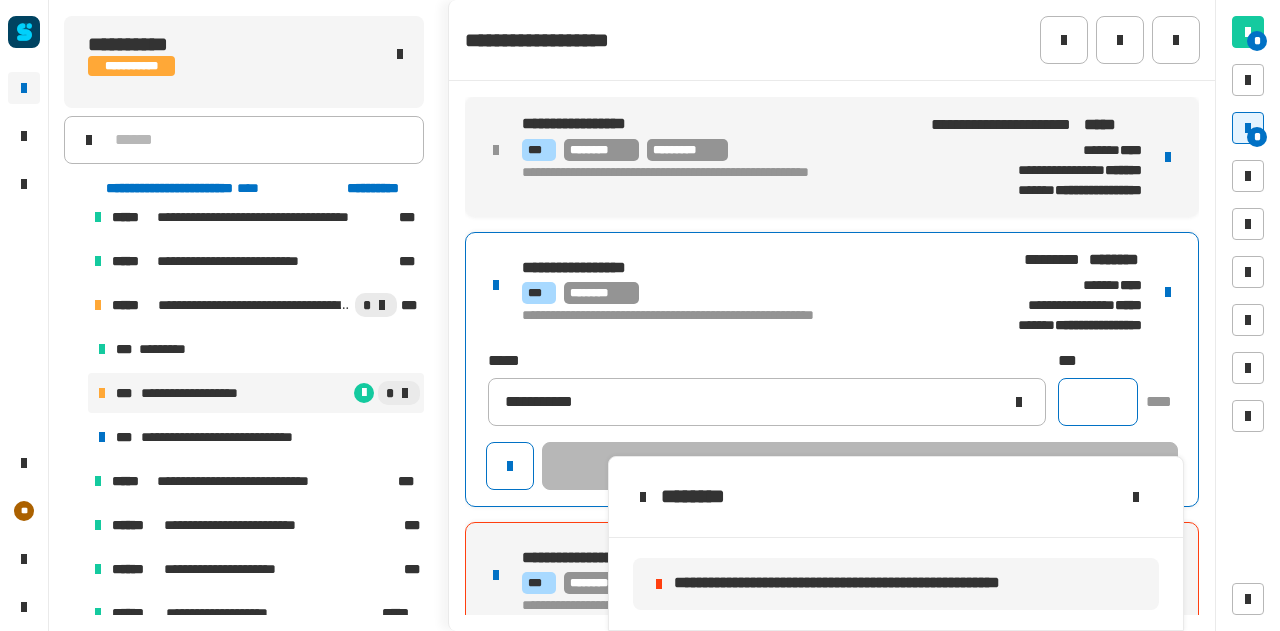 click 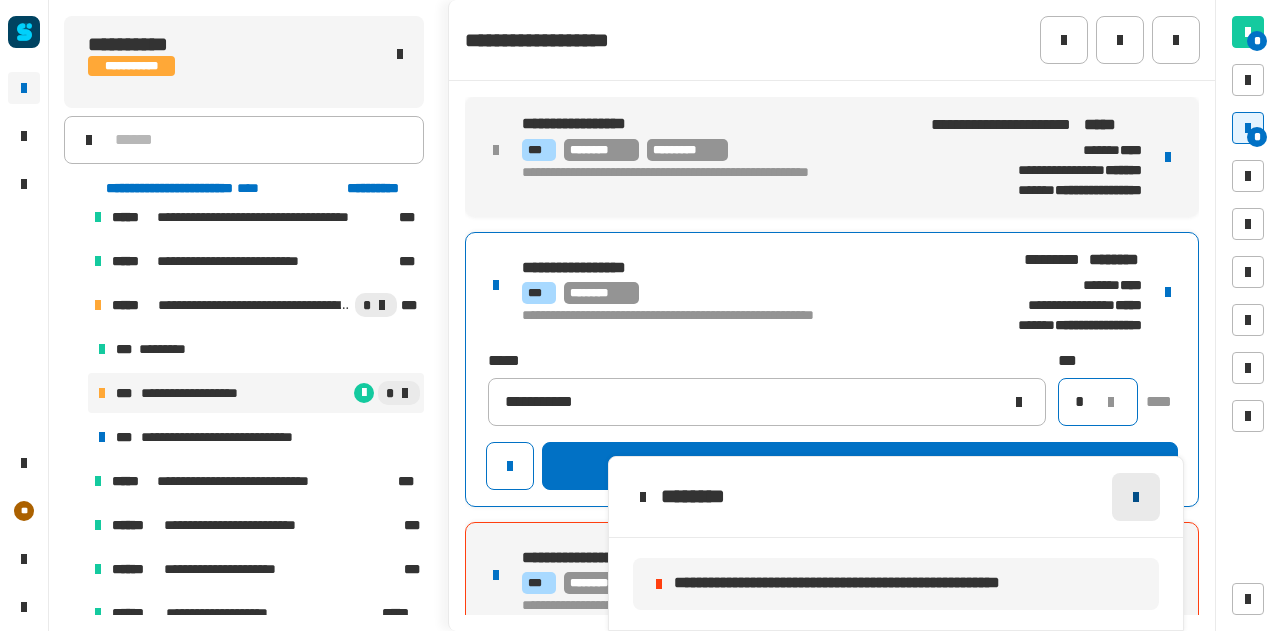 type on "*" 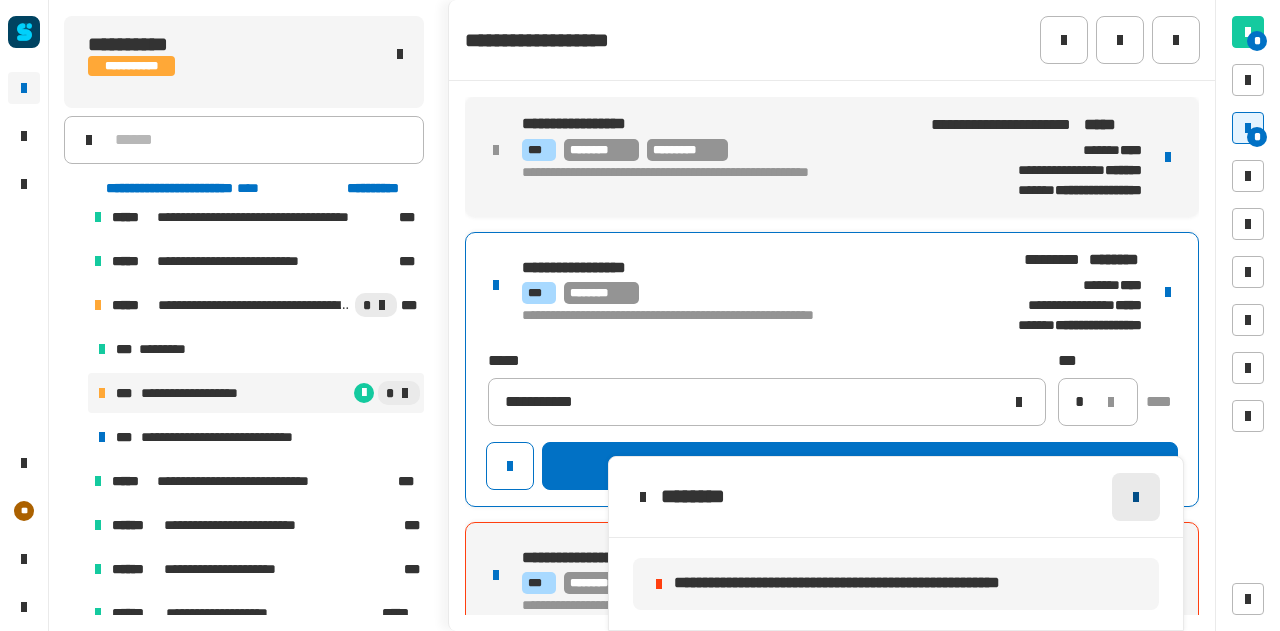 click 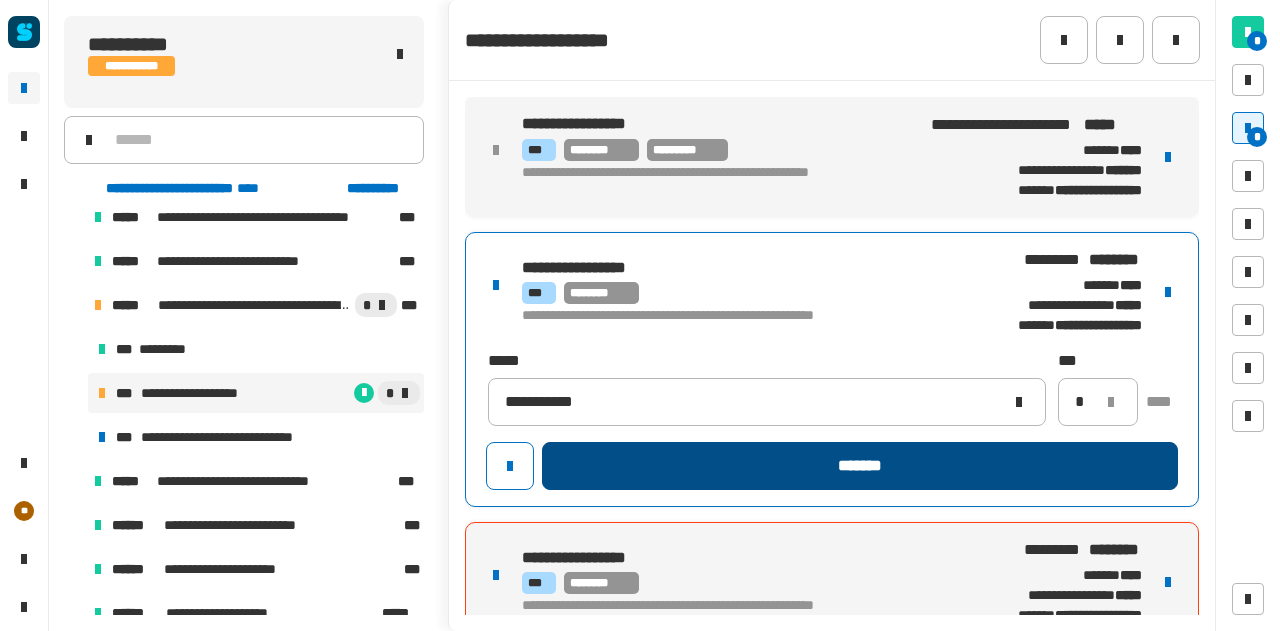 click on "*******" 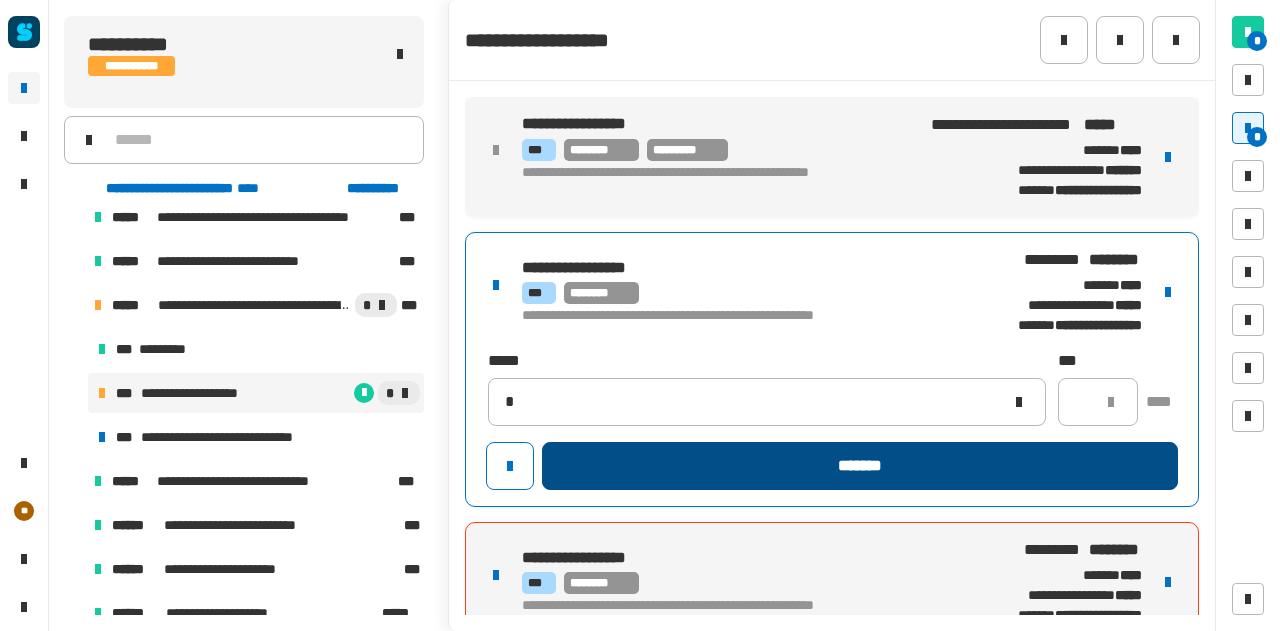 type 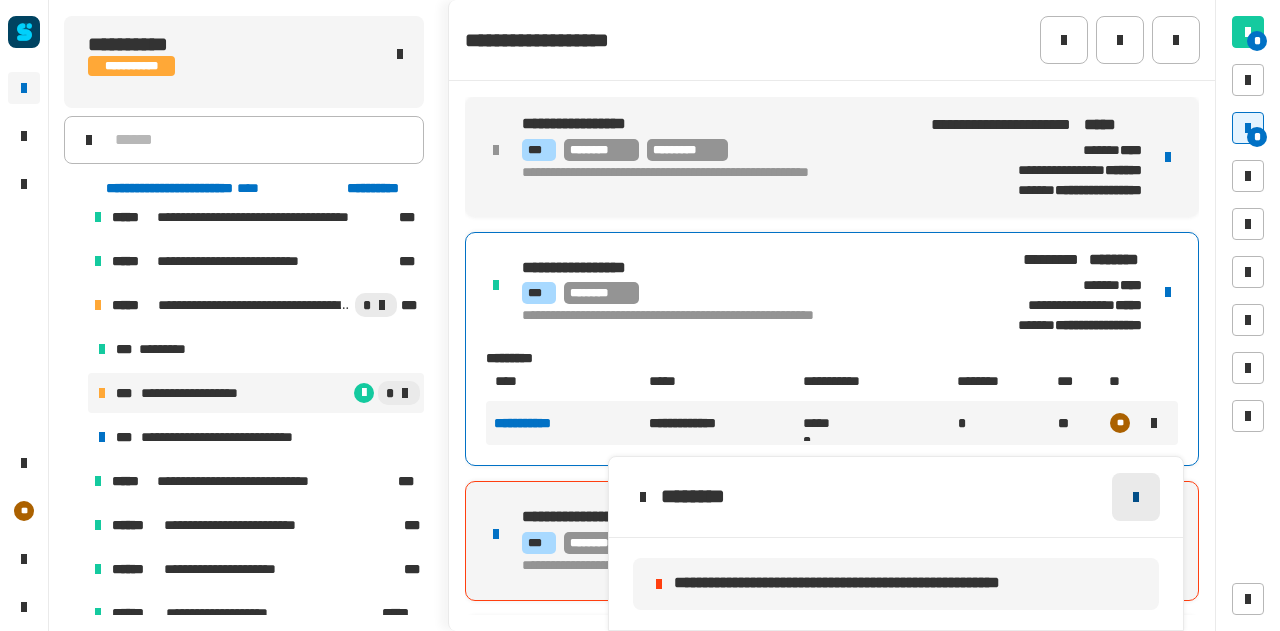 click 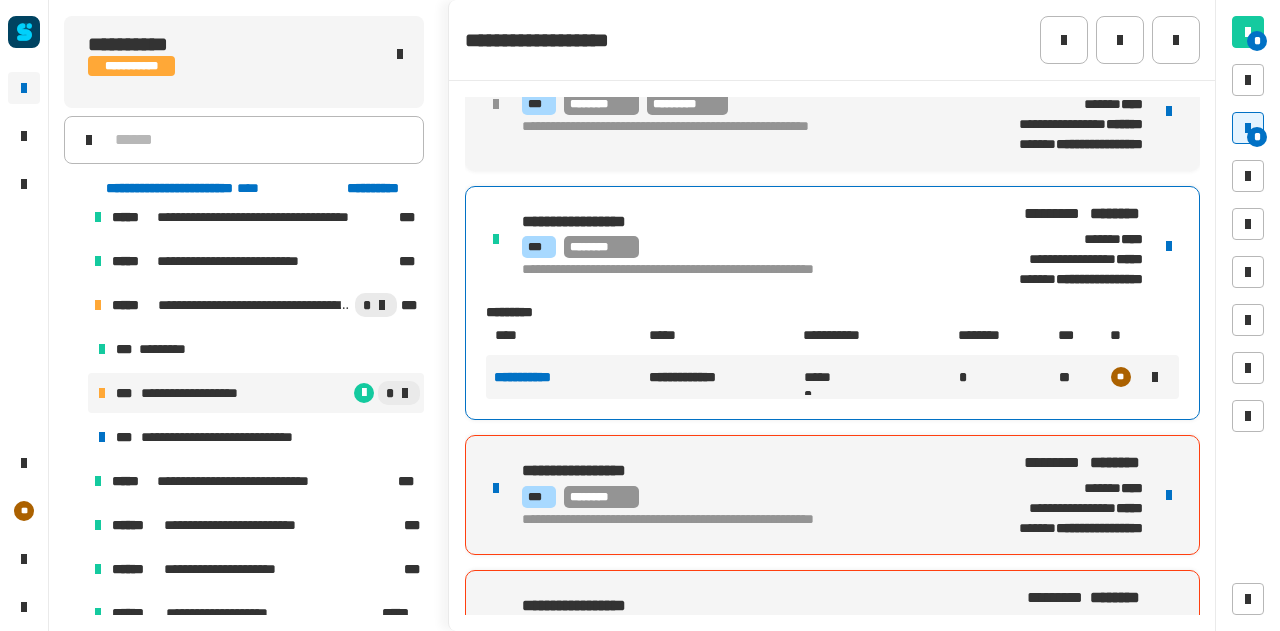 scroll, scrollTop: 118, scrollLeft: 0, axis: vertical 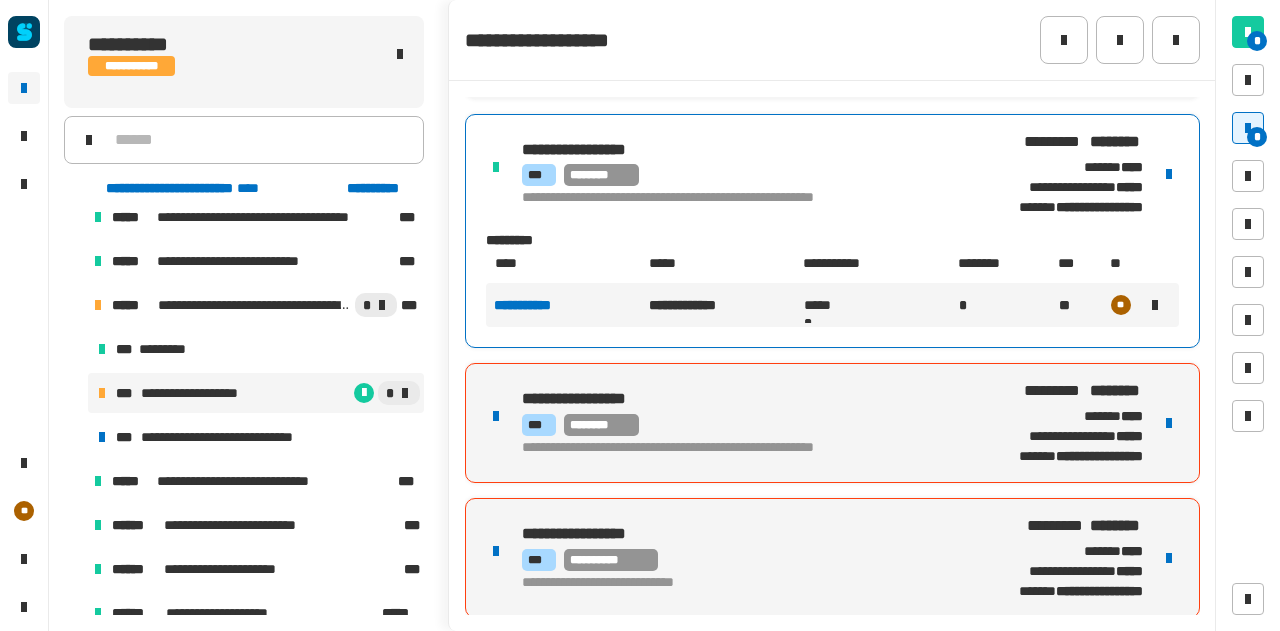 click at bounding box center [1169, 423] 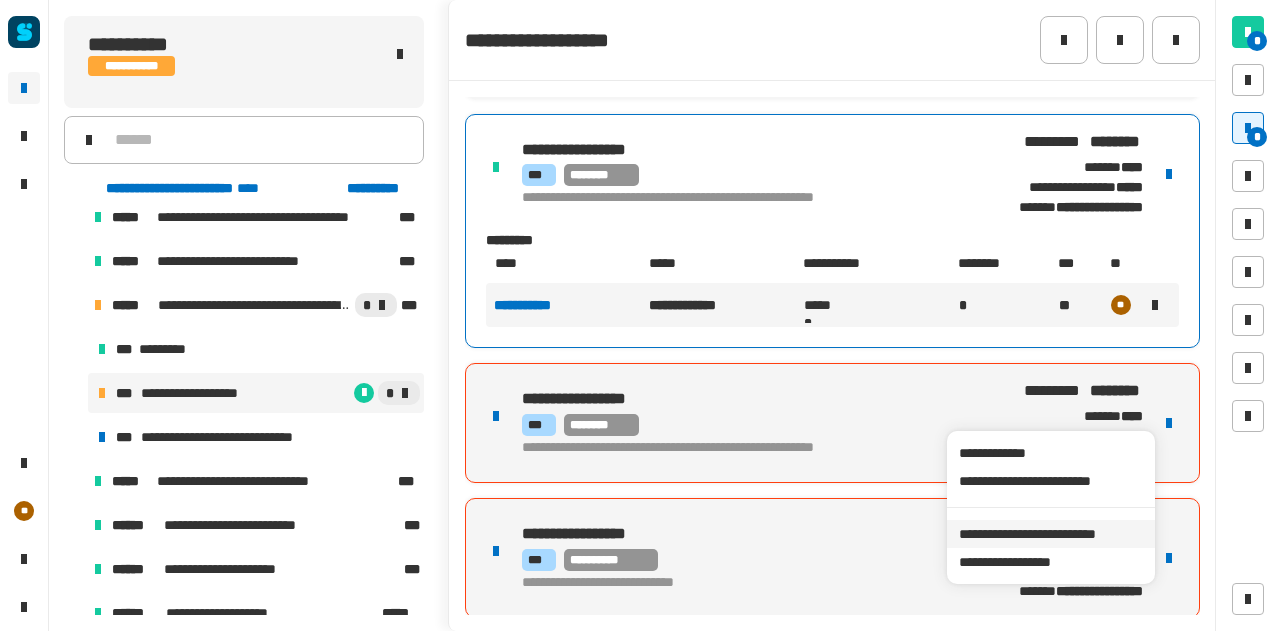 click on "**********" at bounding box center (1050, 534) 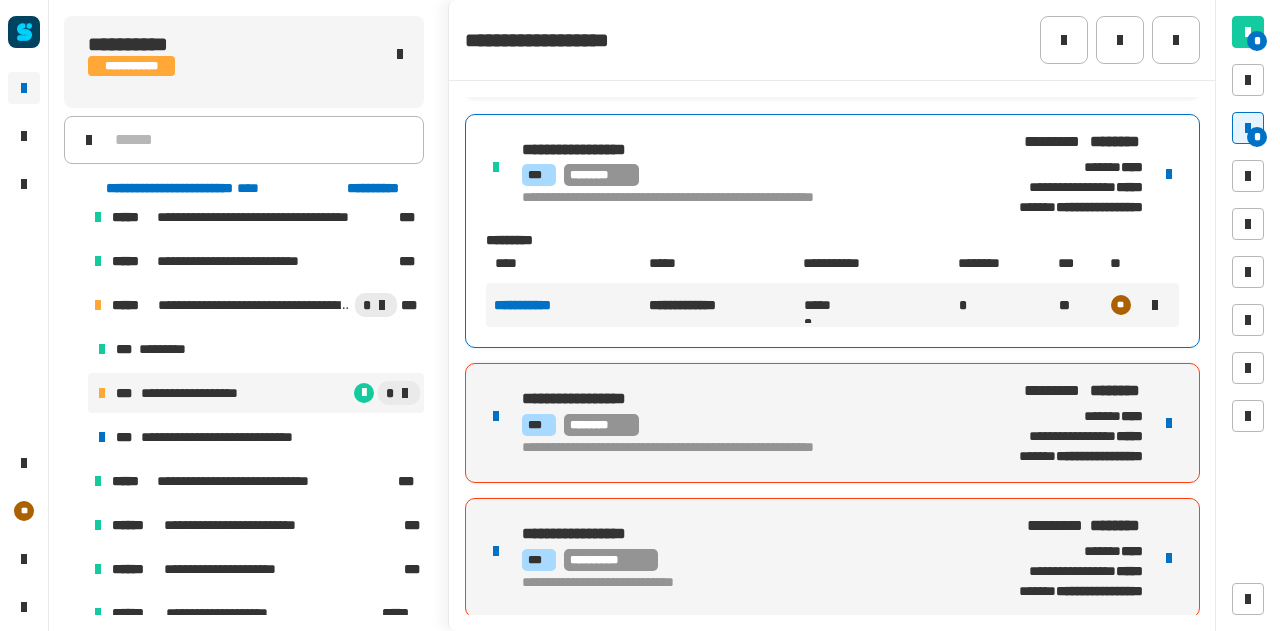 click on "**********" at bounding box center [832, 423] 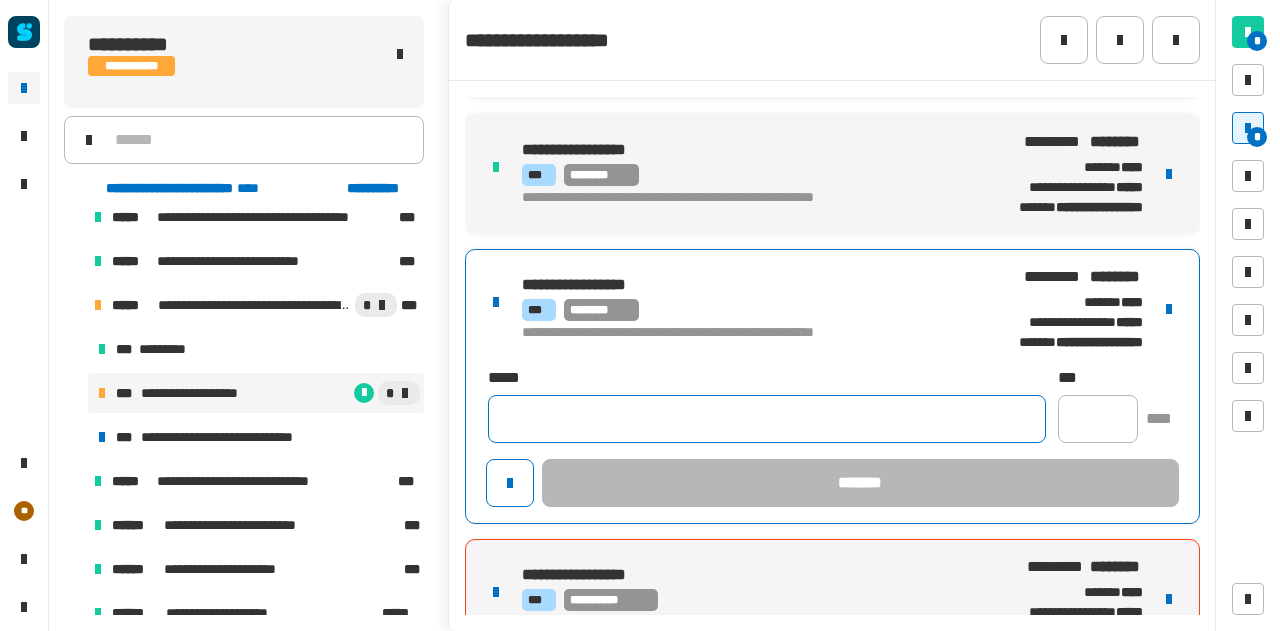 click 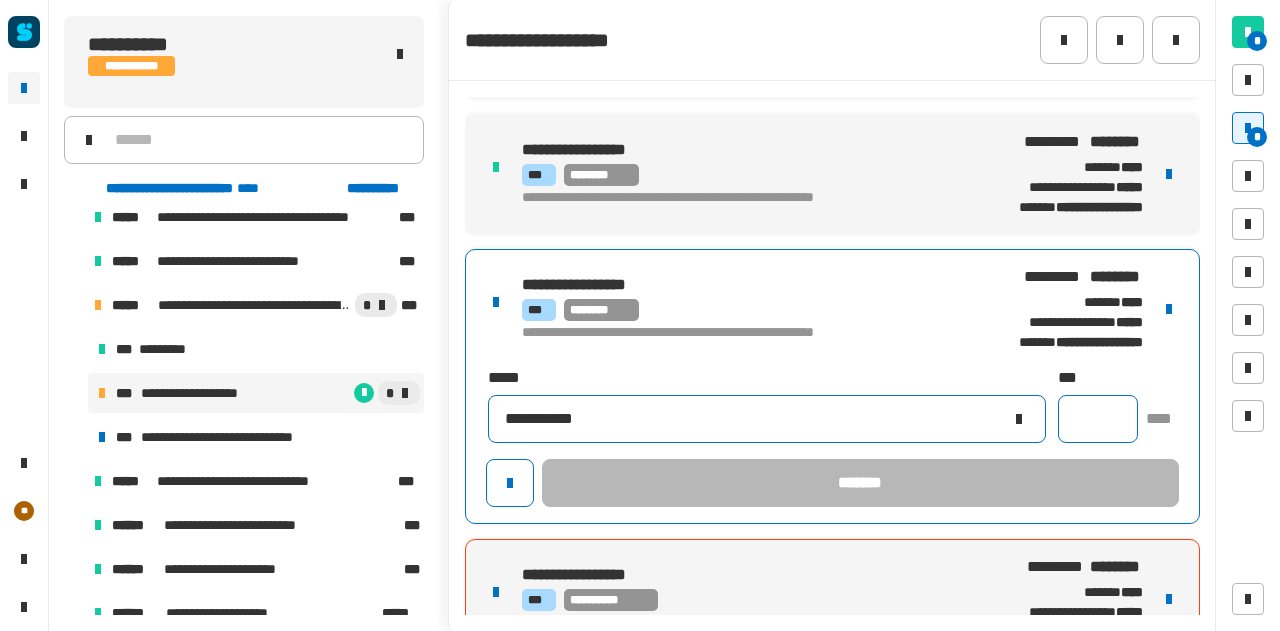 type on "**********" 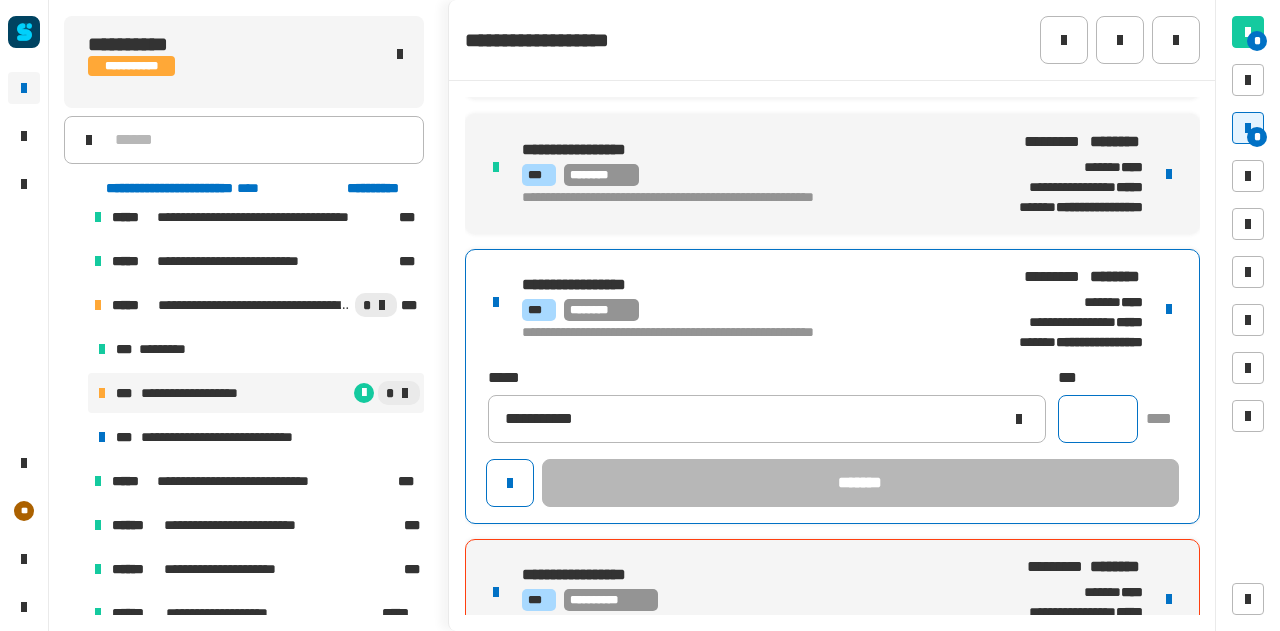 click 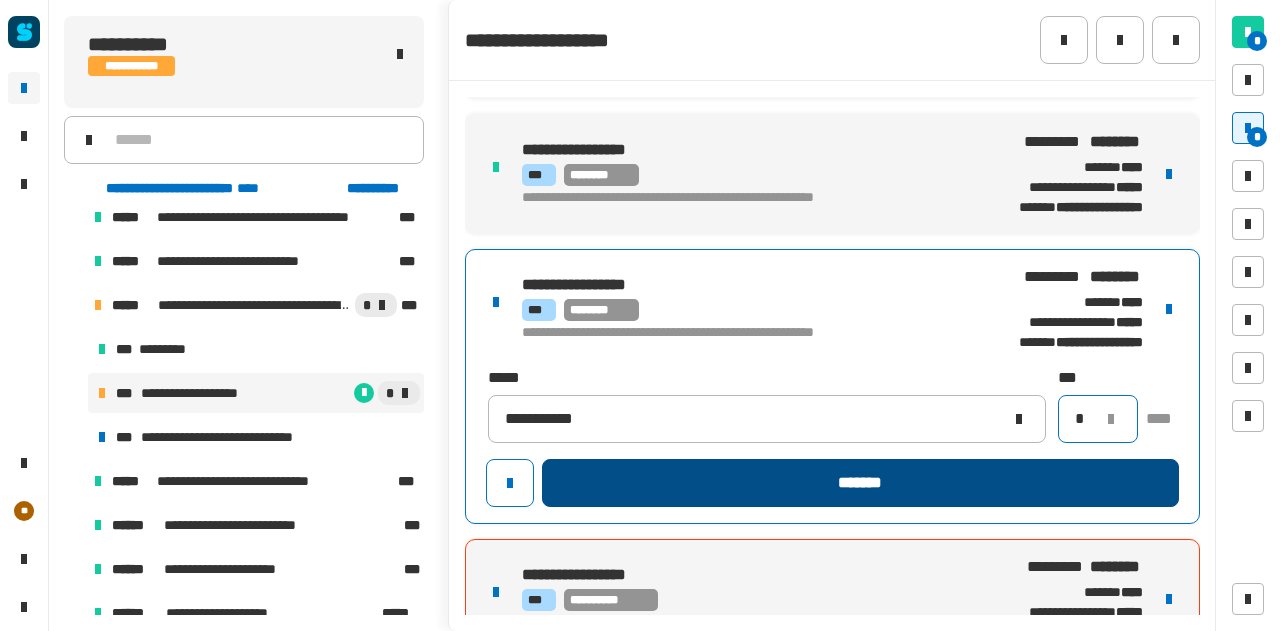type on "*" 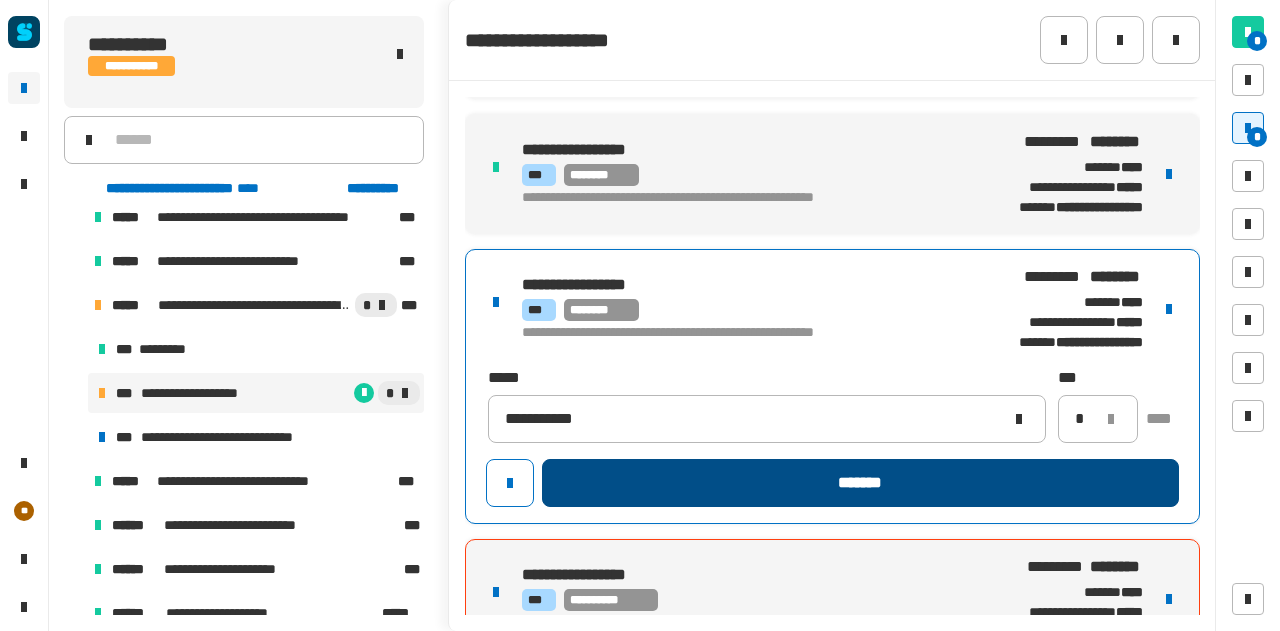 click on "*******" 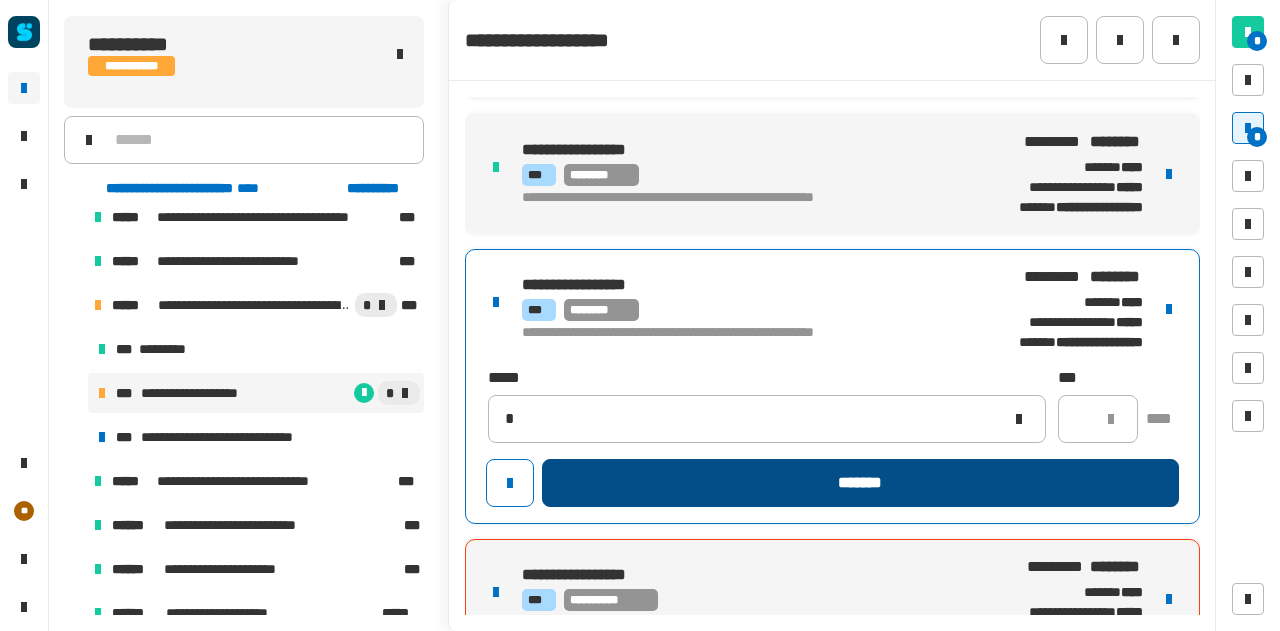 type 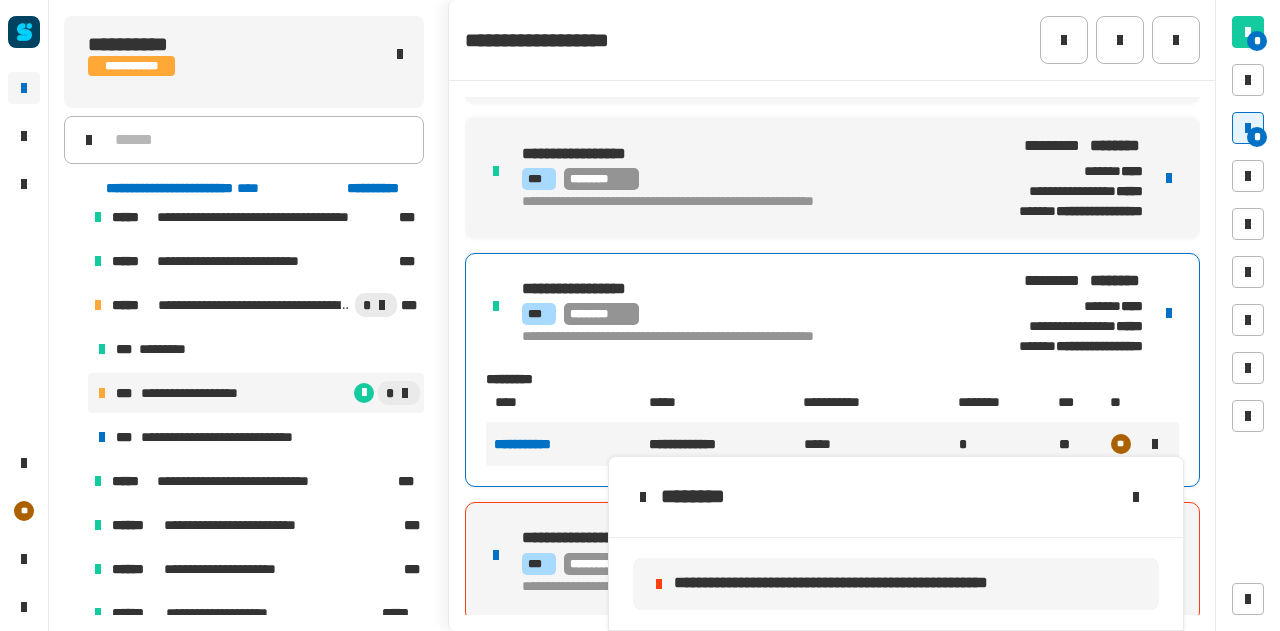 scroll, scrollTop: 118, scrollLeft: 0, axis: vertical 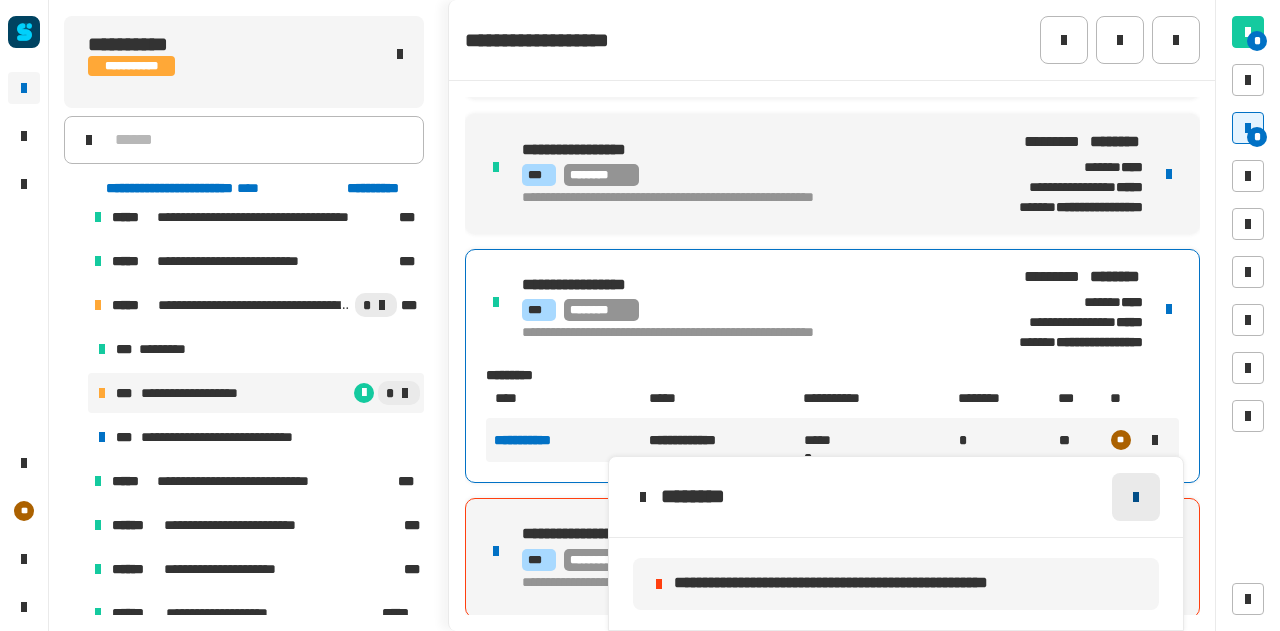 click 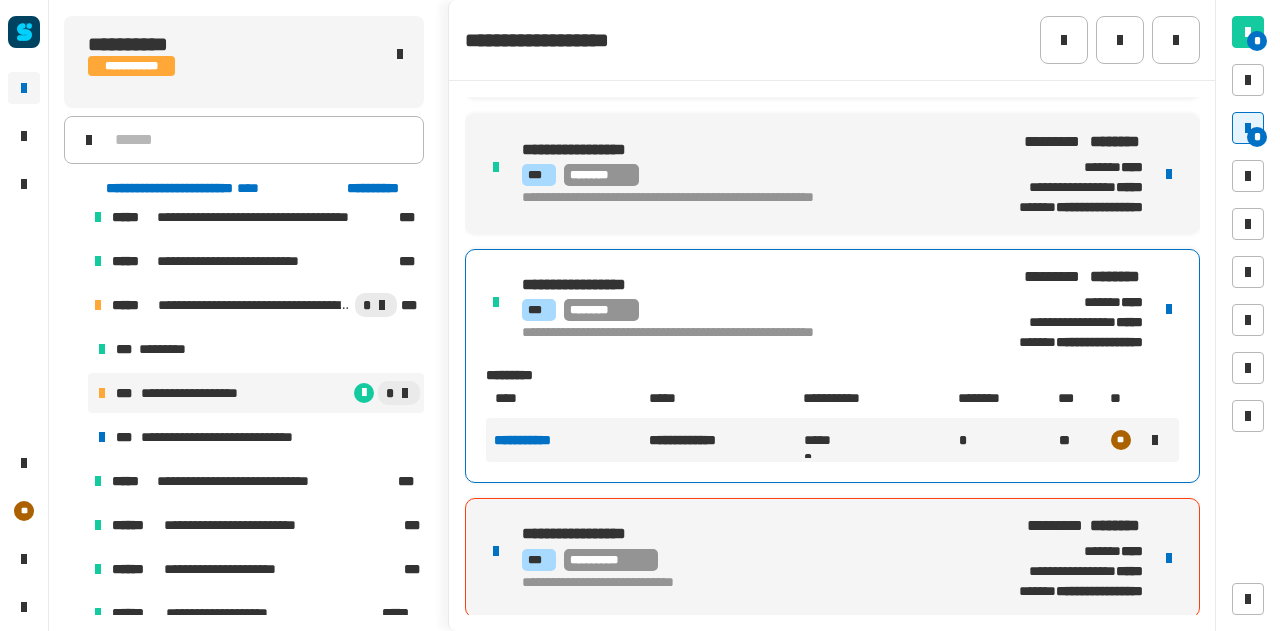 click on "**********" at bounding box center (832, 558) 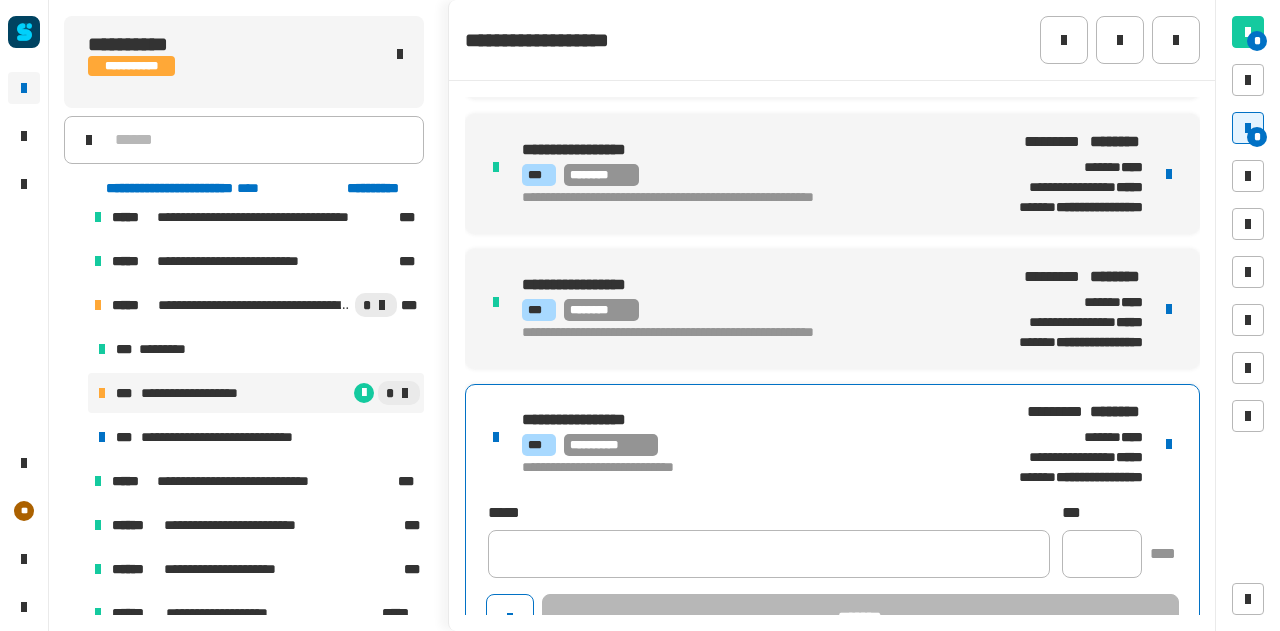 click at bounding box center (1169, 444) 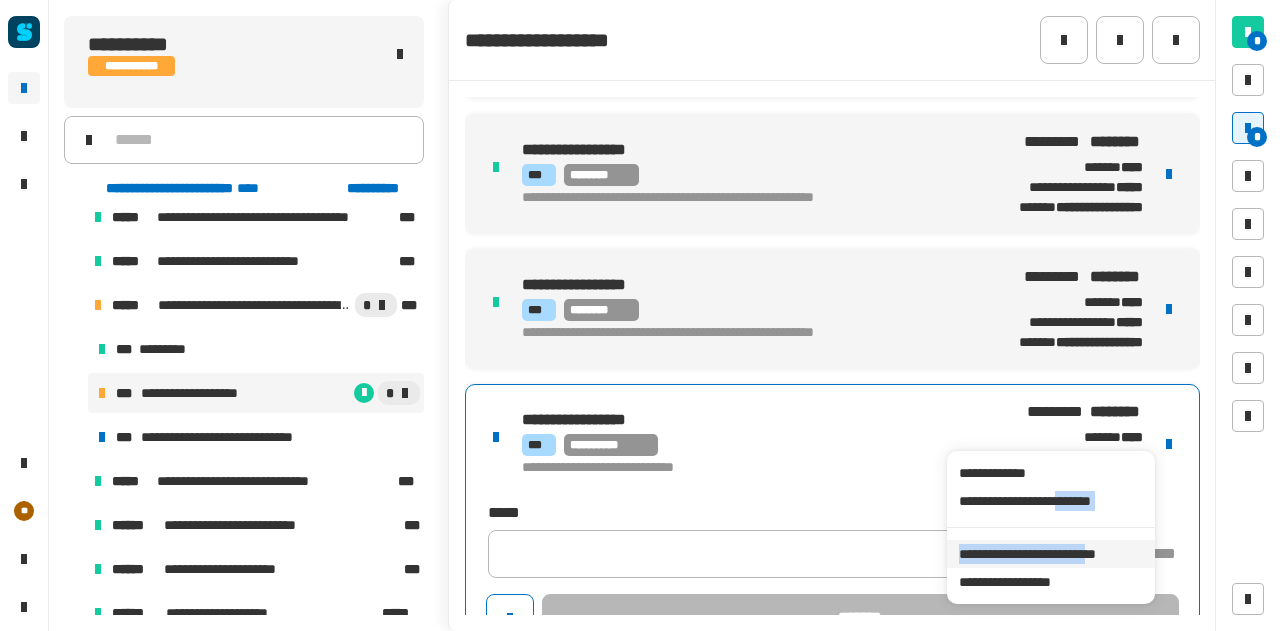 drag, startPoint x: 1064, startPoint y: 507, endPoint x: 1134, endPoint y: 545, distance: 79.64923 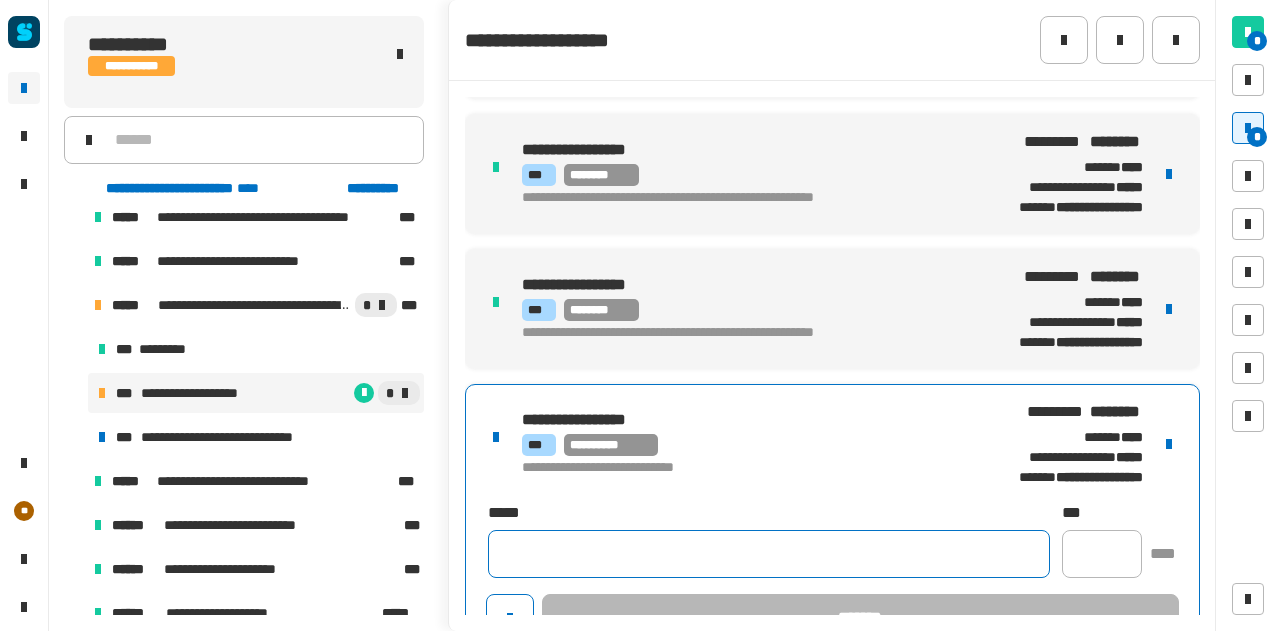 click 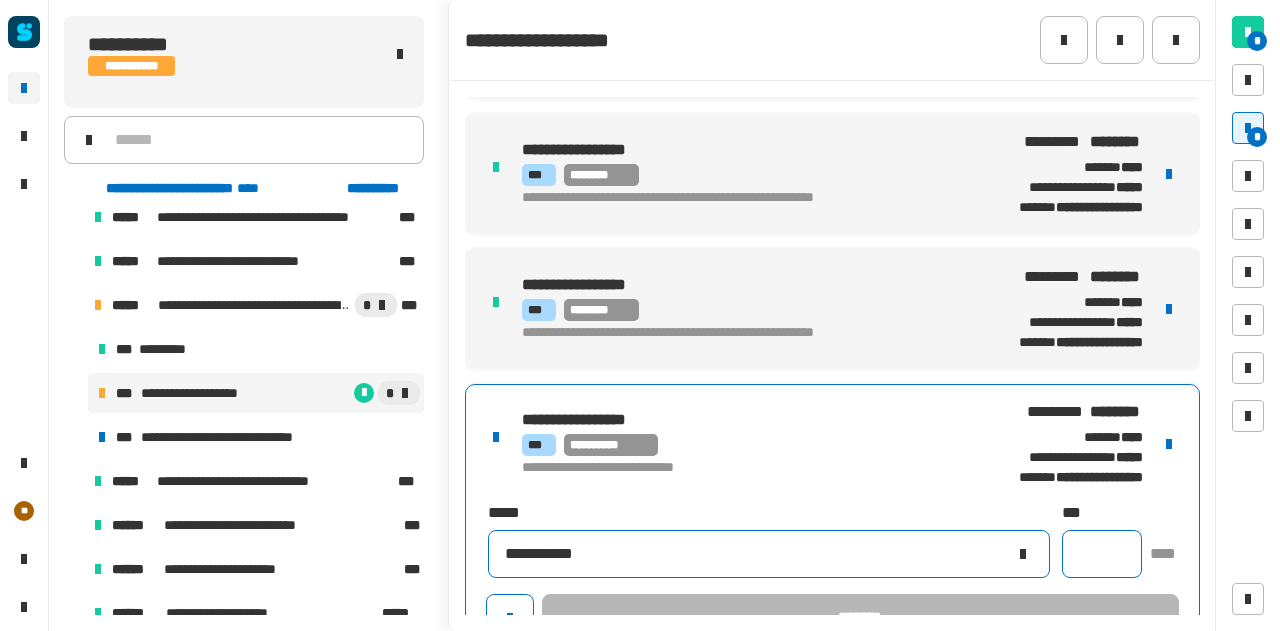 type on "**********" 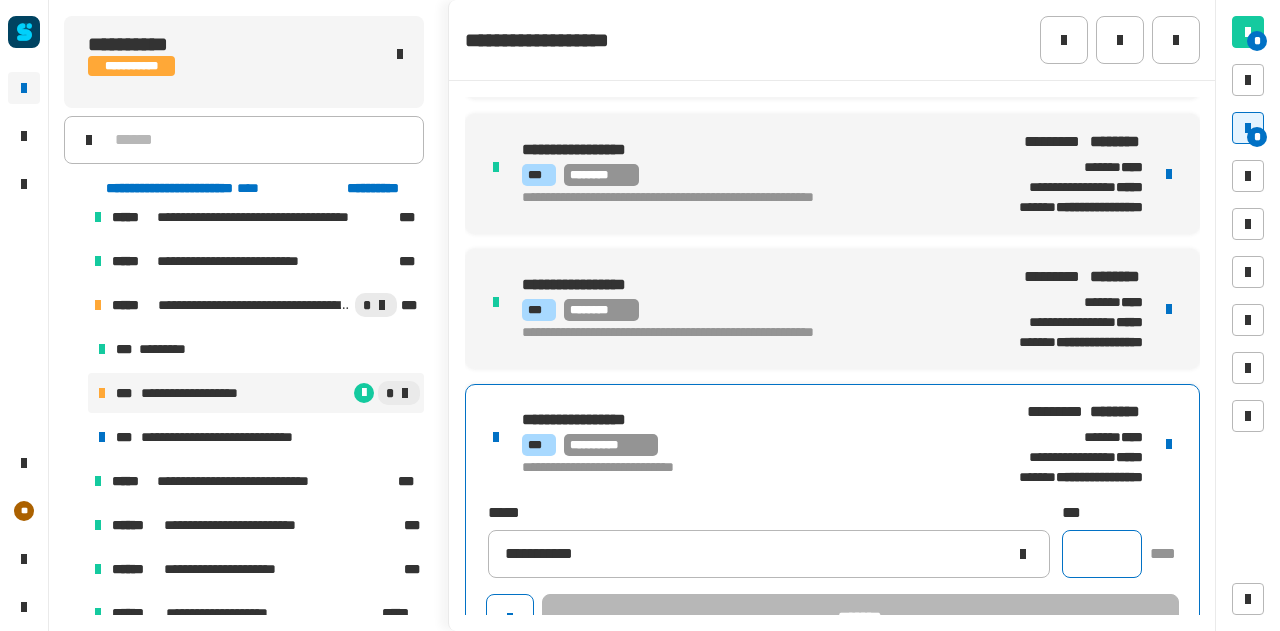 click 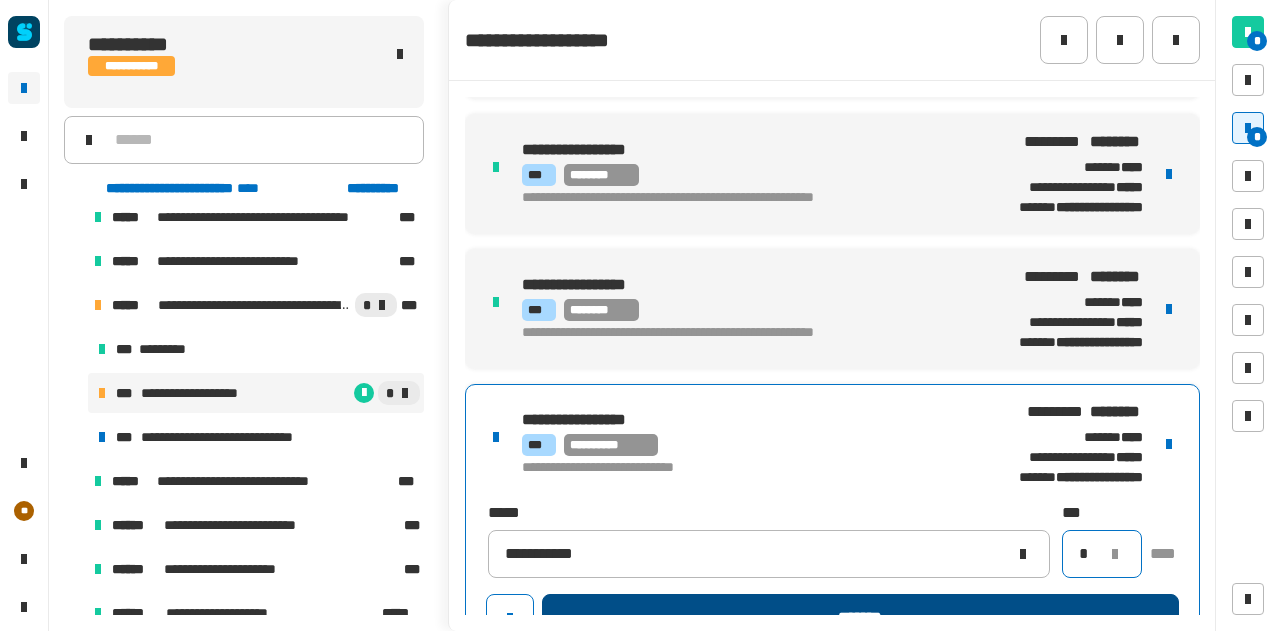 type on "*" 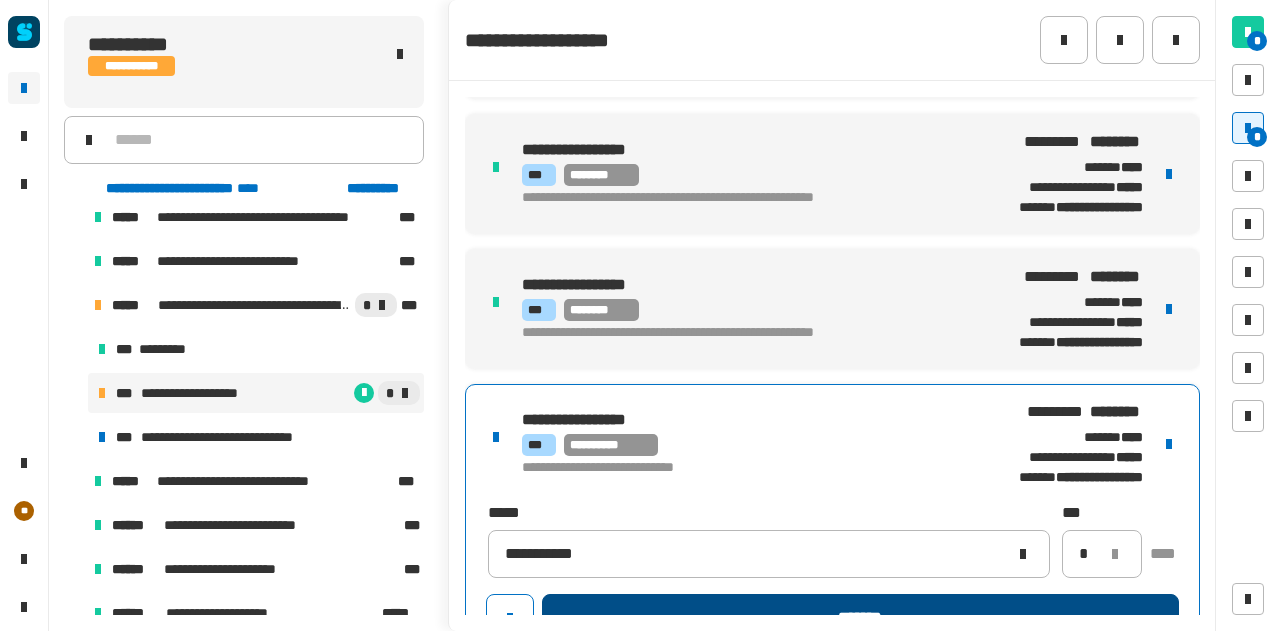click on "*******" 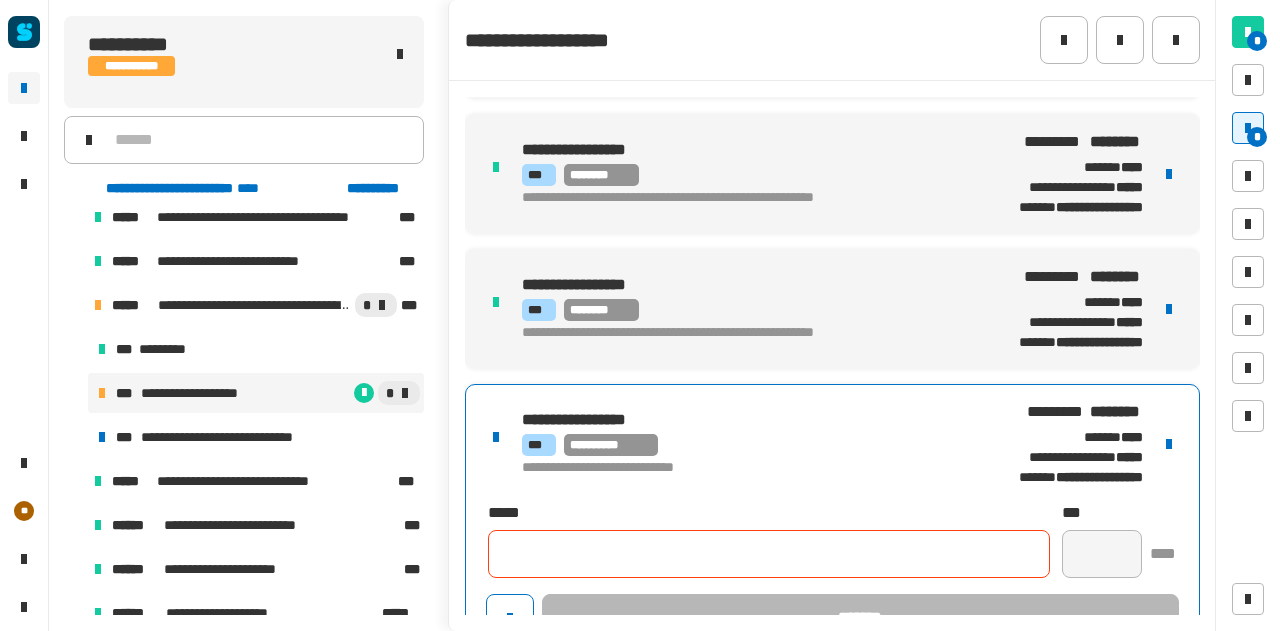 type 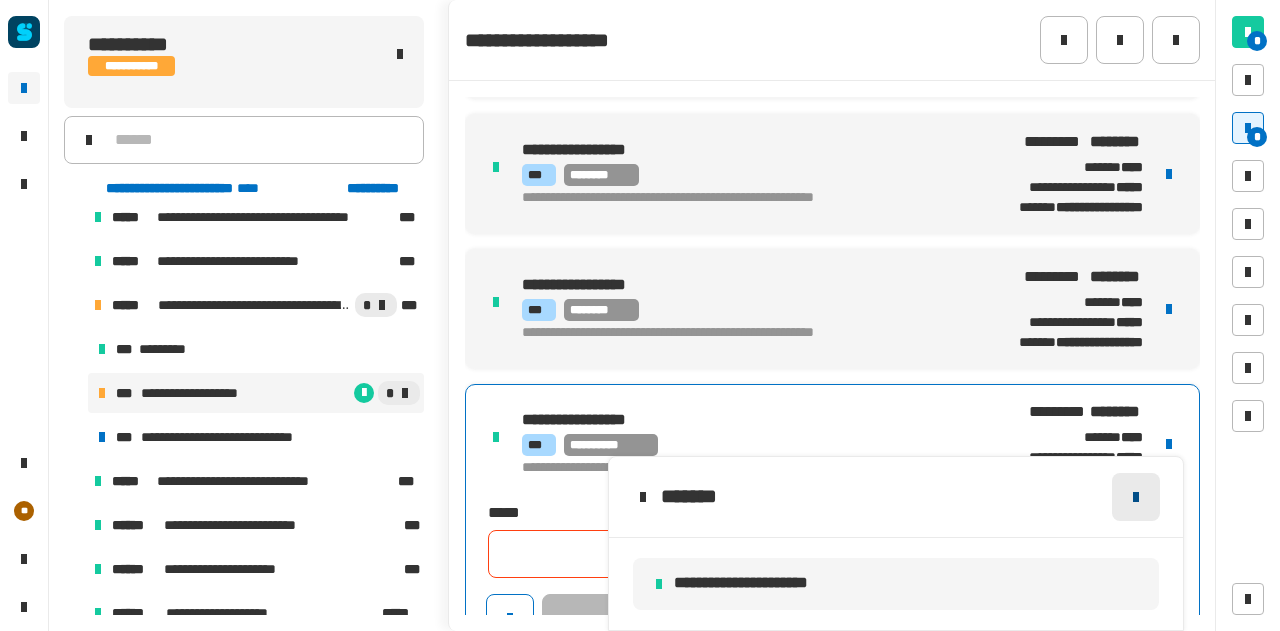 click 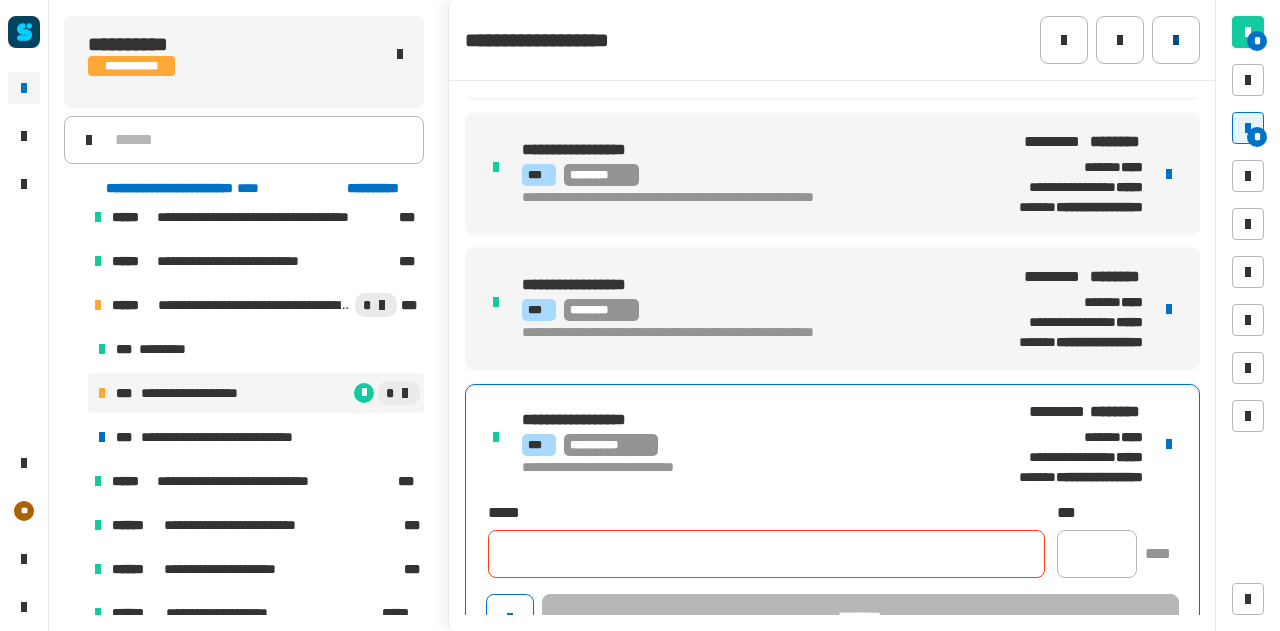click 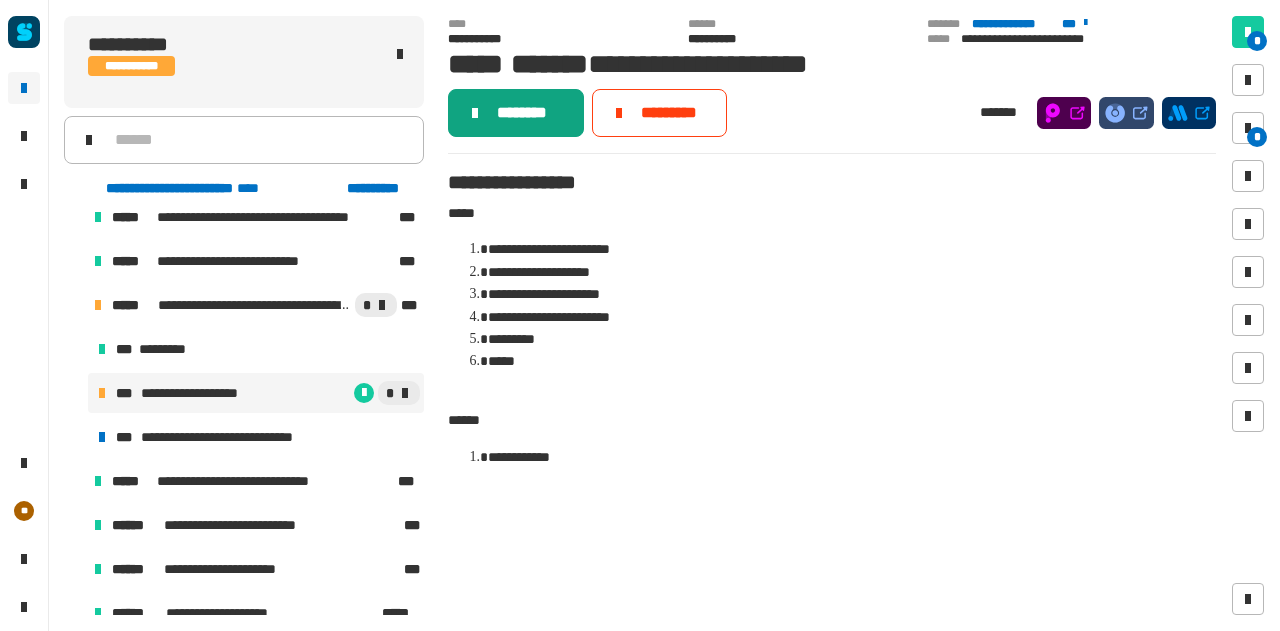click on "********" 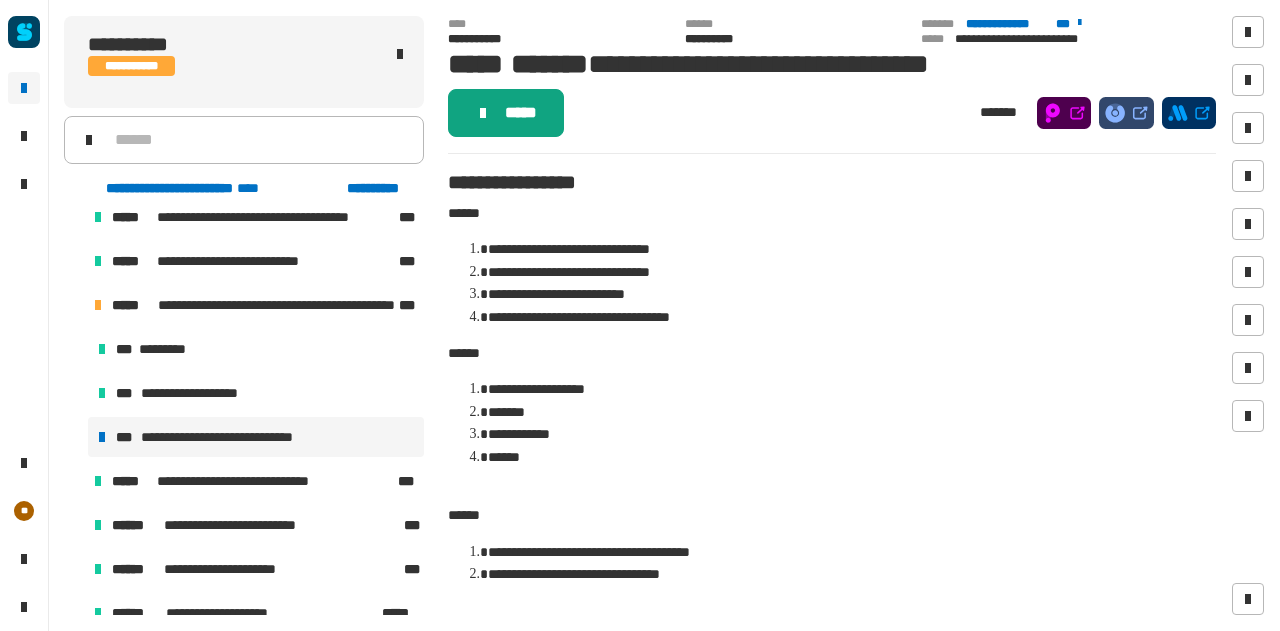 click on "*****" 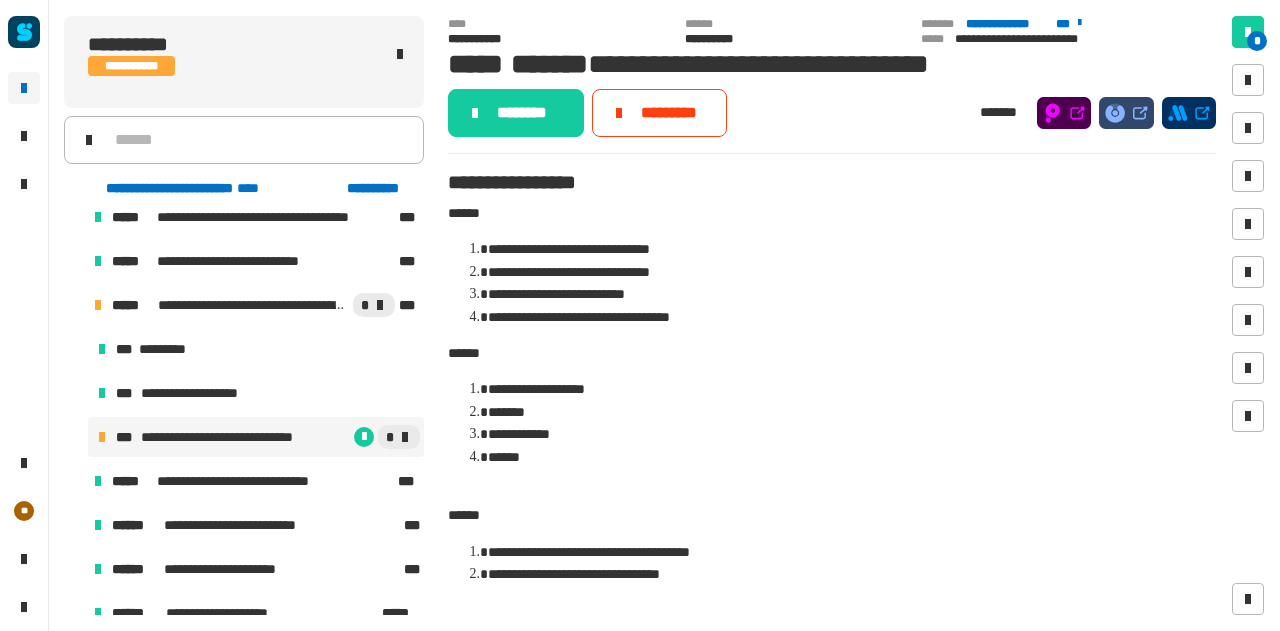 click on "********" 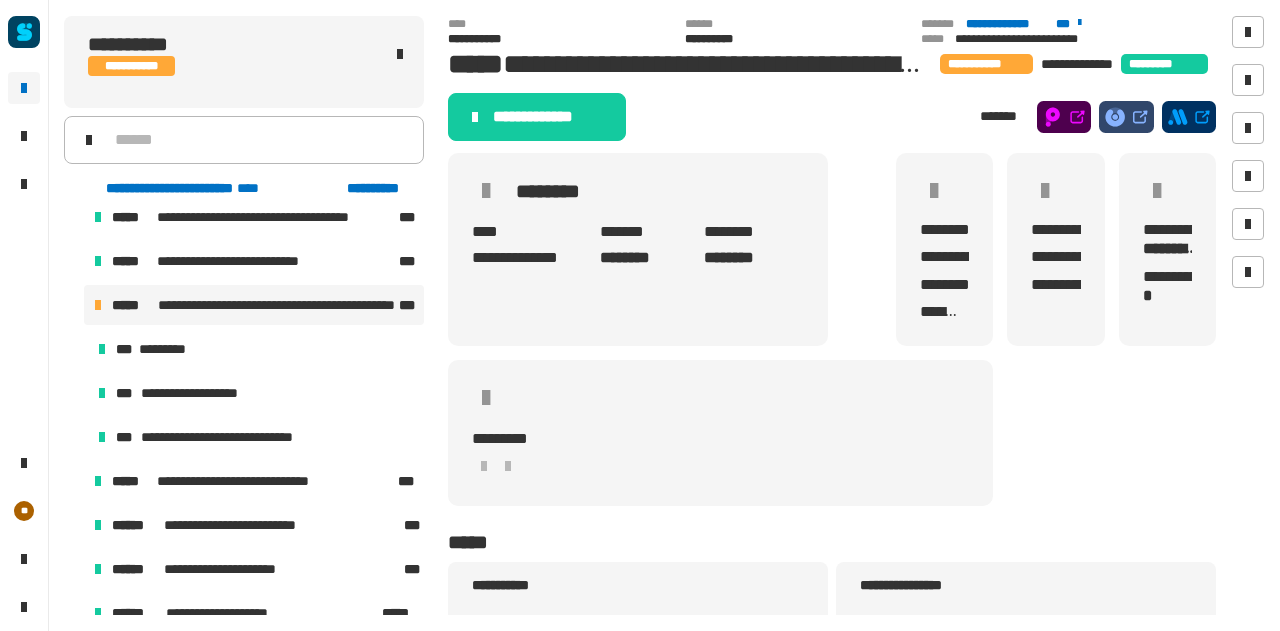 click on "**********" 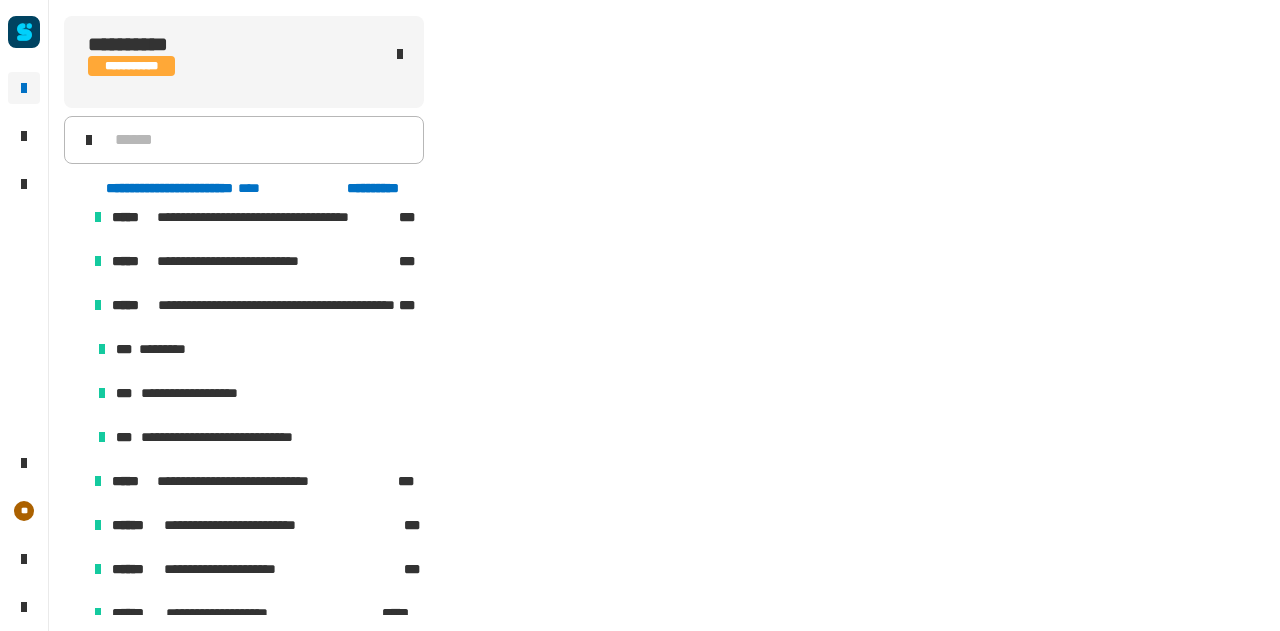 scroll, scrollTop: 0, scrollLeft: 0, axis: both 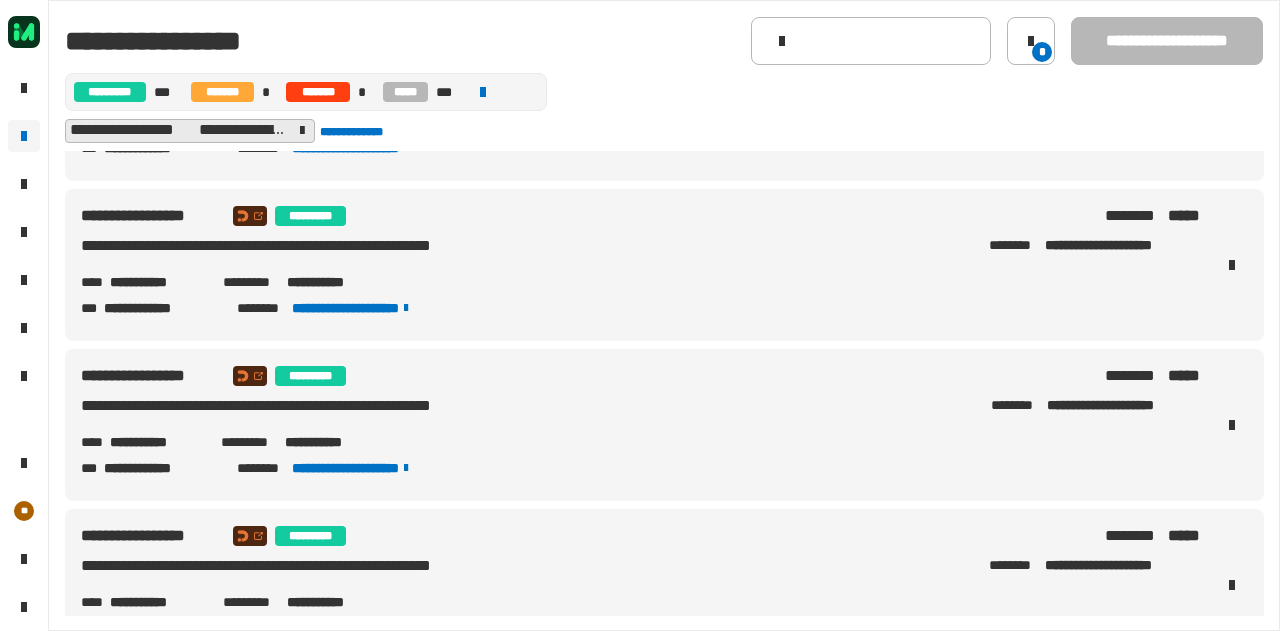 click on "**********" at bounding box center (157, 442) 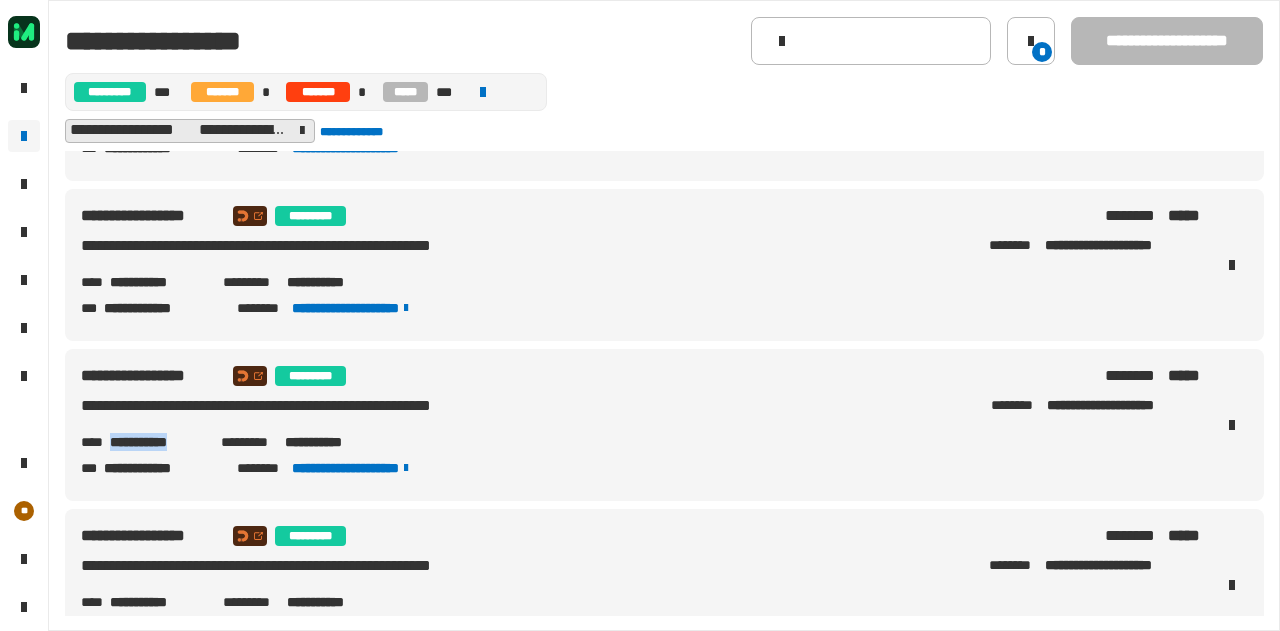 click on "**********" at bounding box center [157, 442] 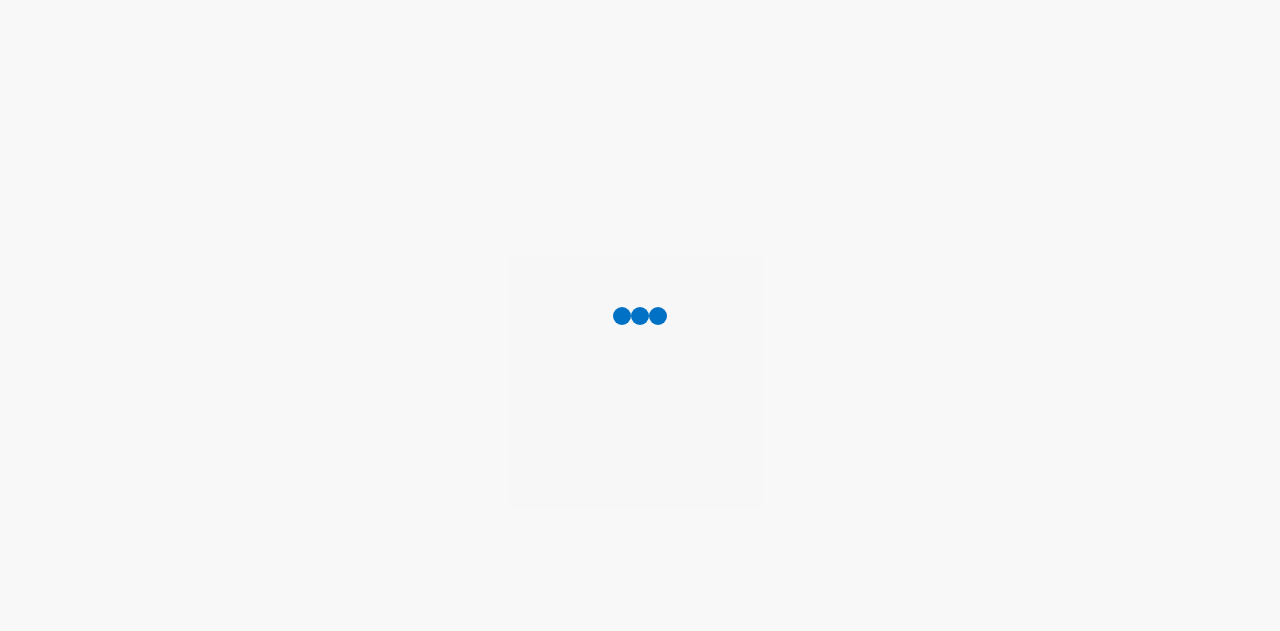 scroll, scrollTop: 0, scrollLeft: 0, axis: both 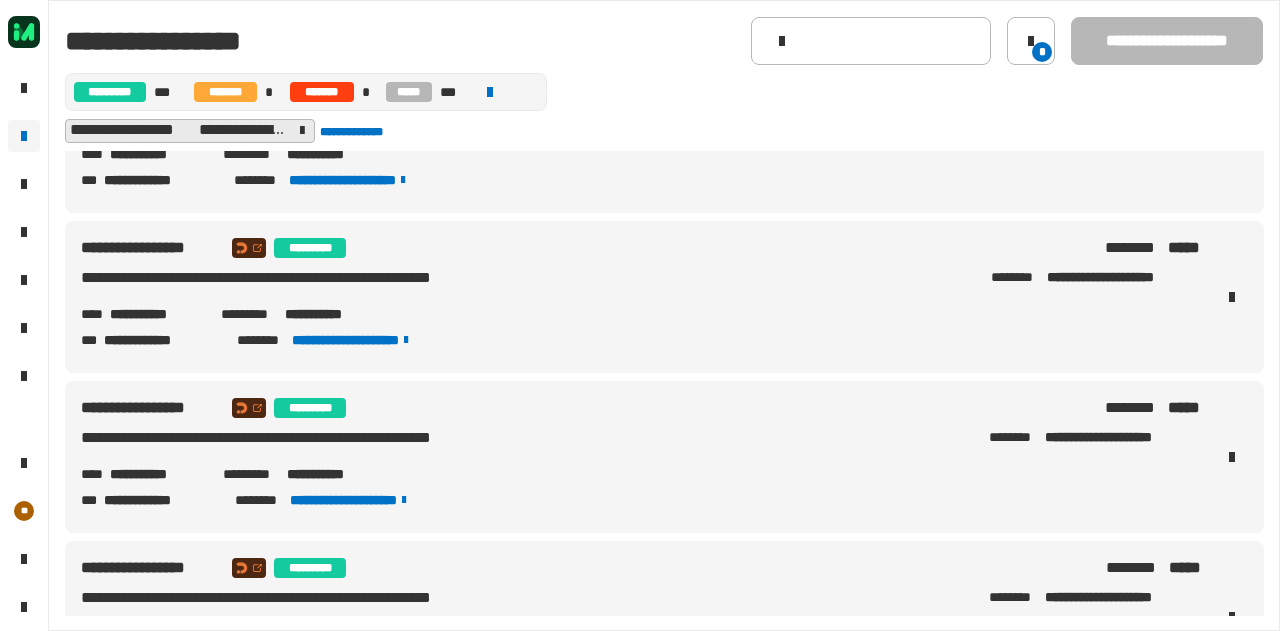 click on "**********" at bounding box center [157, 314] 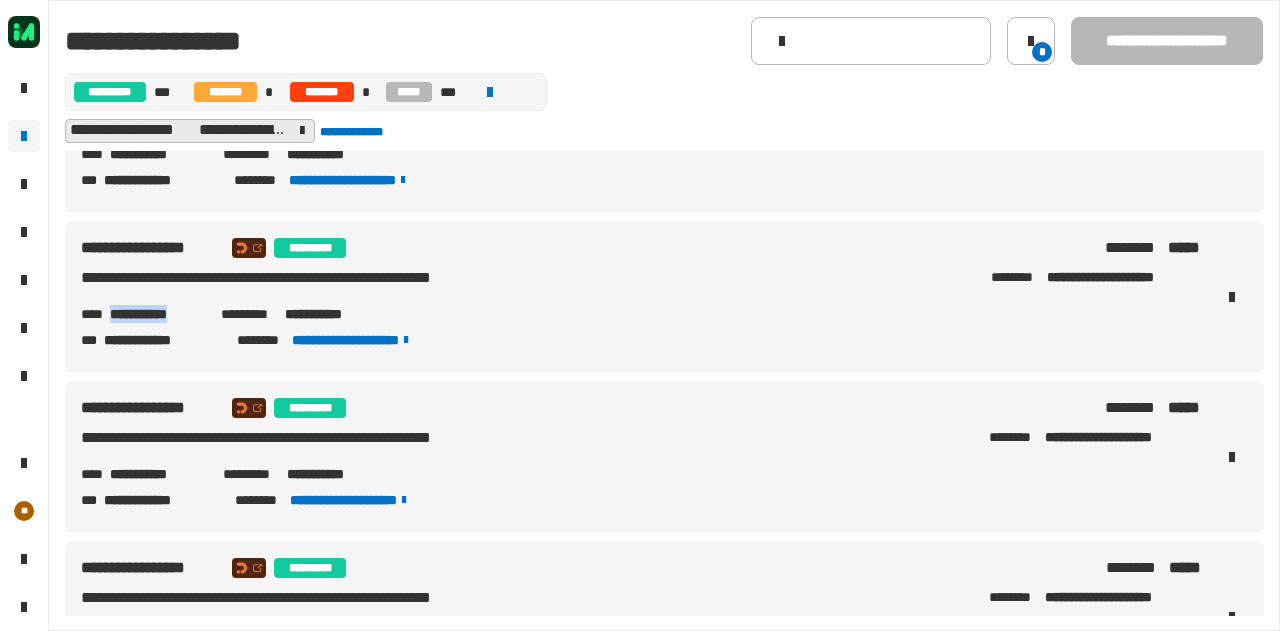 click on "**********" at bounding box center [157, 314] 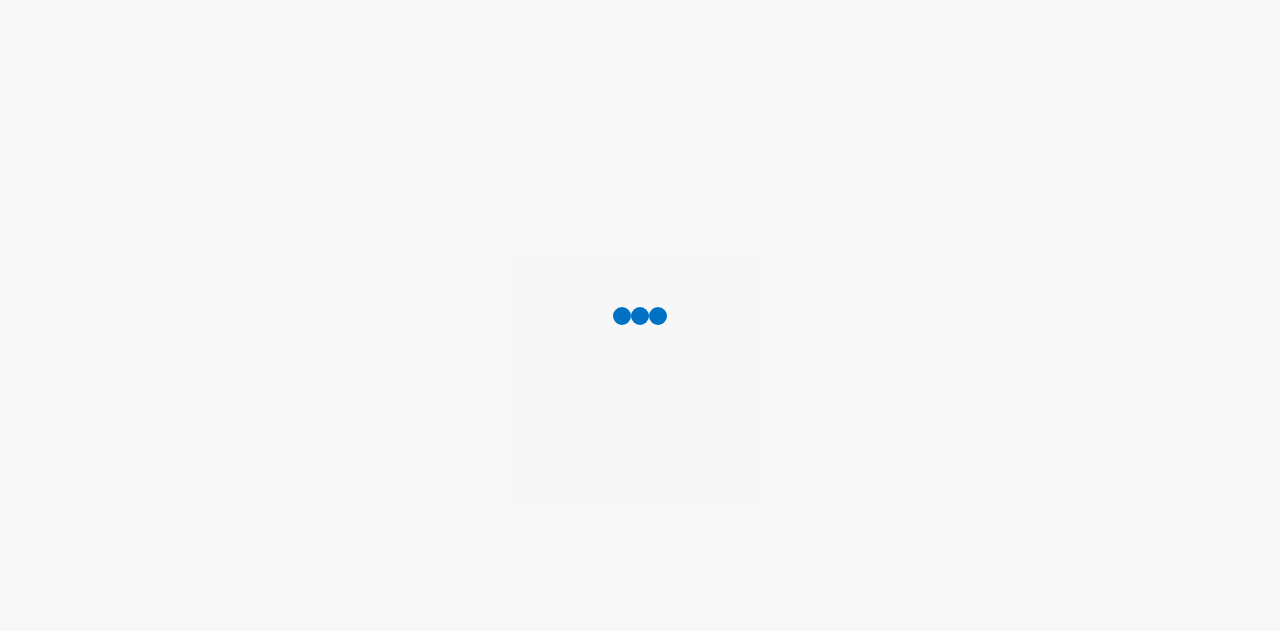 scroll, scrollTop: 0, scrollLeft: 0, axis: both 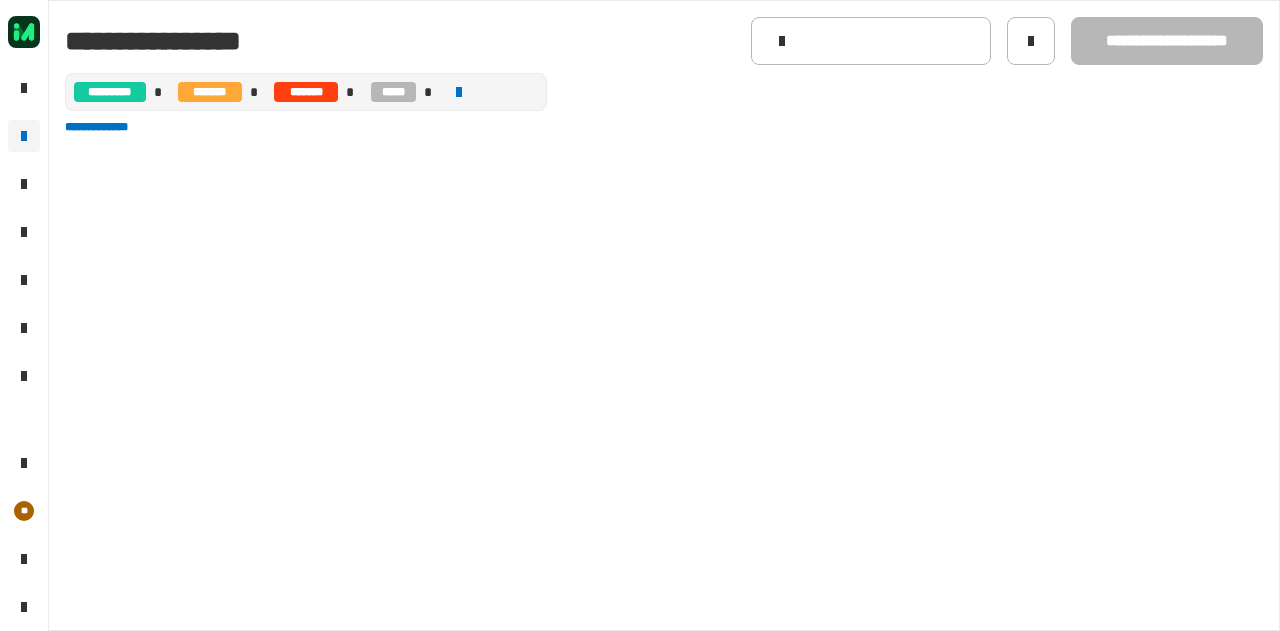 drag, startPoint x: 850, startPoint y: 218, endPoint x: 961, endPoint y: 202, distance: 112.147224 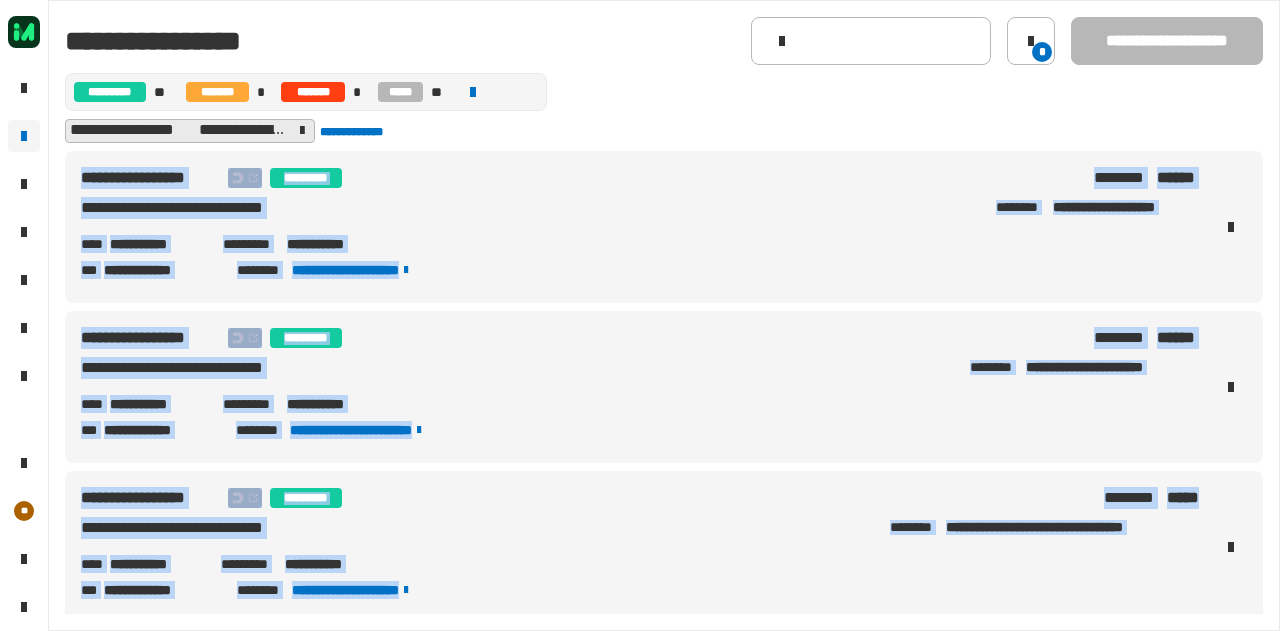 click at bounding box center (1231, 227) 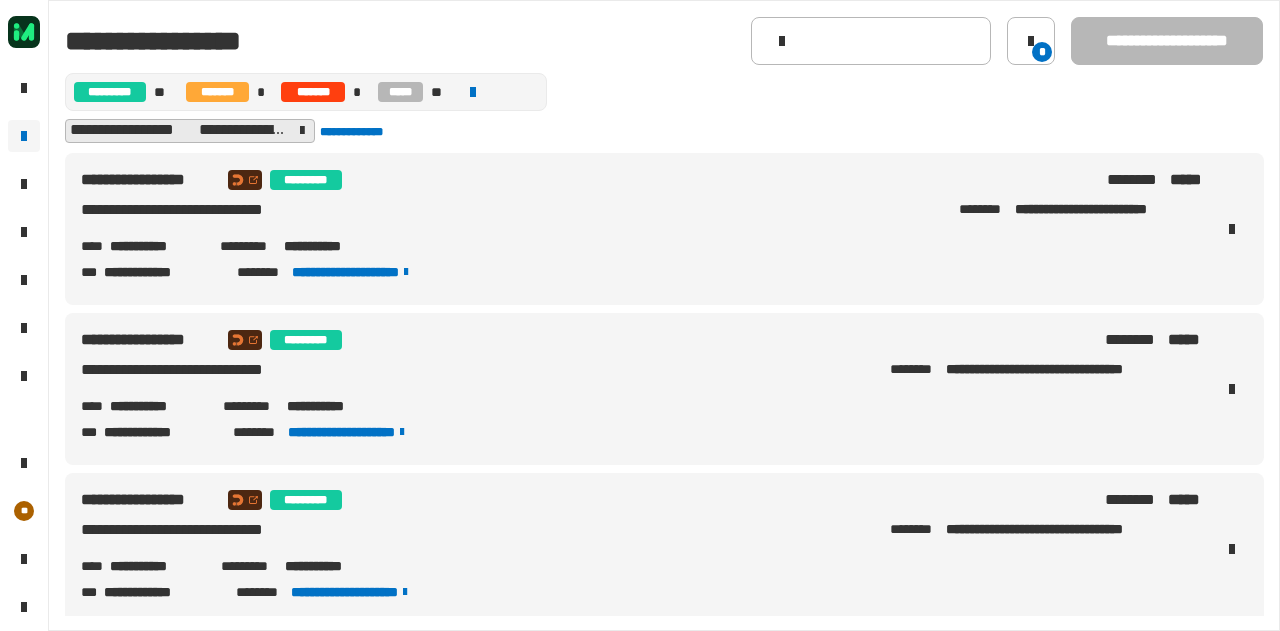scroll, scrollTop: 1455, scrollLeft: 0, axis: vertical 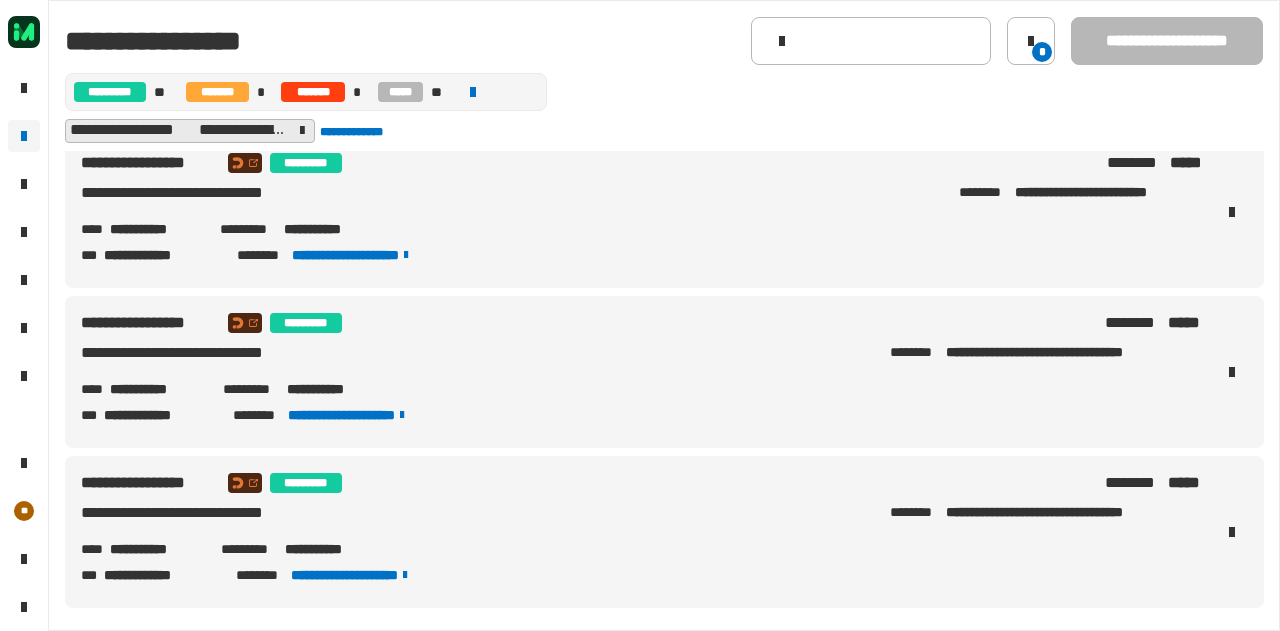 click on "**********" at bounding box center (157, 549) 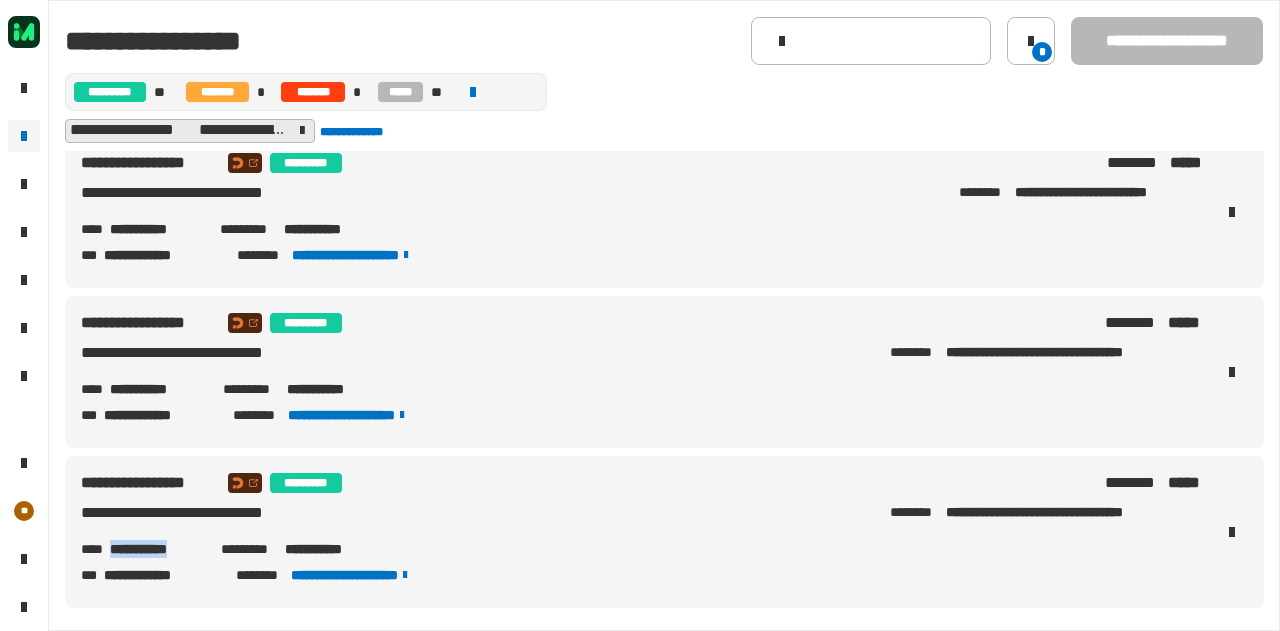 click on "**********" at bounding box center (157, 549) 